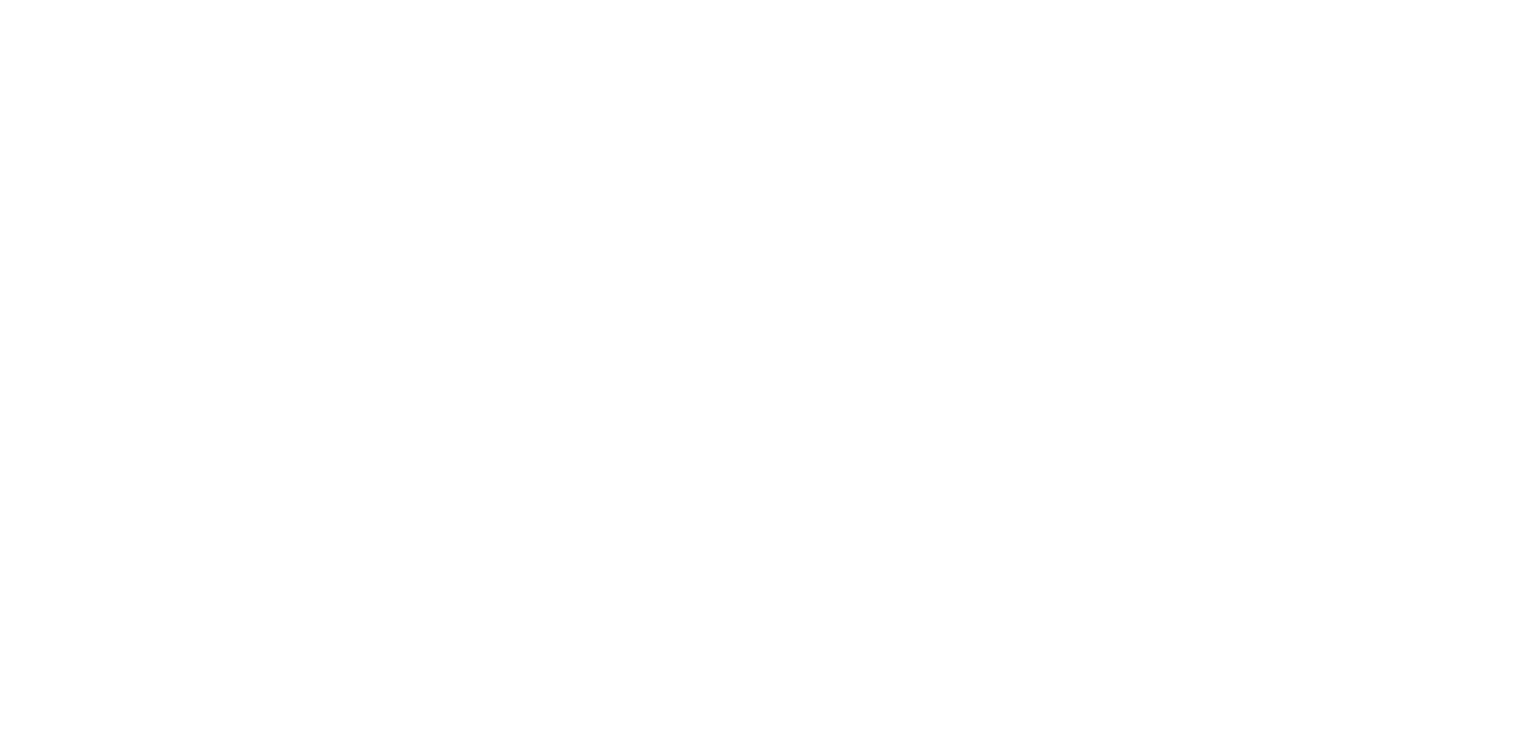 scroll, scrollTop: 0, scrollLeft: 0, axis: both 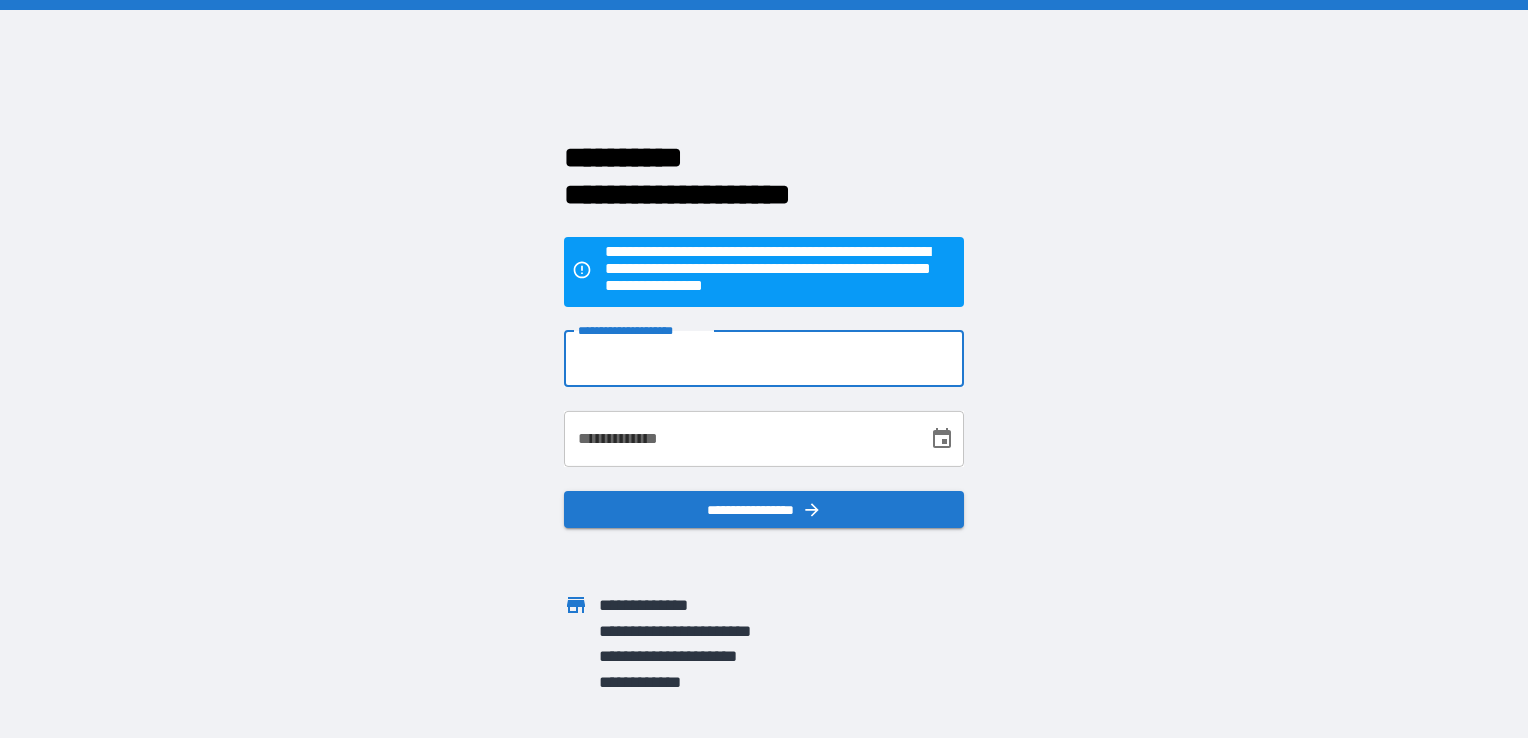 click on "**********" at bounding box center (764, 359) 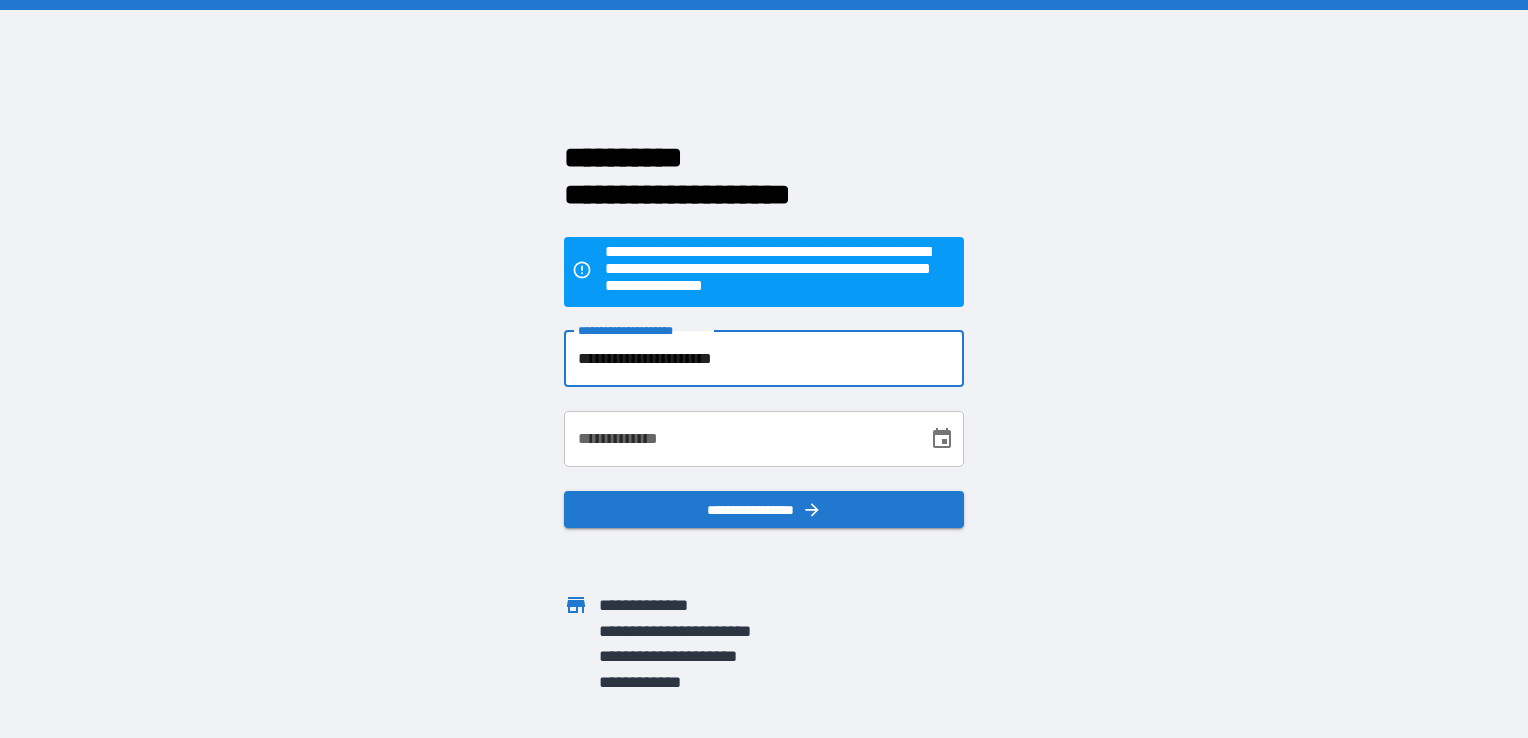 type on "**********" 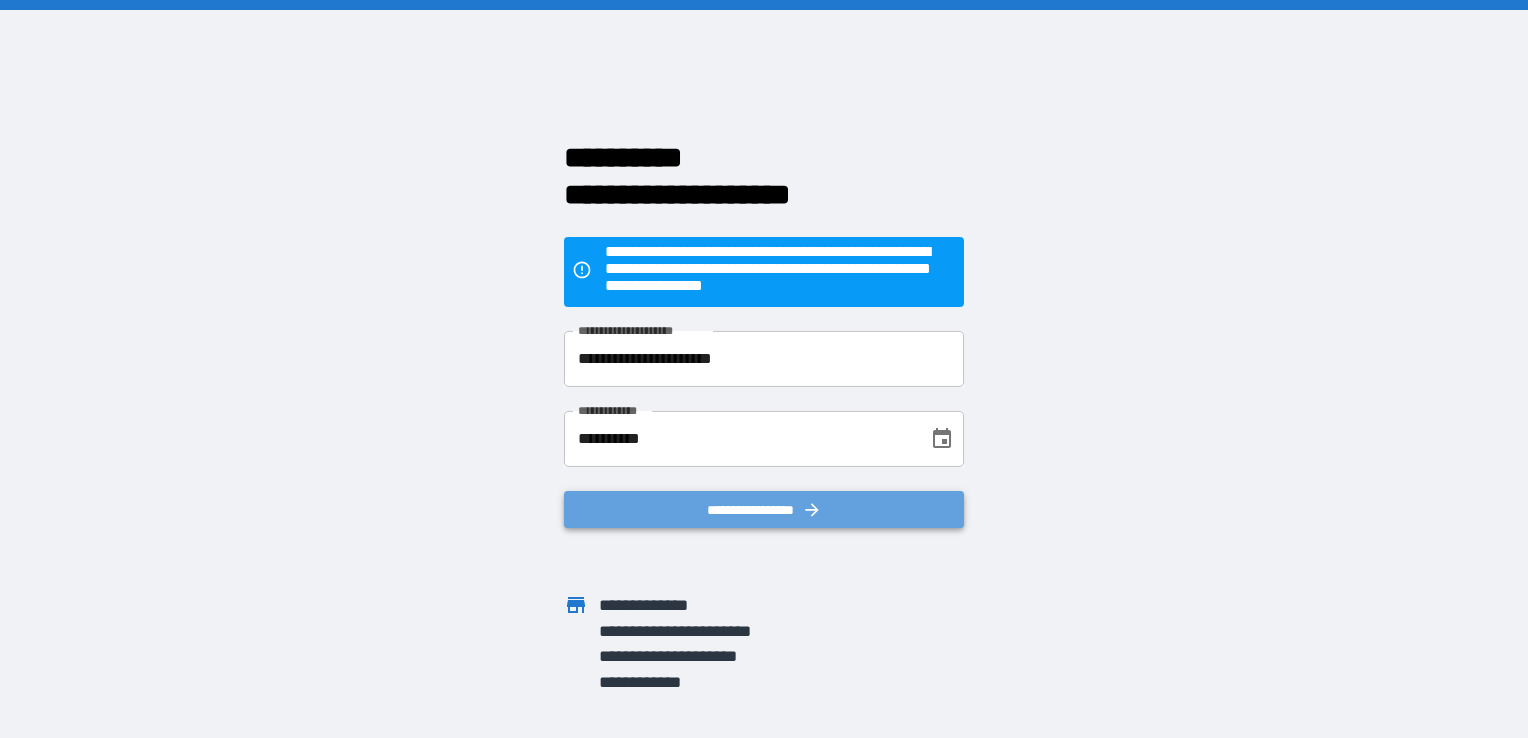 click on "**********" at bounding box center (764, 510) 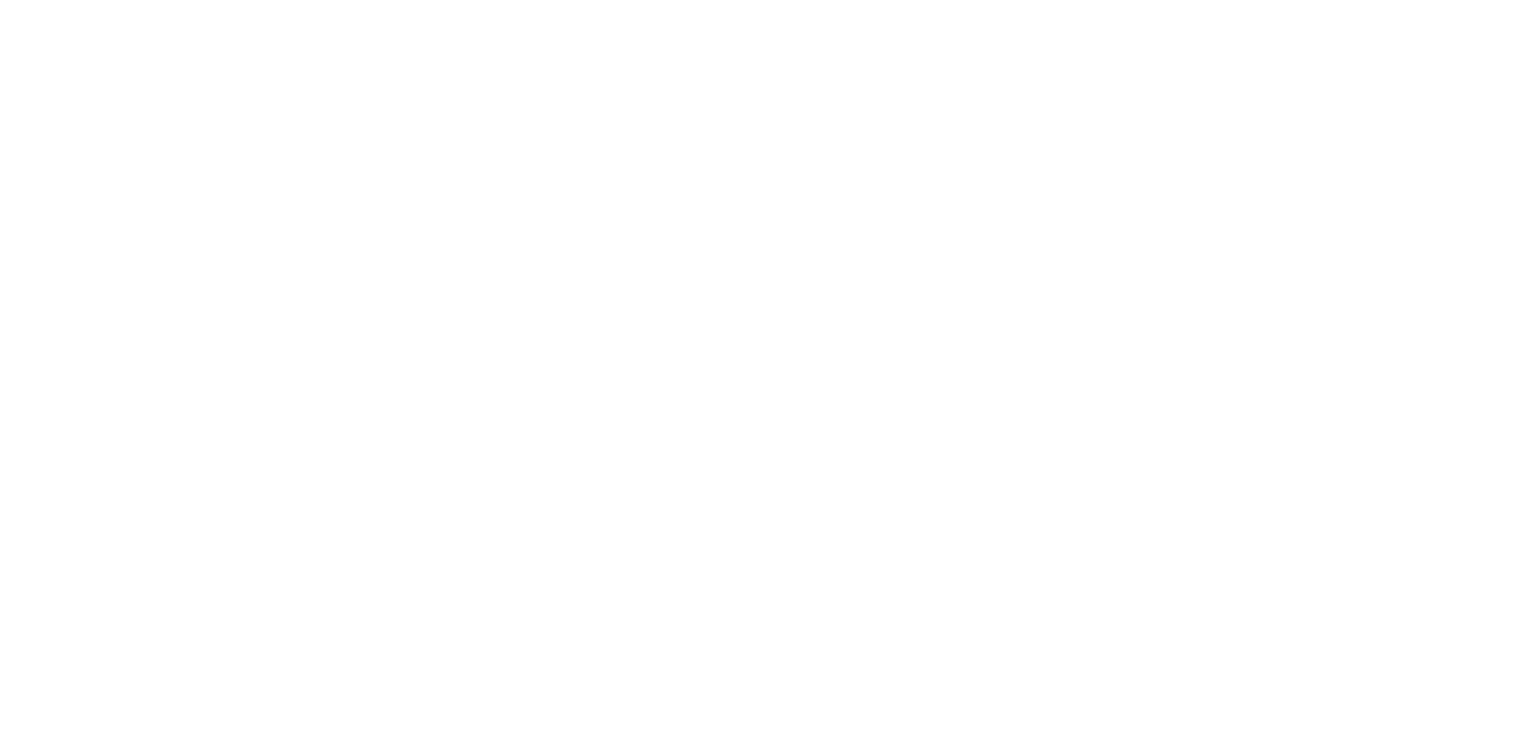 scroll, scrollTop: 0, scrollLeft: 0, axis: both 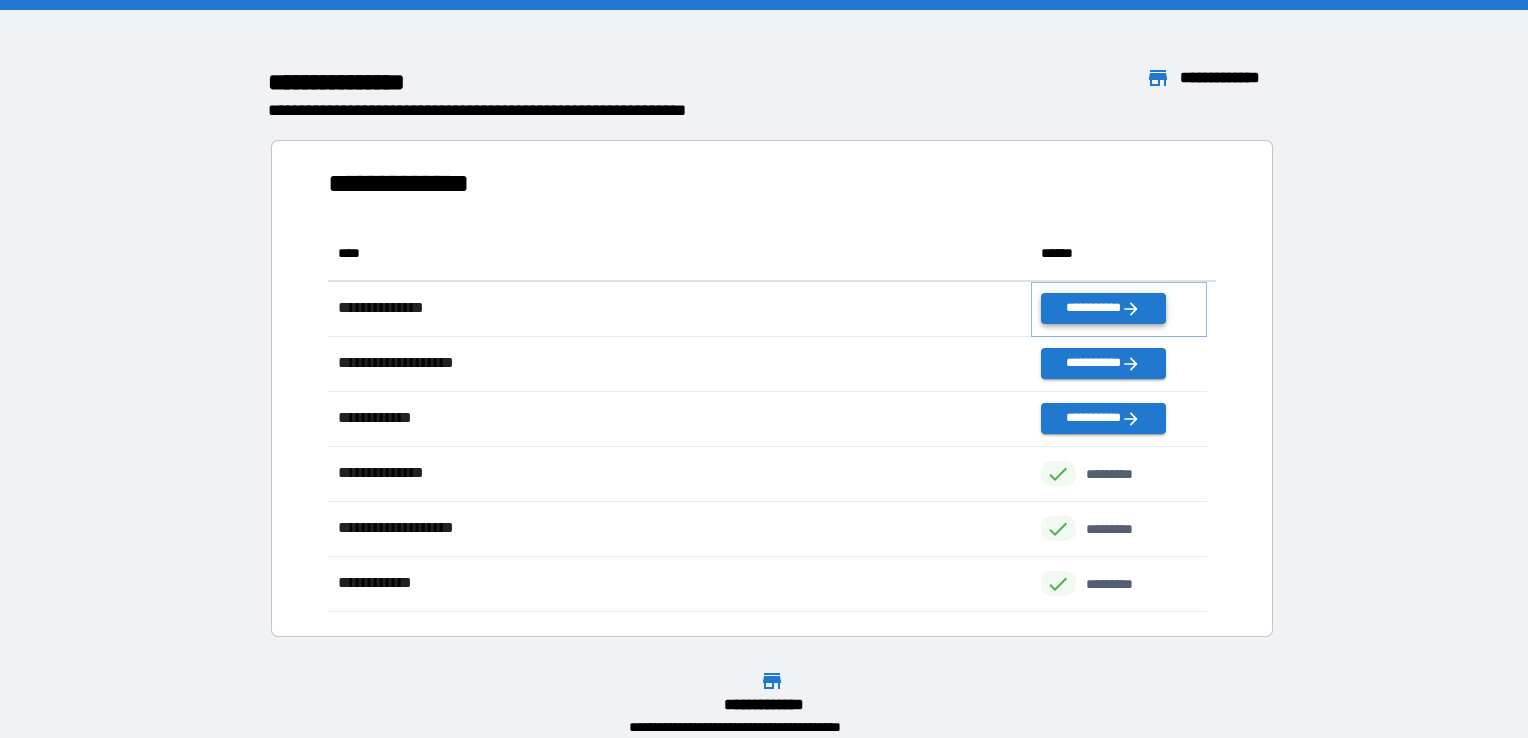click on "**********" at bounding box center (1103, 308) 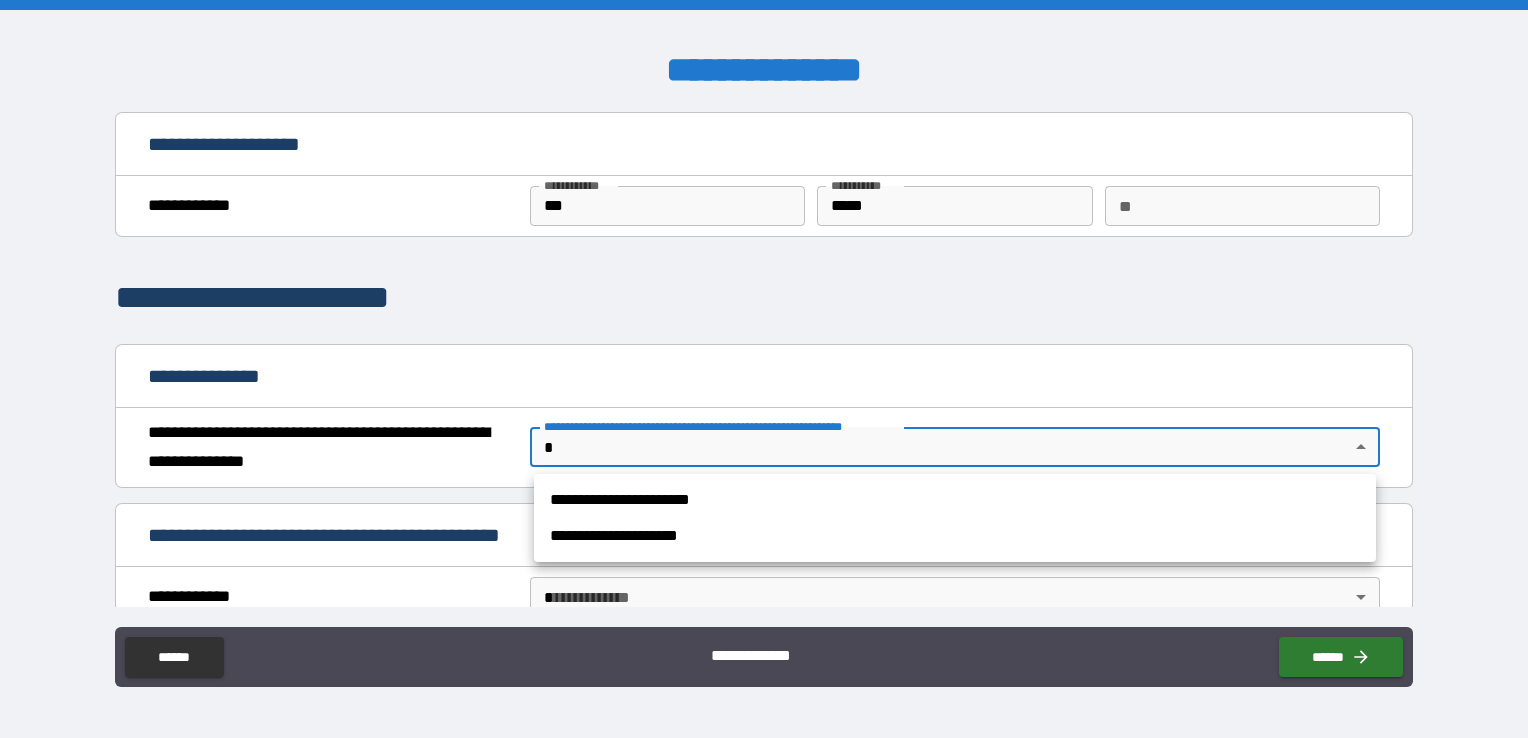 click on "**********" at bounding box center (764, 369) 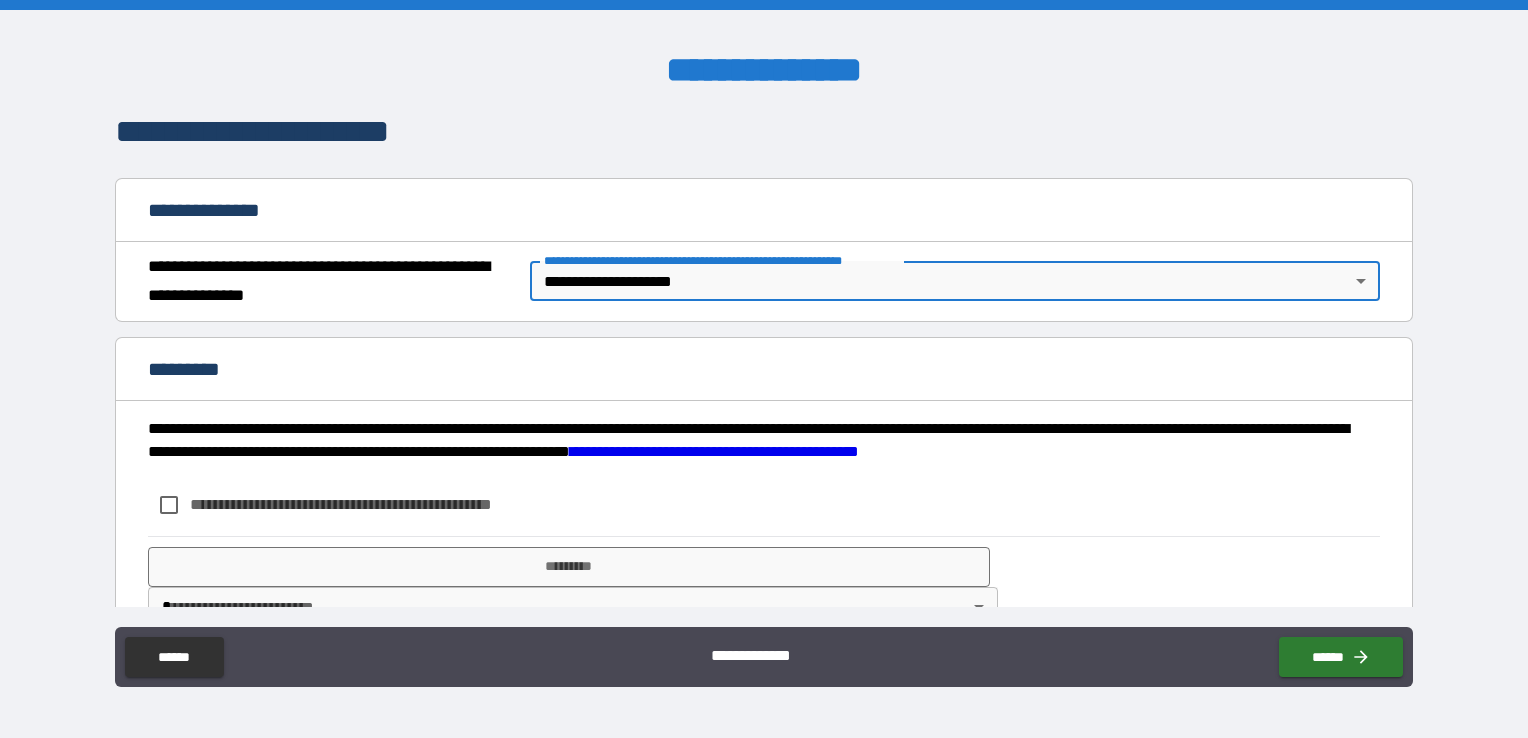 scroll, scrollTop: 214, scrollLeft: 0, axis: vertical 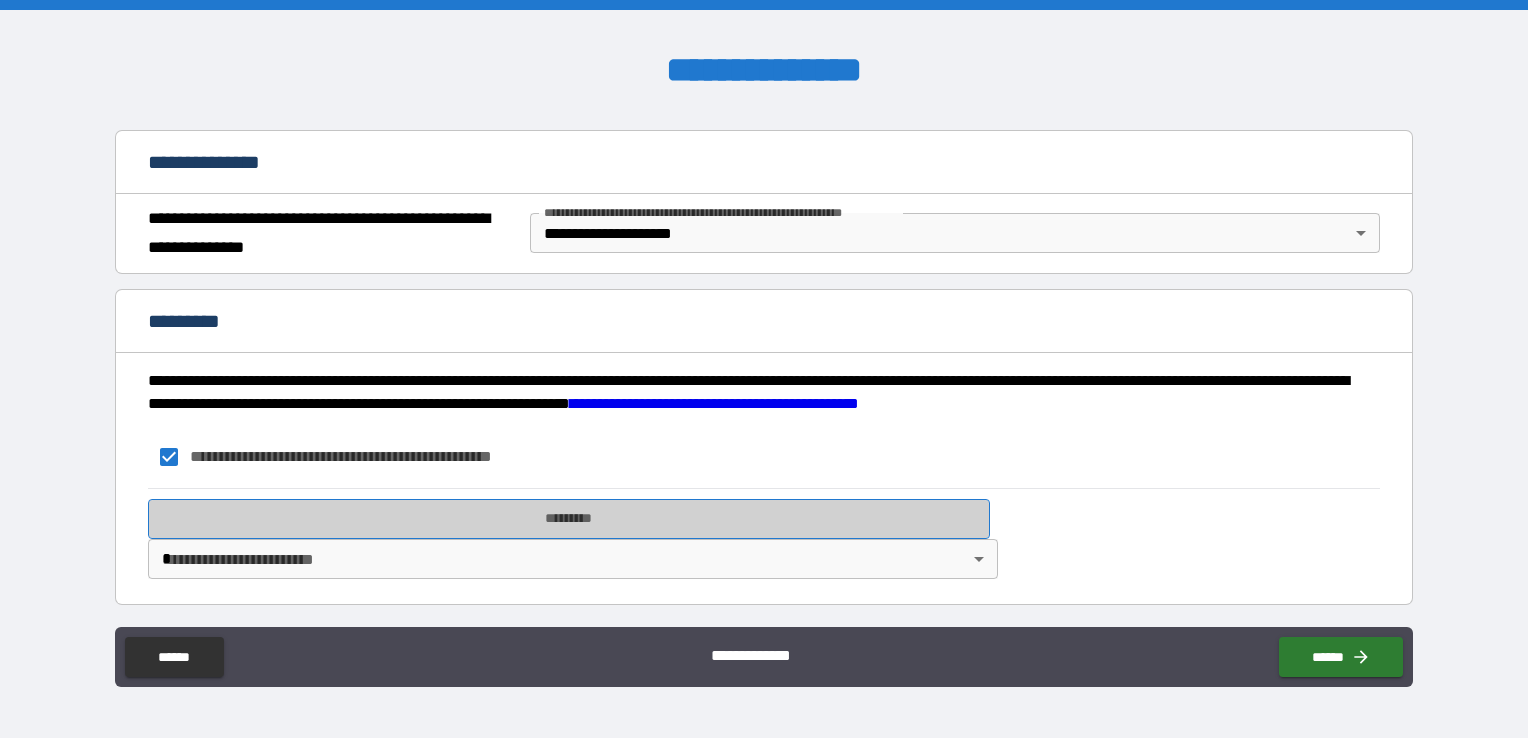 click on "*********" at bounding box center (569, 519) 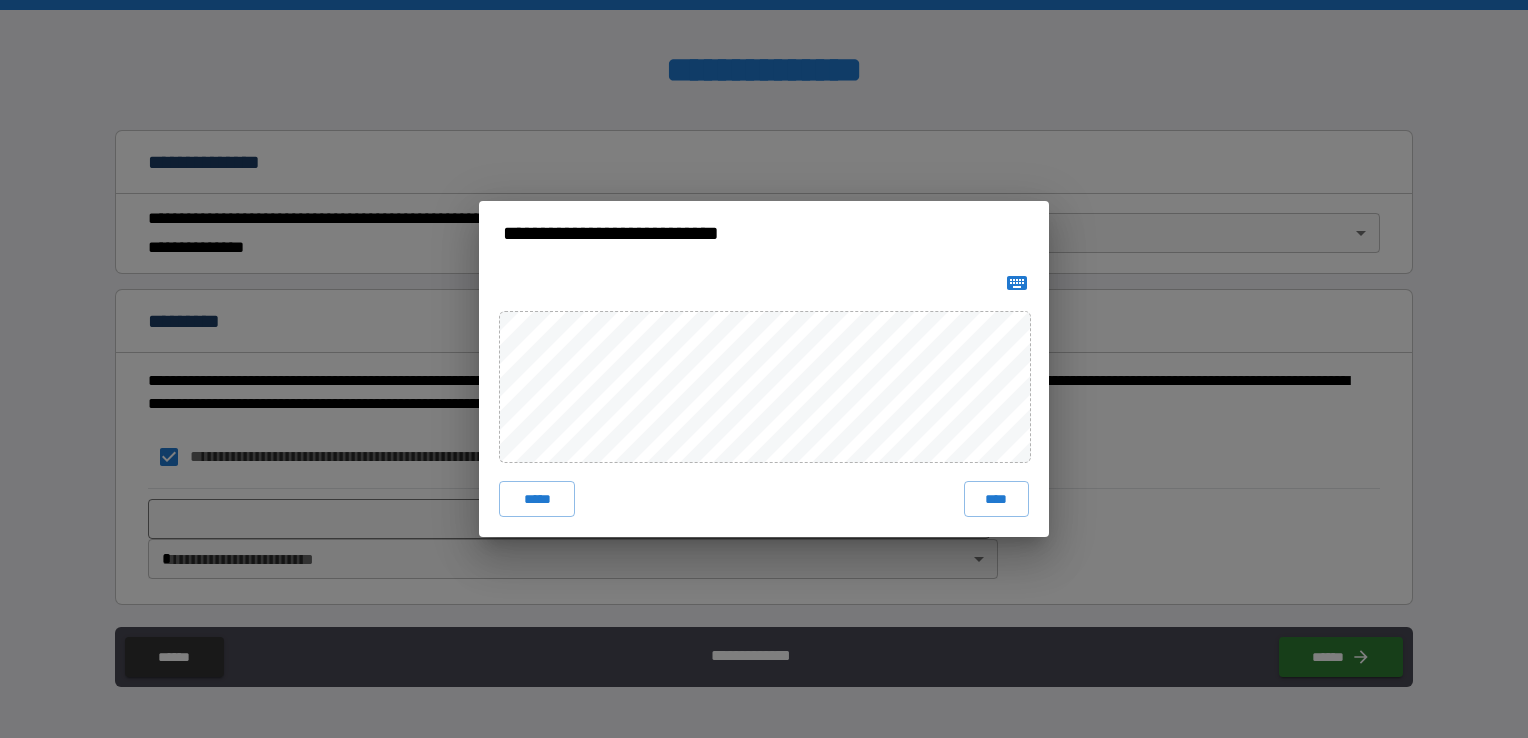 drag, startPoint x: 996, startPoint y: 504, endPoint x: 1010, endPoint y: 518, distance: 19.79899 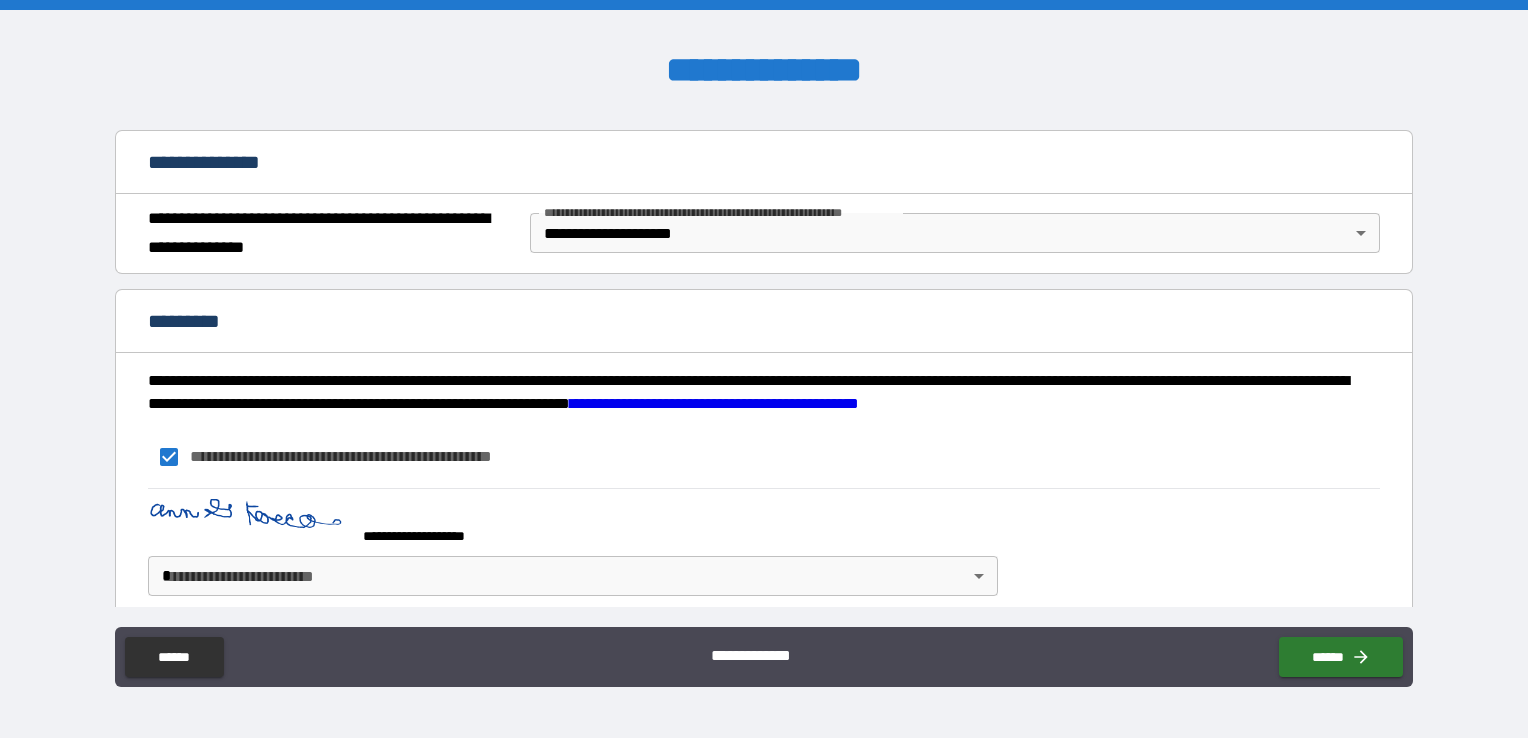 click on "**********" at bounding box center (764, 369) 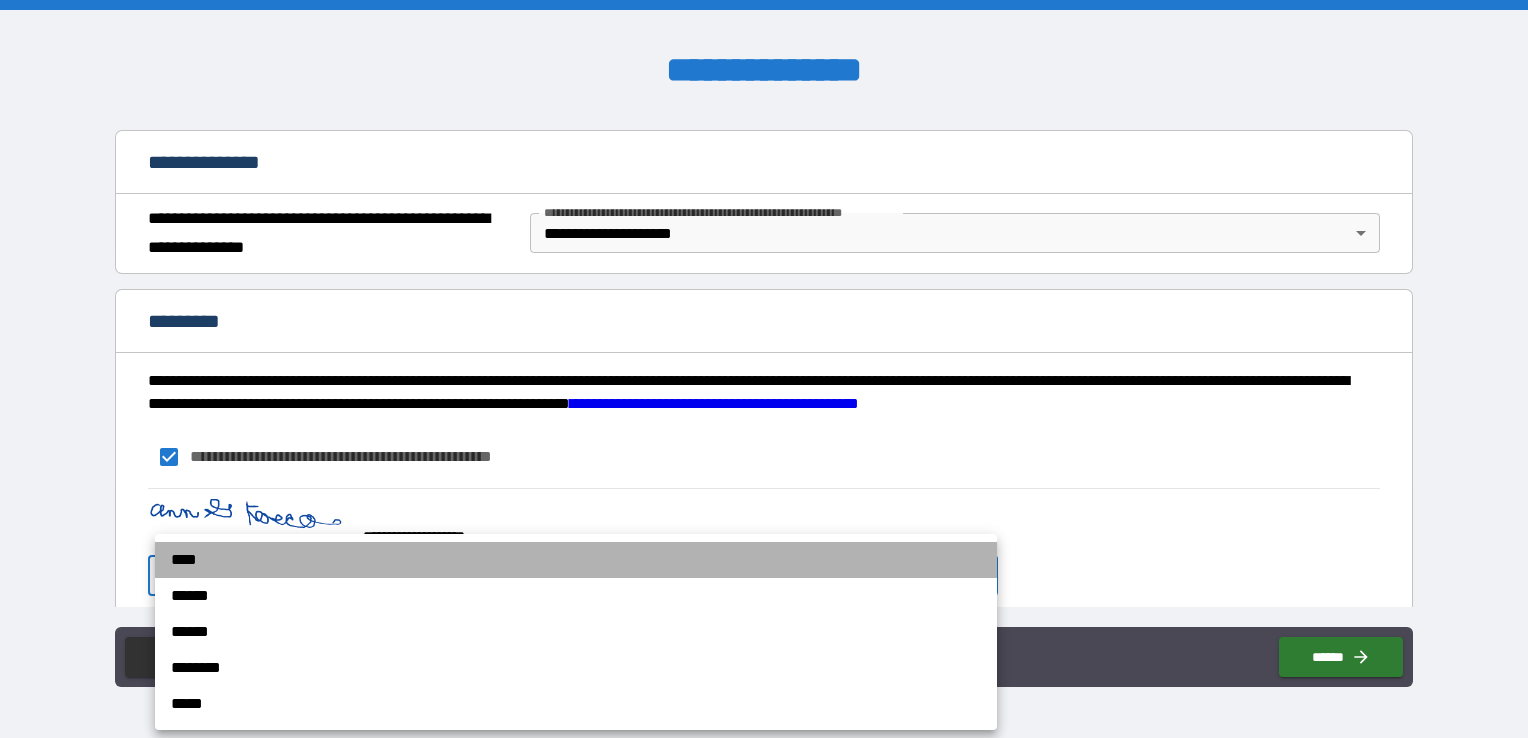 click on "****" at bounding box center [576, 560] 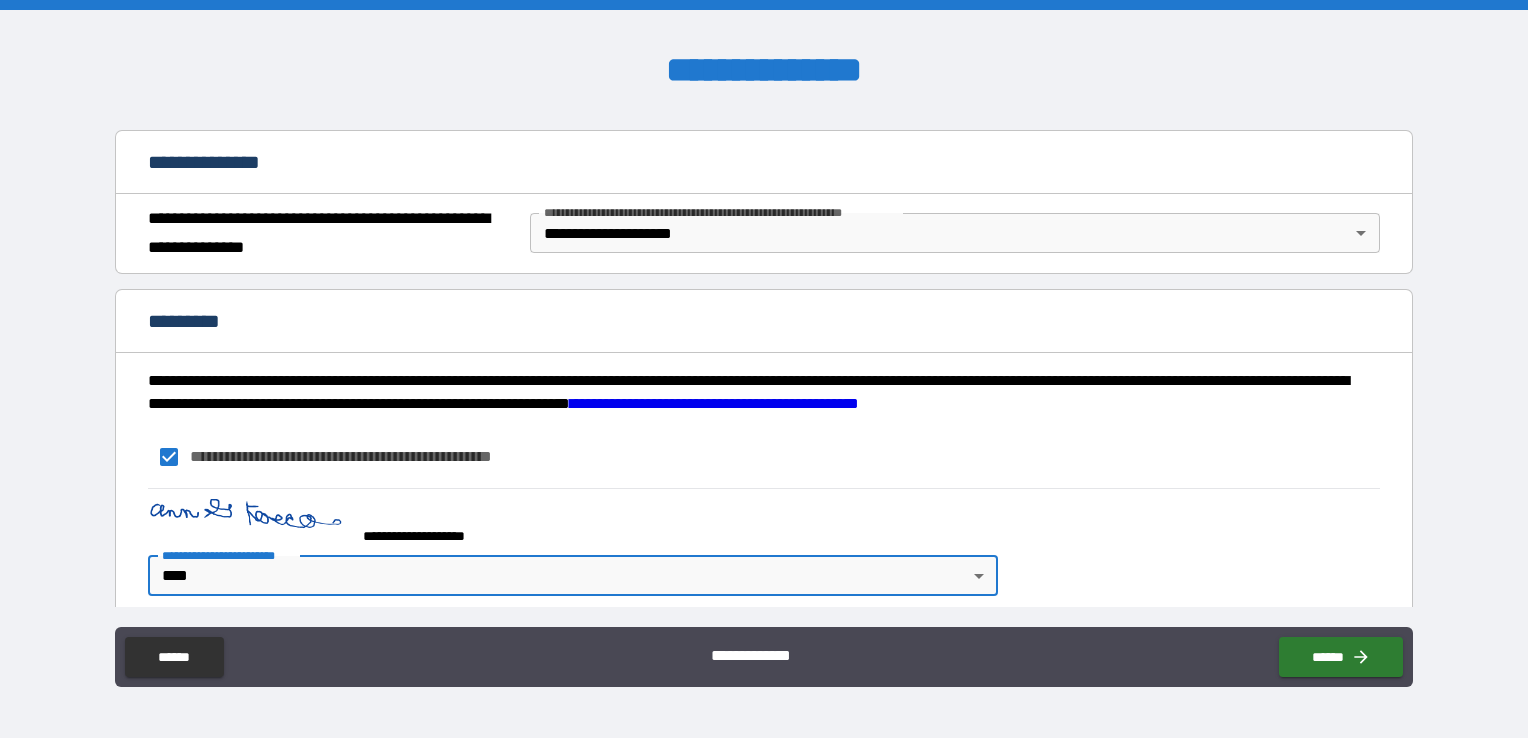 scroll, scrollTop: 232, scrollLeft: 0, axis: vertical 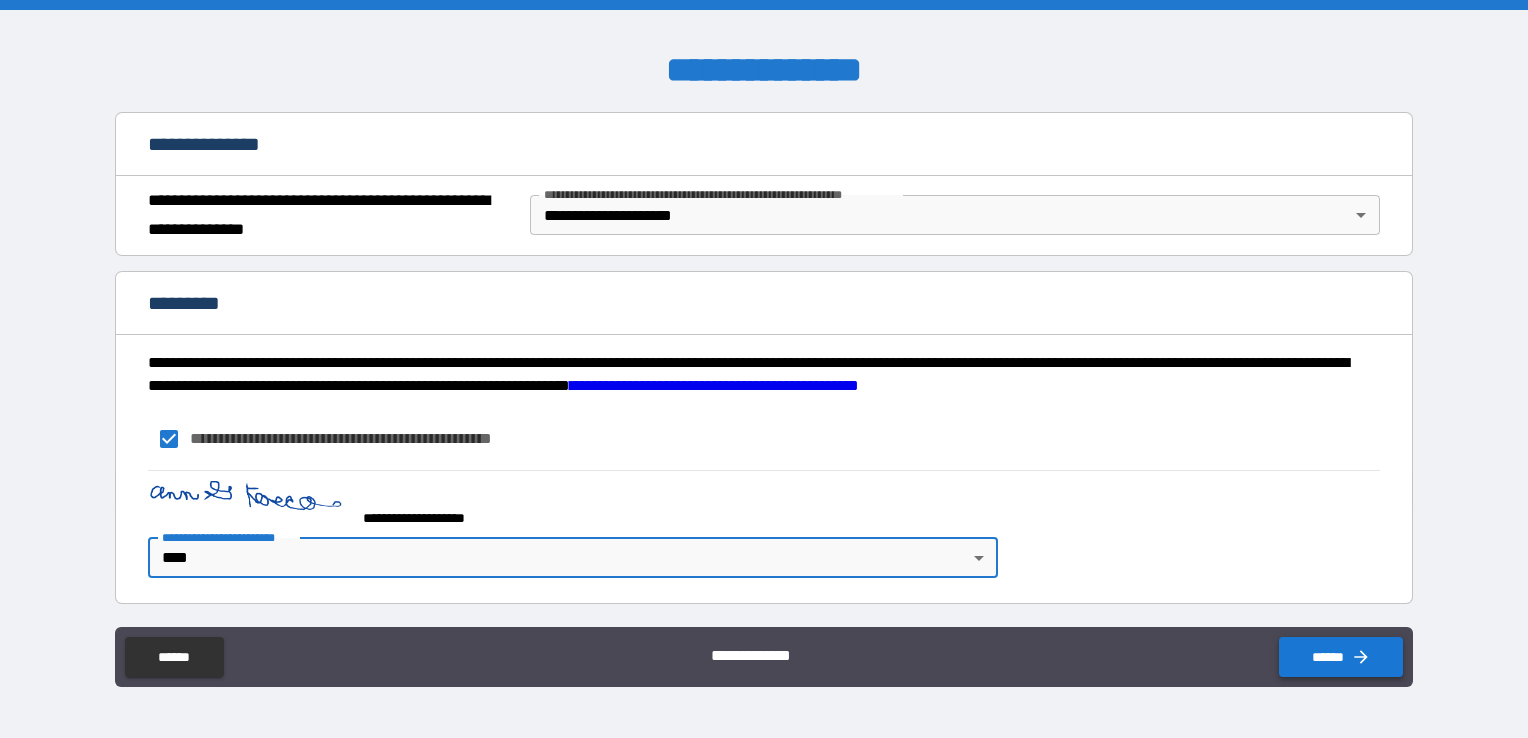 click on "******" at bounding box center [1341, 657] 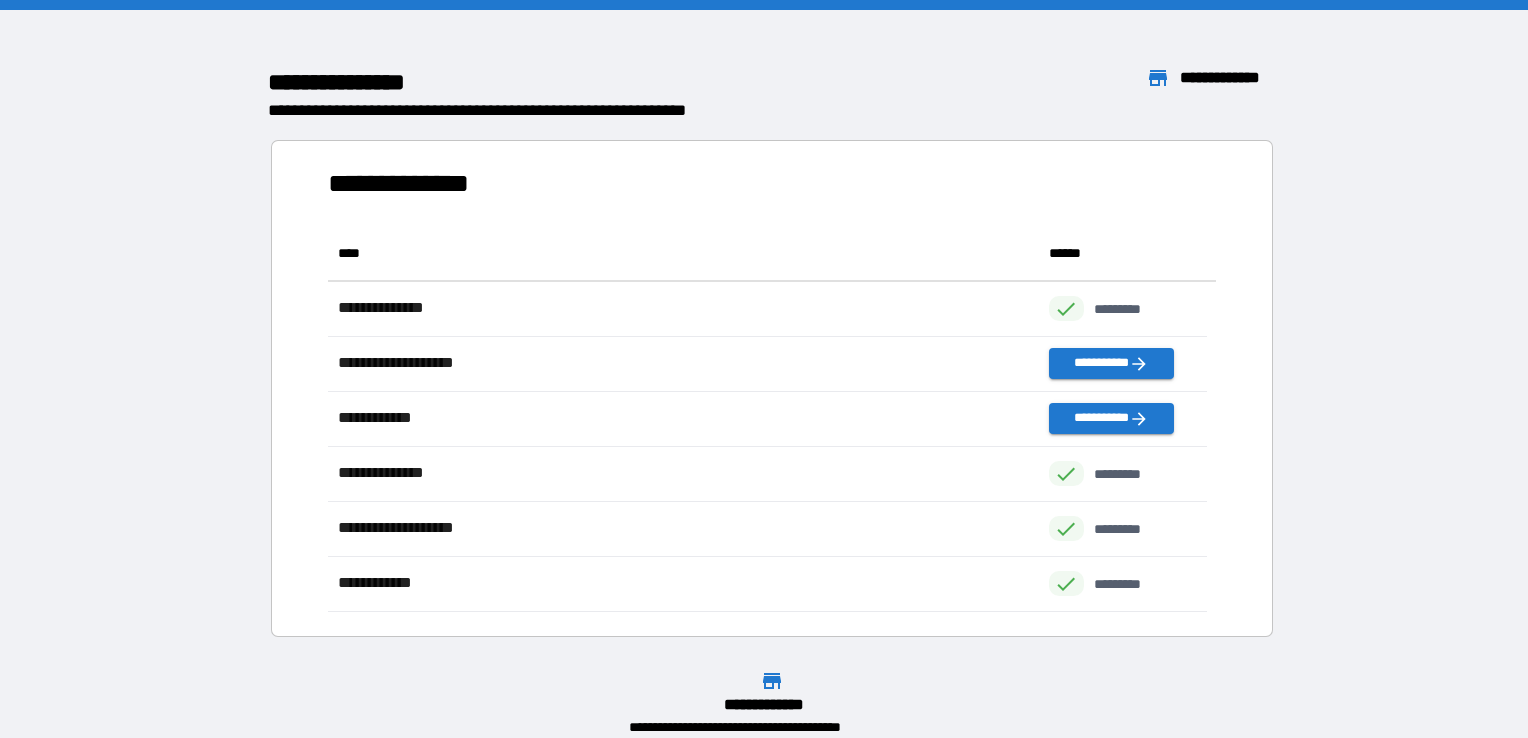 scroll, scrollTop: 16, scrollLeft: 16, axis: both 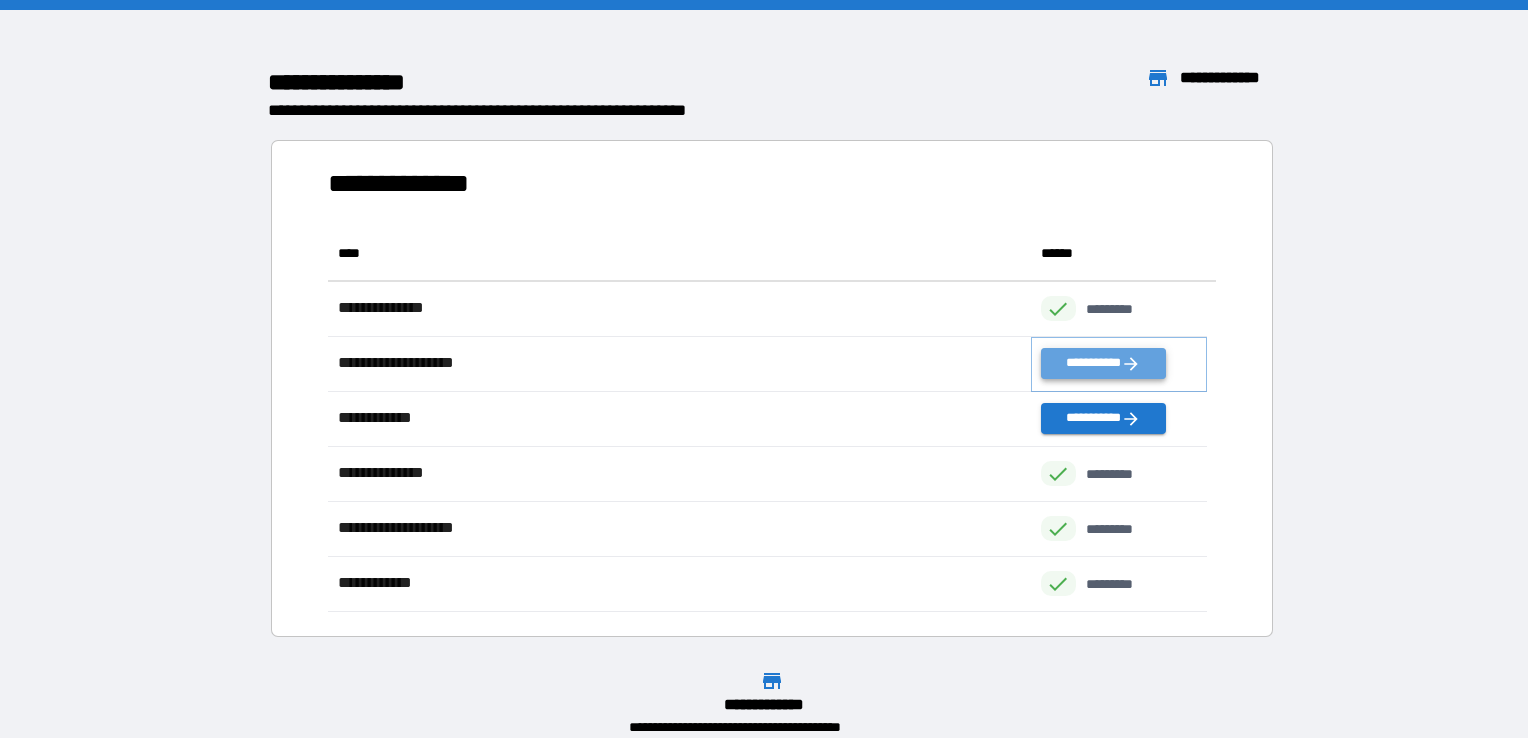 click on "**********" at bounding box center [1103, 363] 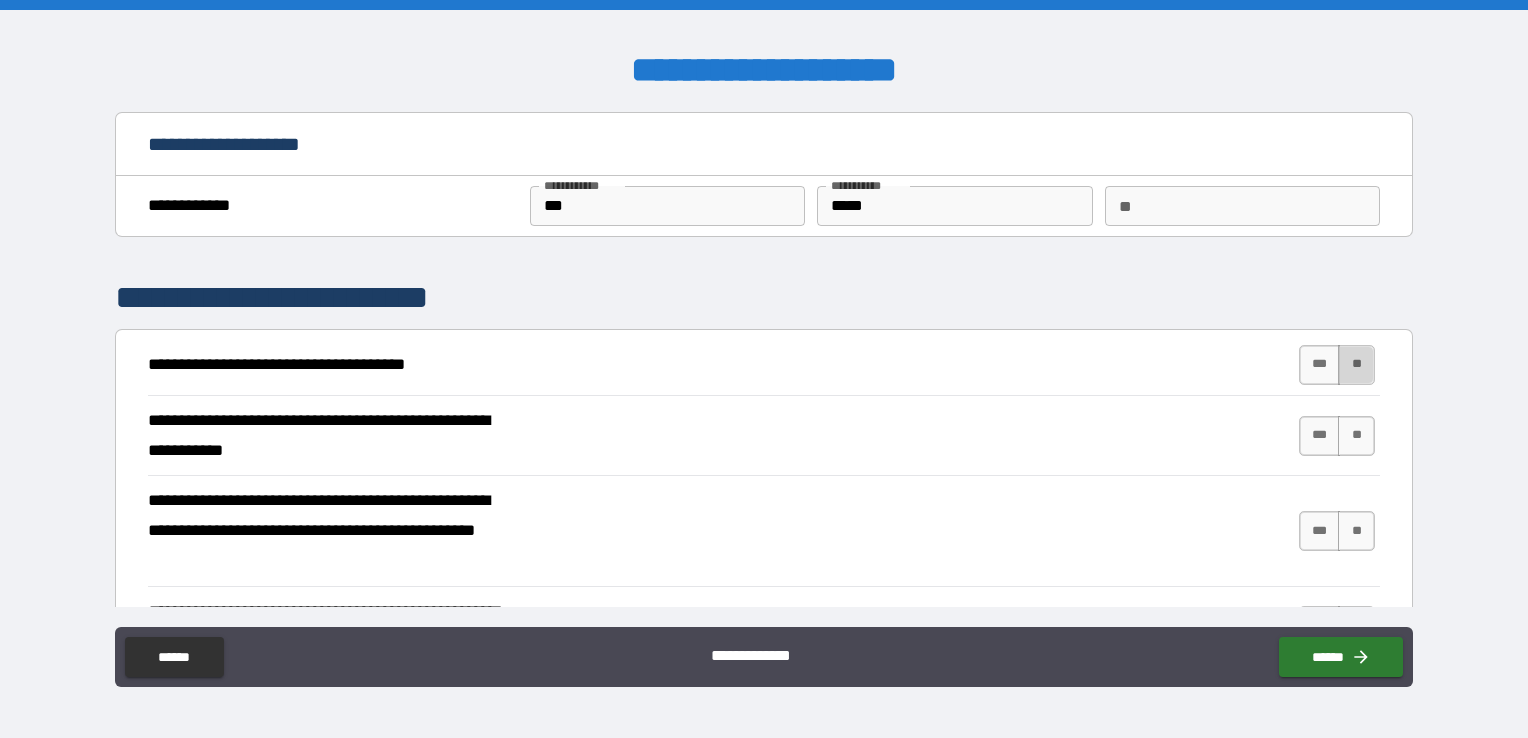 click on "**" at bounding box center (1356, 365) 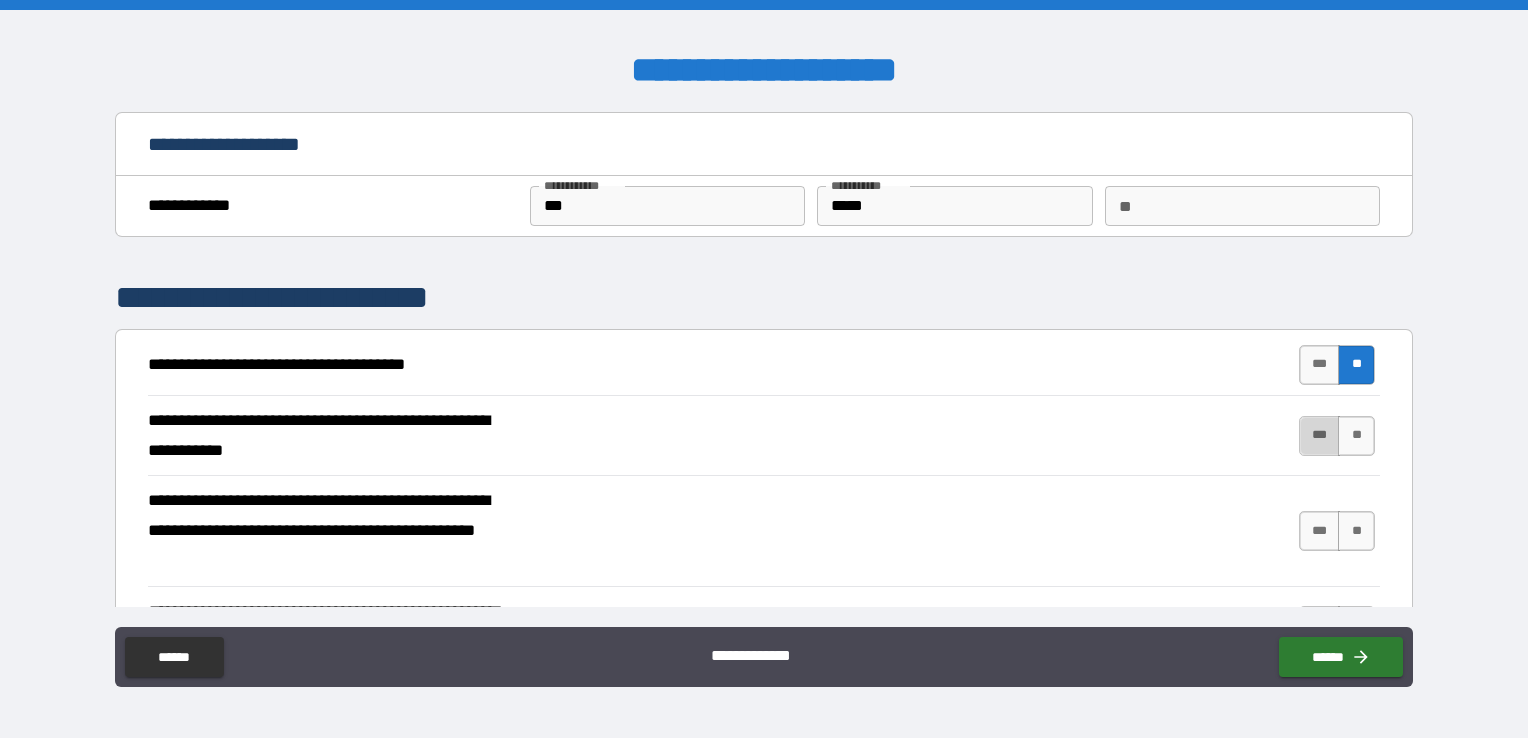 click on "***" at bounding box center (1320, 436) 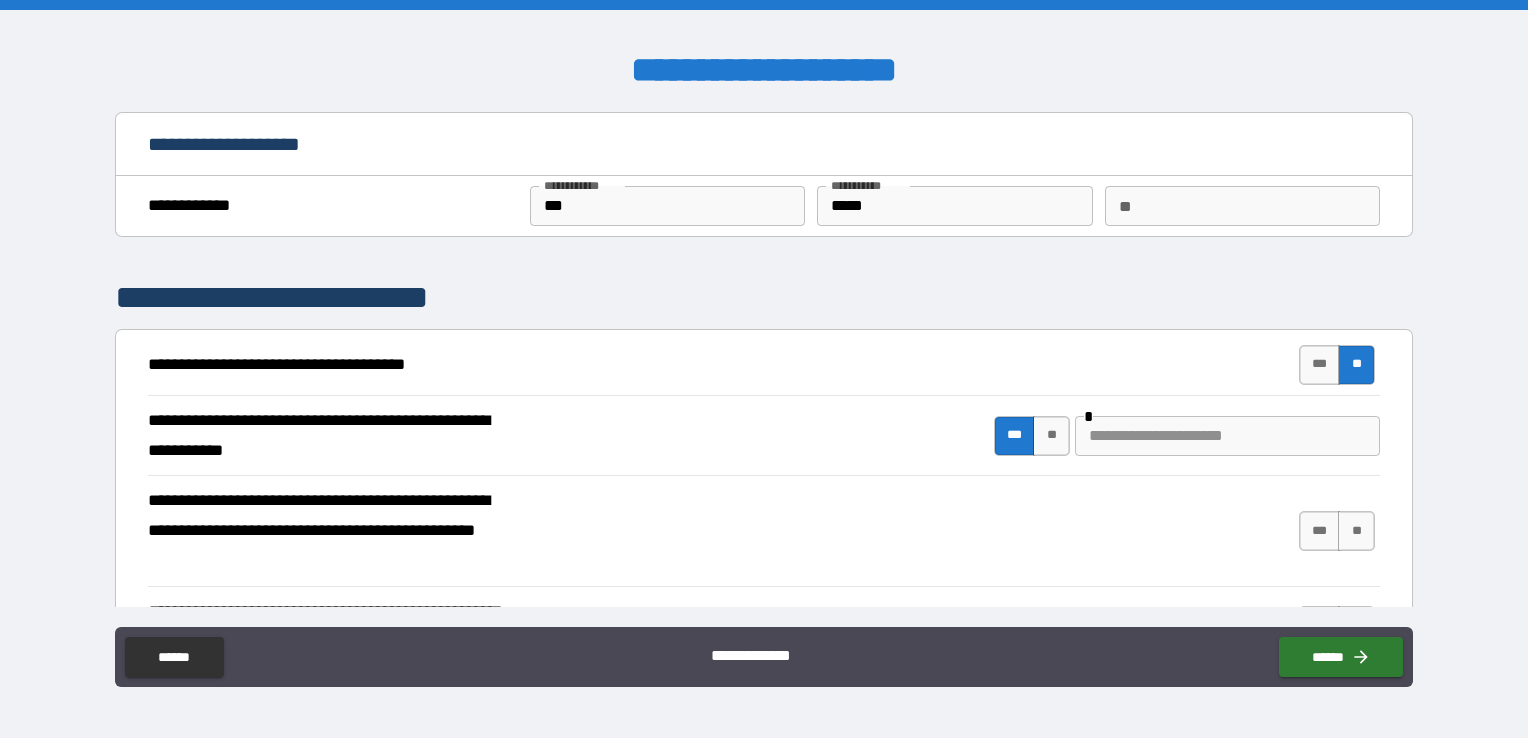 click at bounding box center [1227, 436] 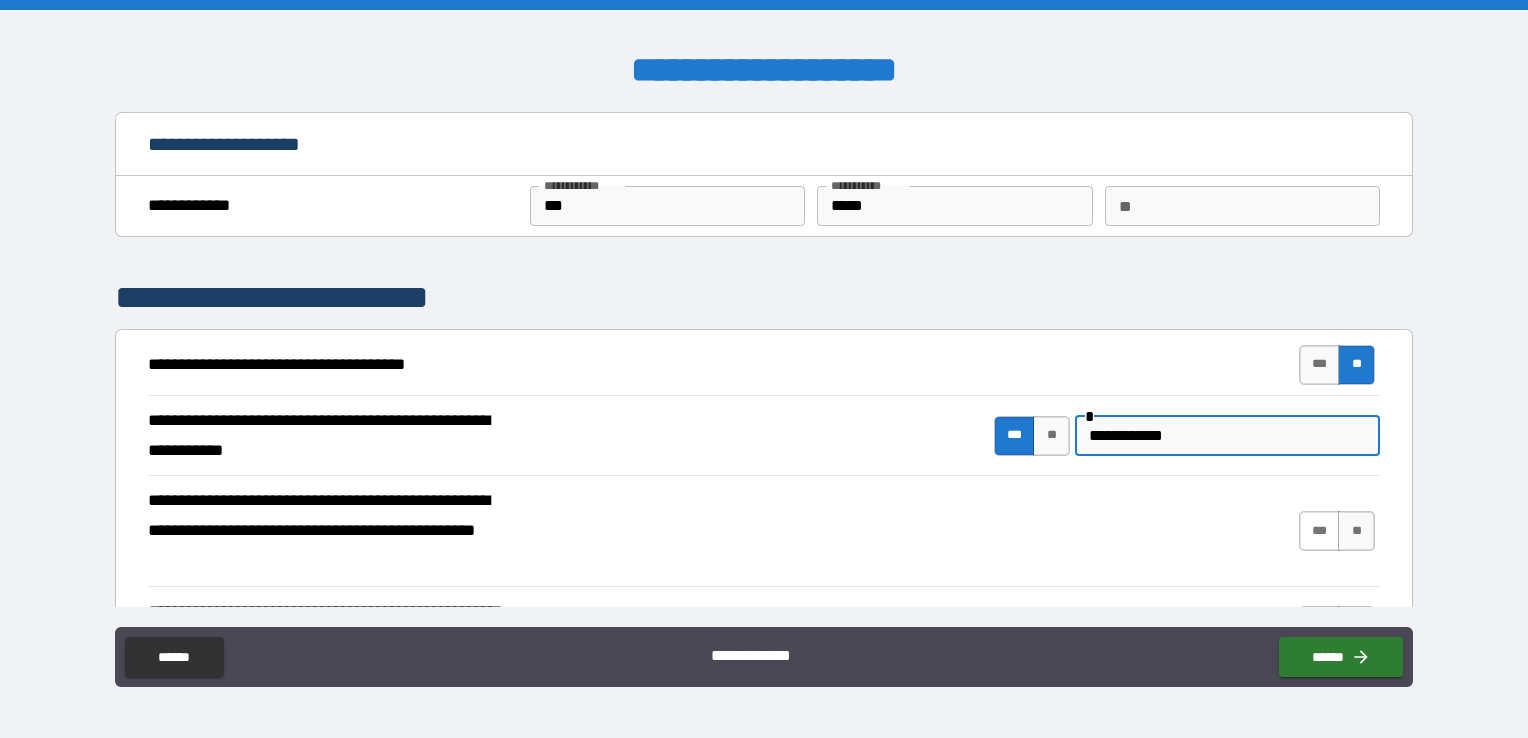 type on "**********" 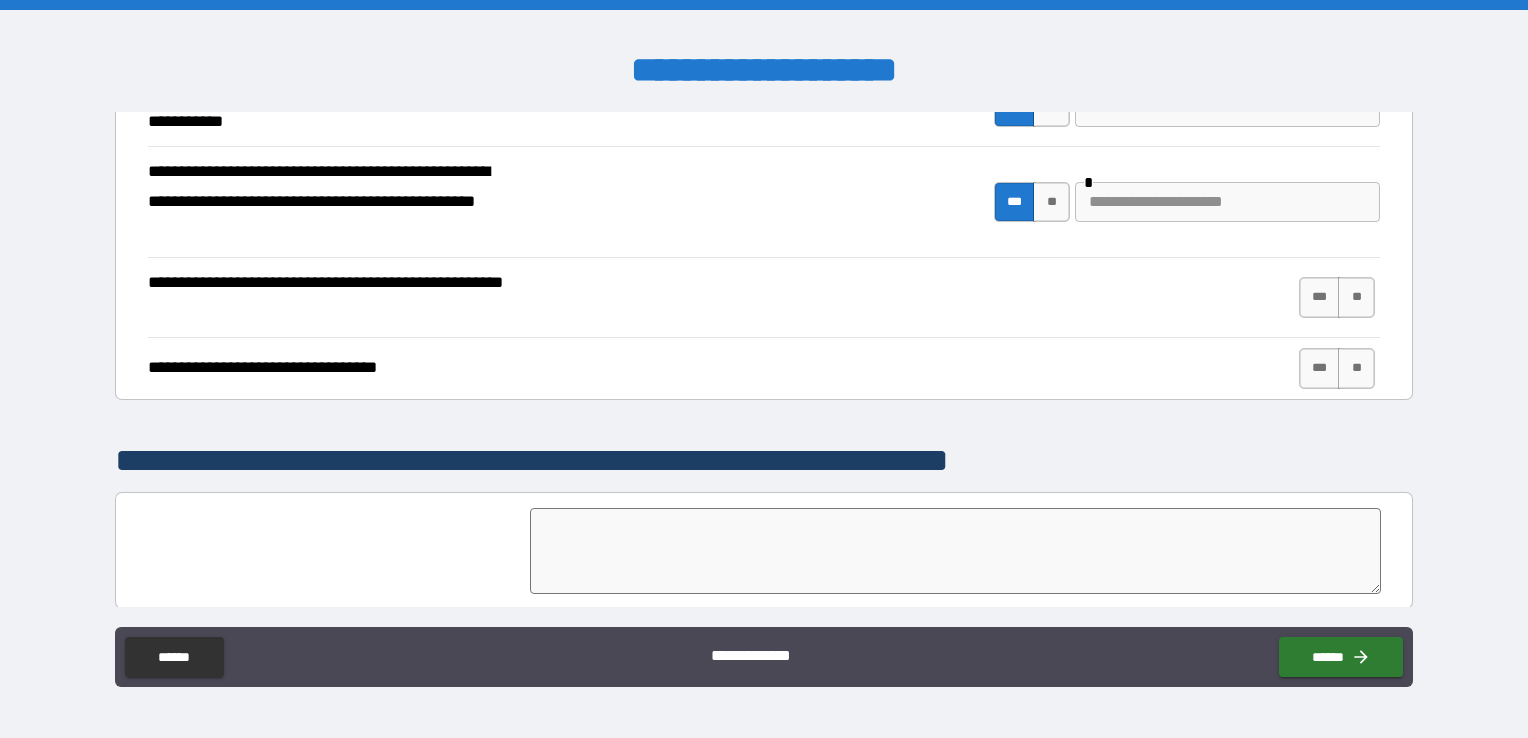 scroll, scrollTop: 336, scrollLeft: 0, axis: vertical 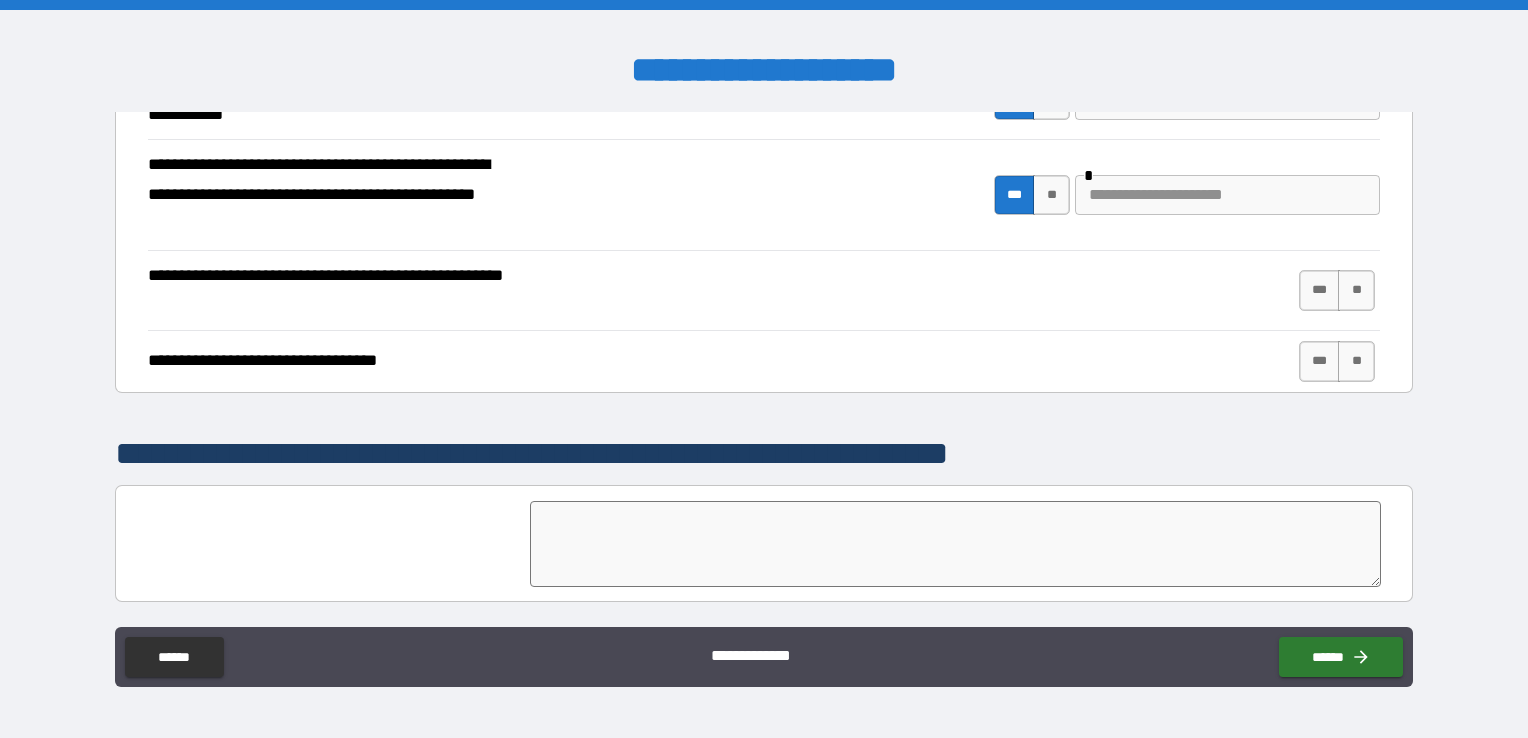 click at bounding box center [1227, 195] 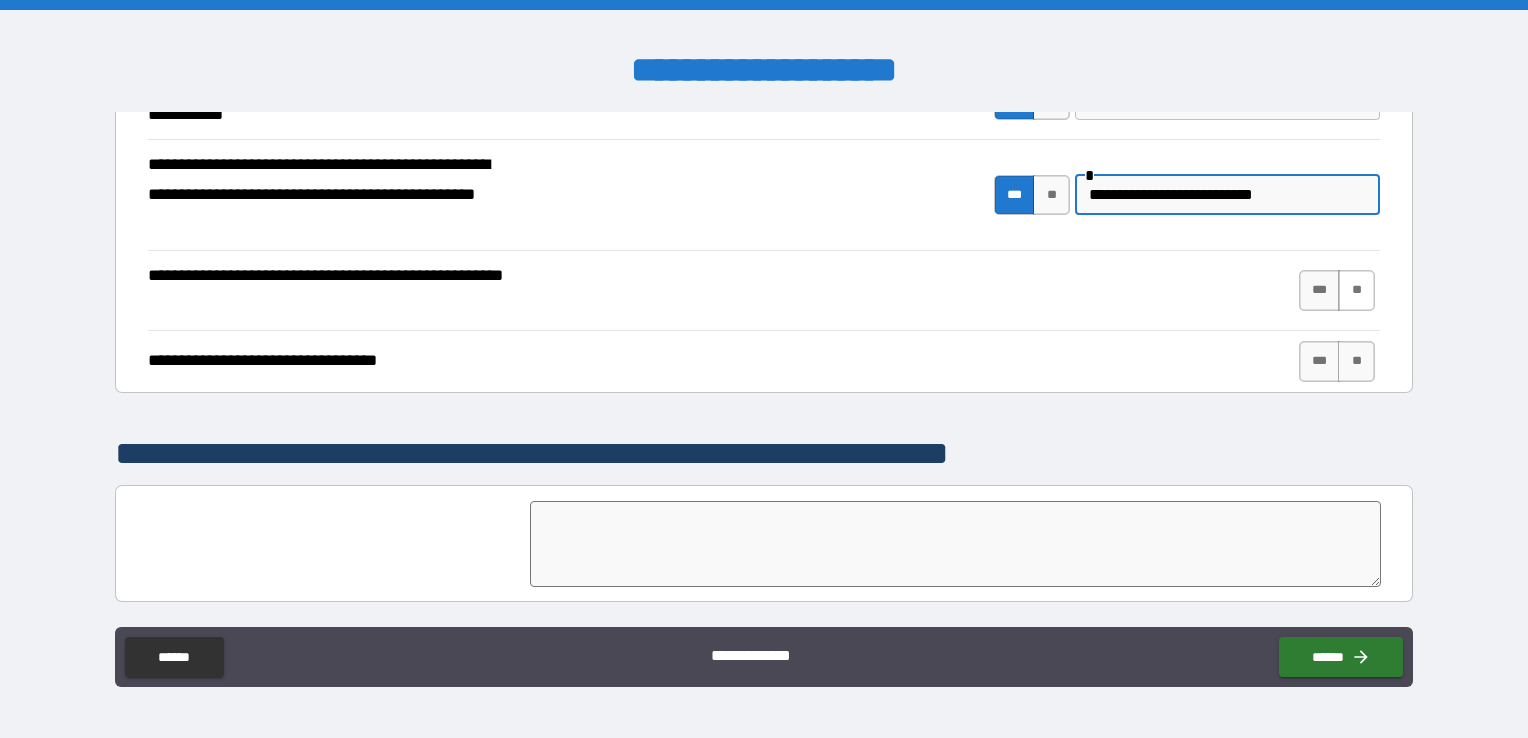 type on "**********" 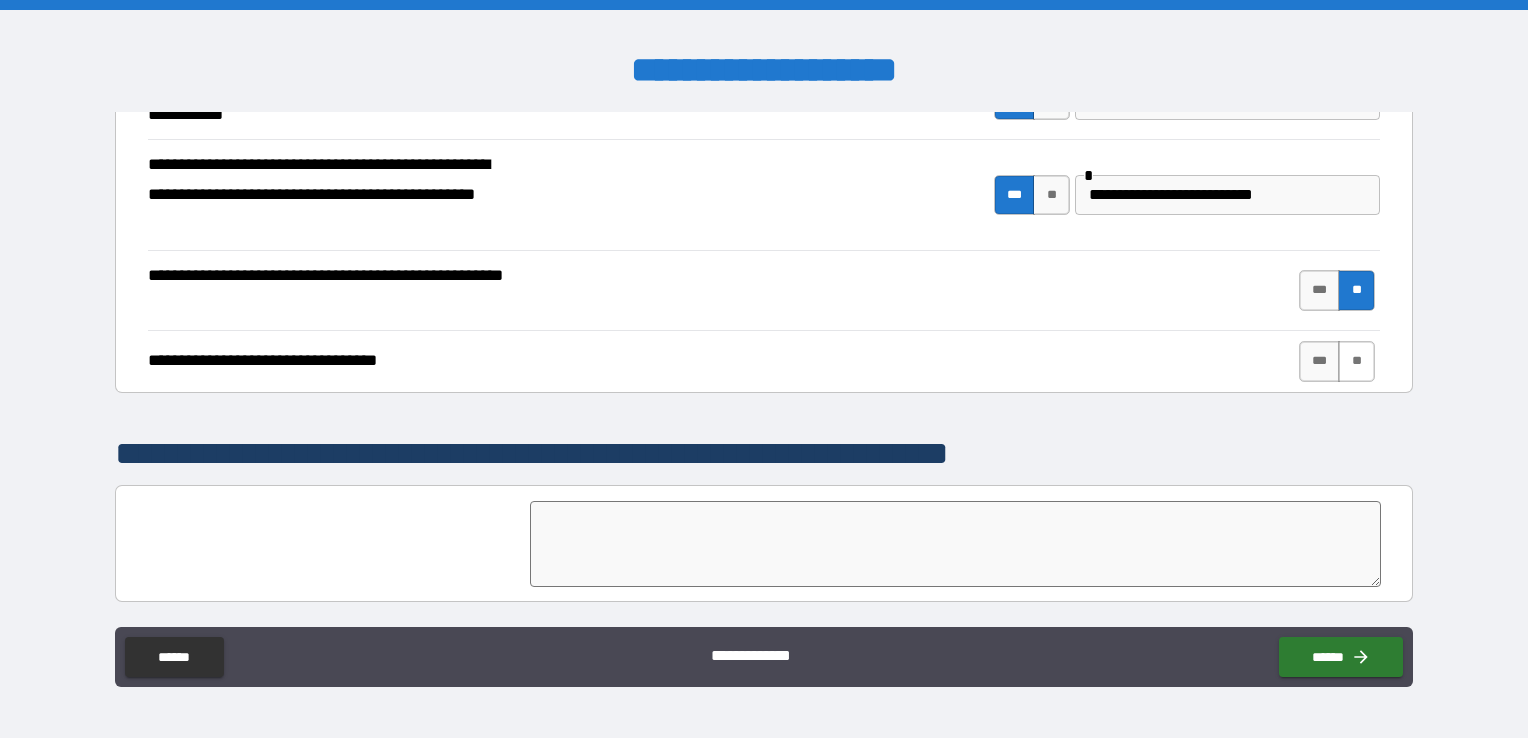 click on "**" at bounding box center [1356, 361] 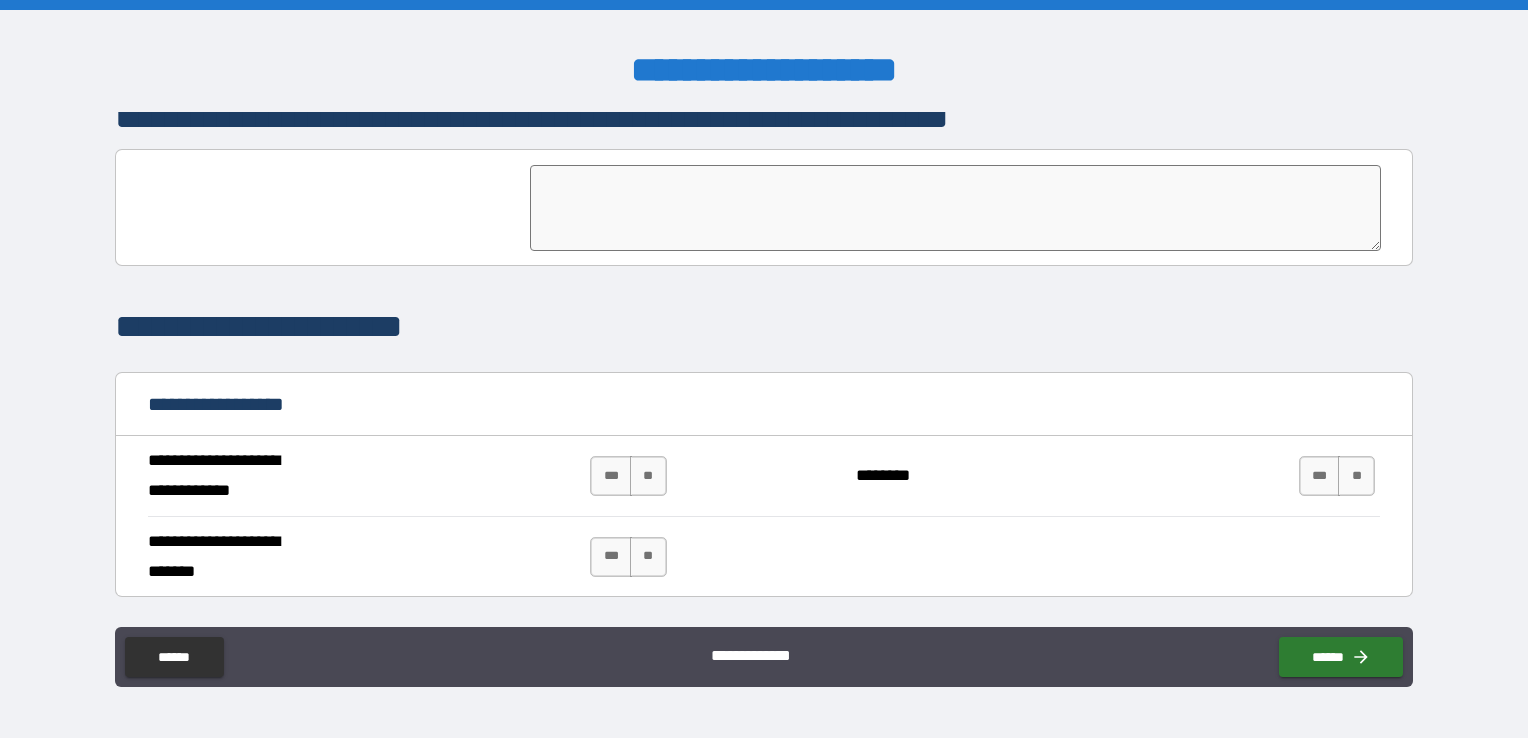 scroll, scrollTop: 678, scrollLeft: 0, axis: vertical 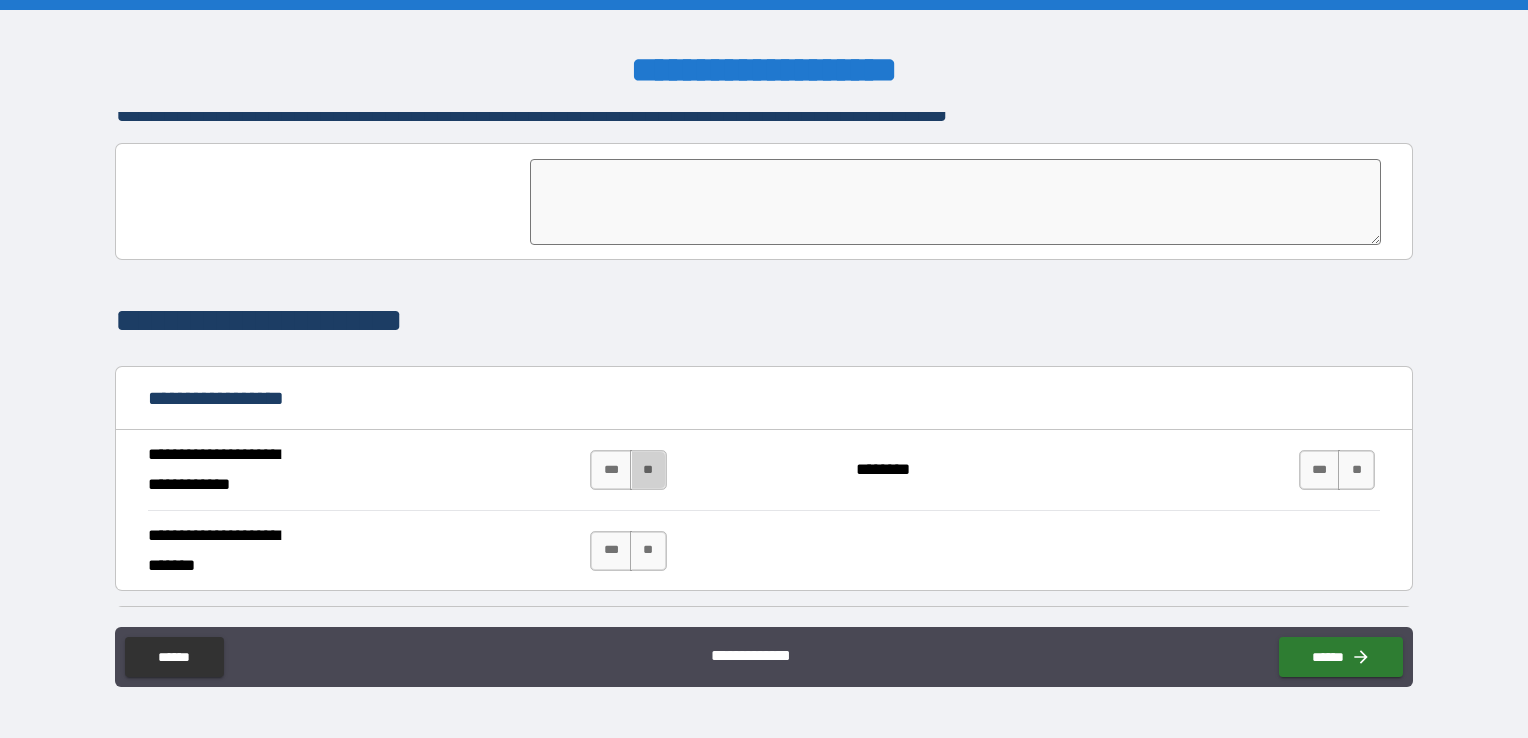 drag, startPoint x: 646, startPoint y: 471, endPoint x: 648, endPoint y: 503, distance: 32.06244 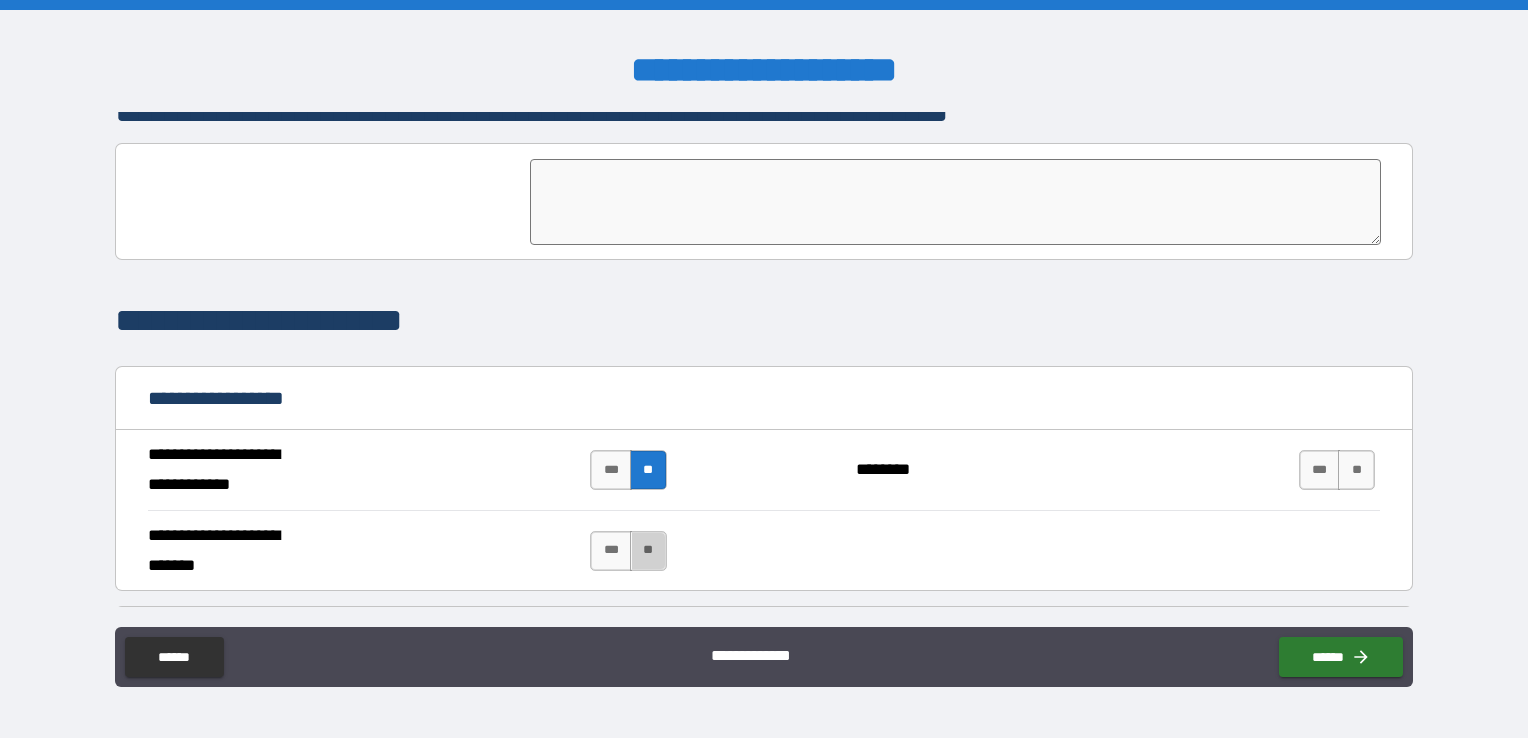 drag, startPoint x: 641, startPoint y: 547, endPoint x: 749, endPoint y: 551, distance: 108.07405 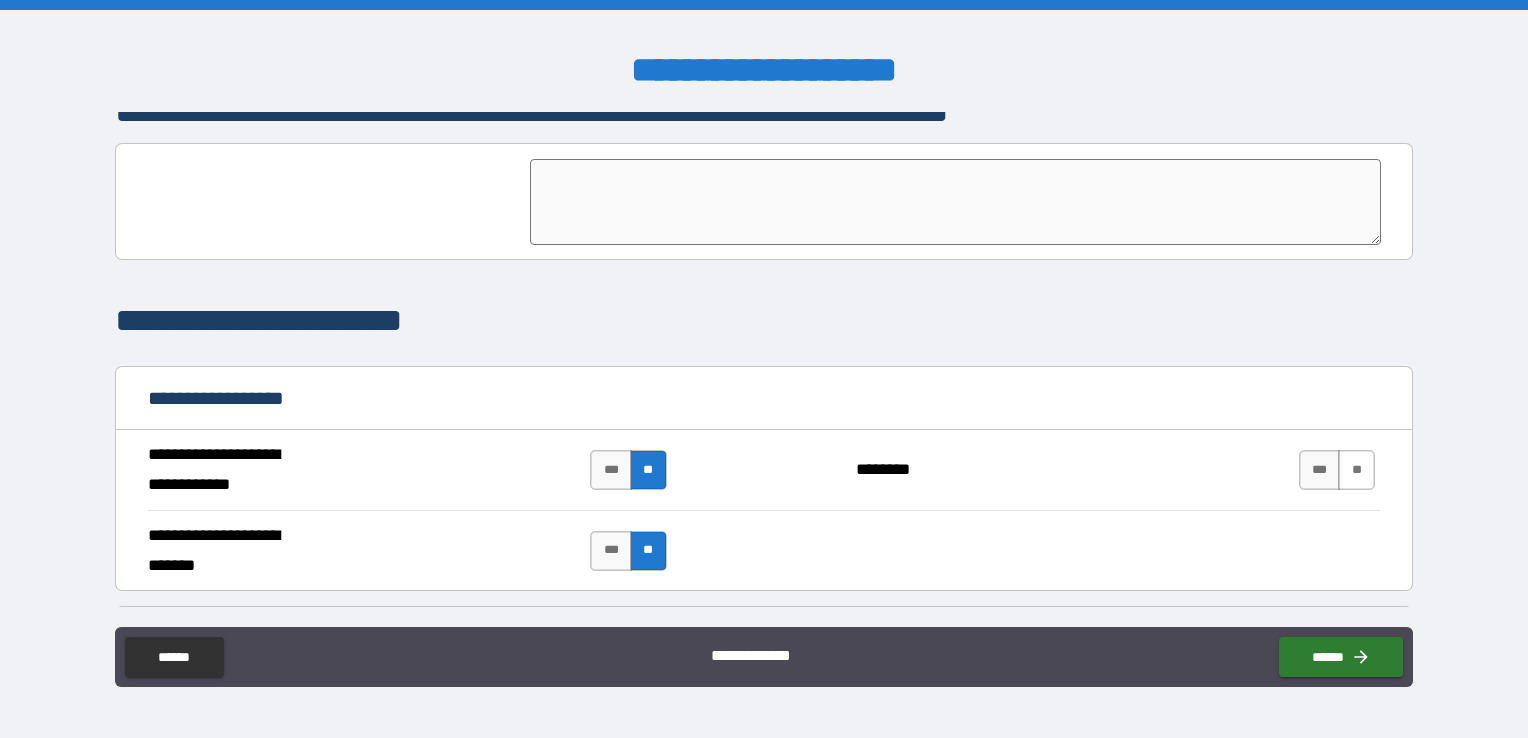 click on "**" at bounding box center (1356, 470) 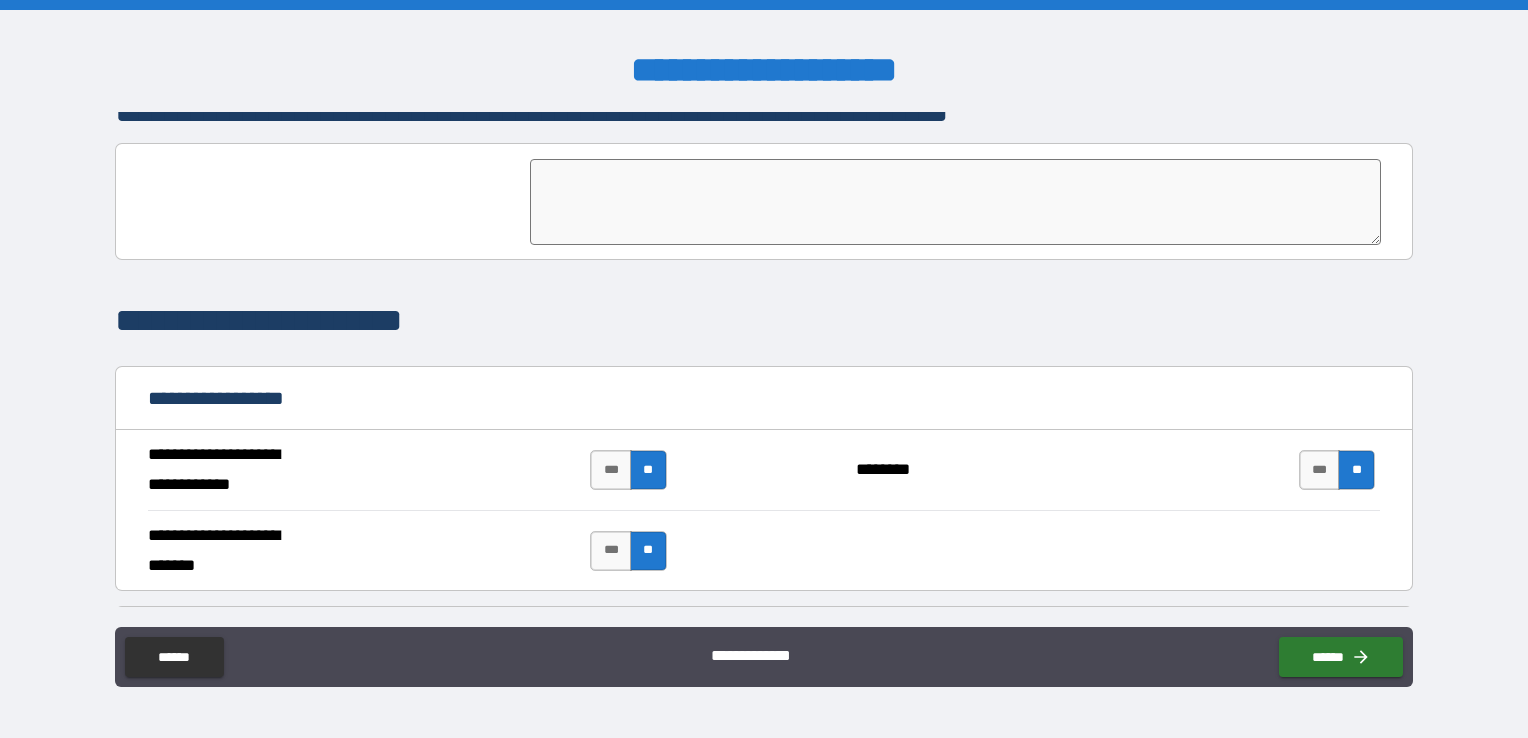 click at bounding box center [955, 202] 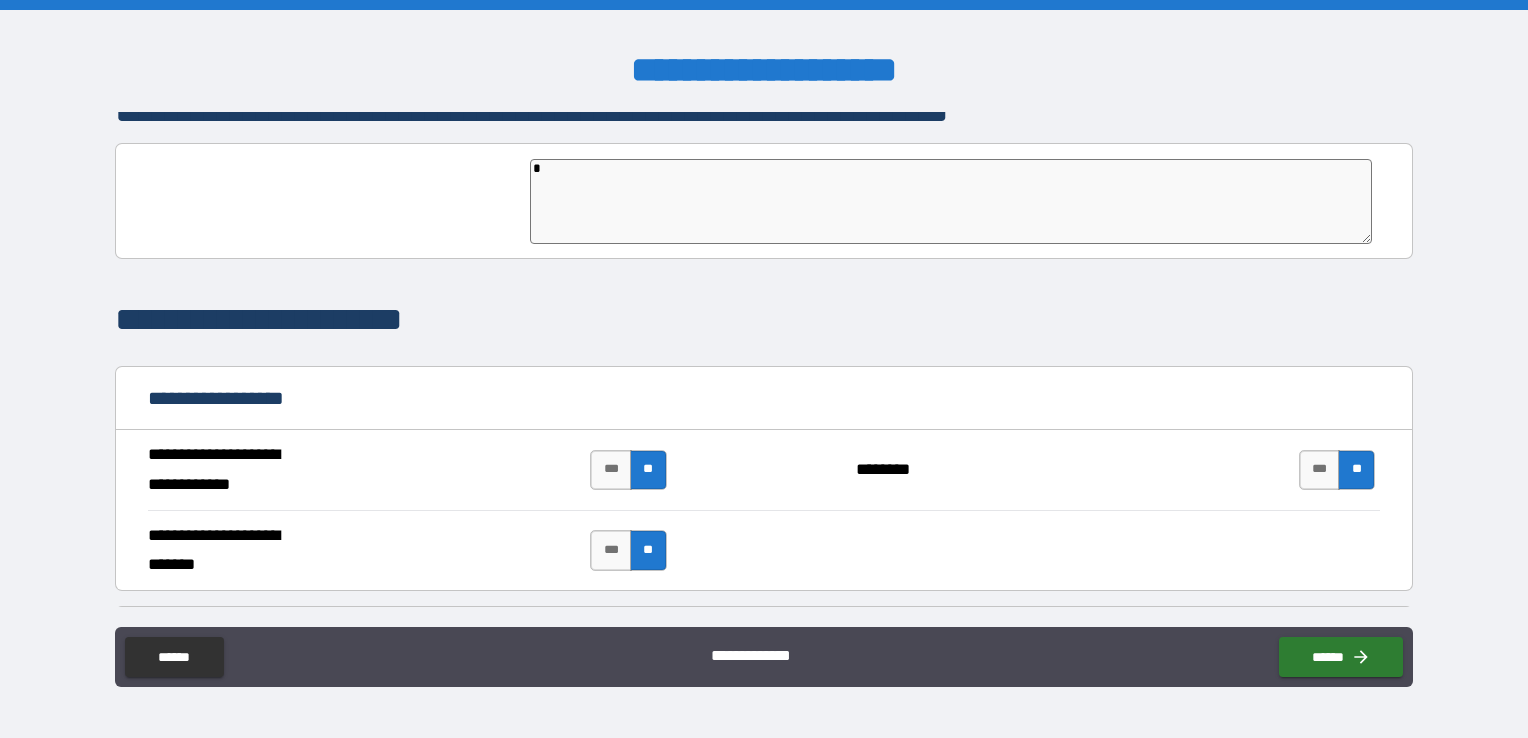 type on "*" 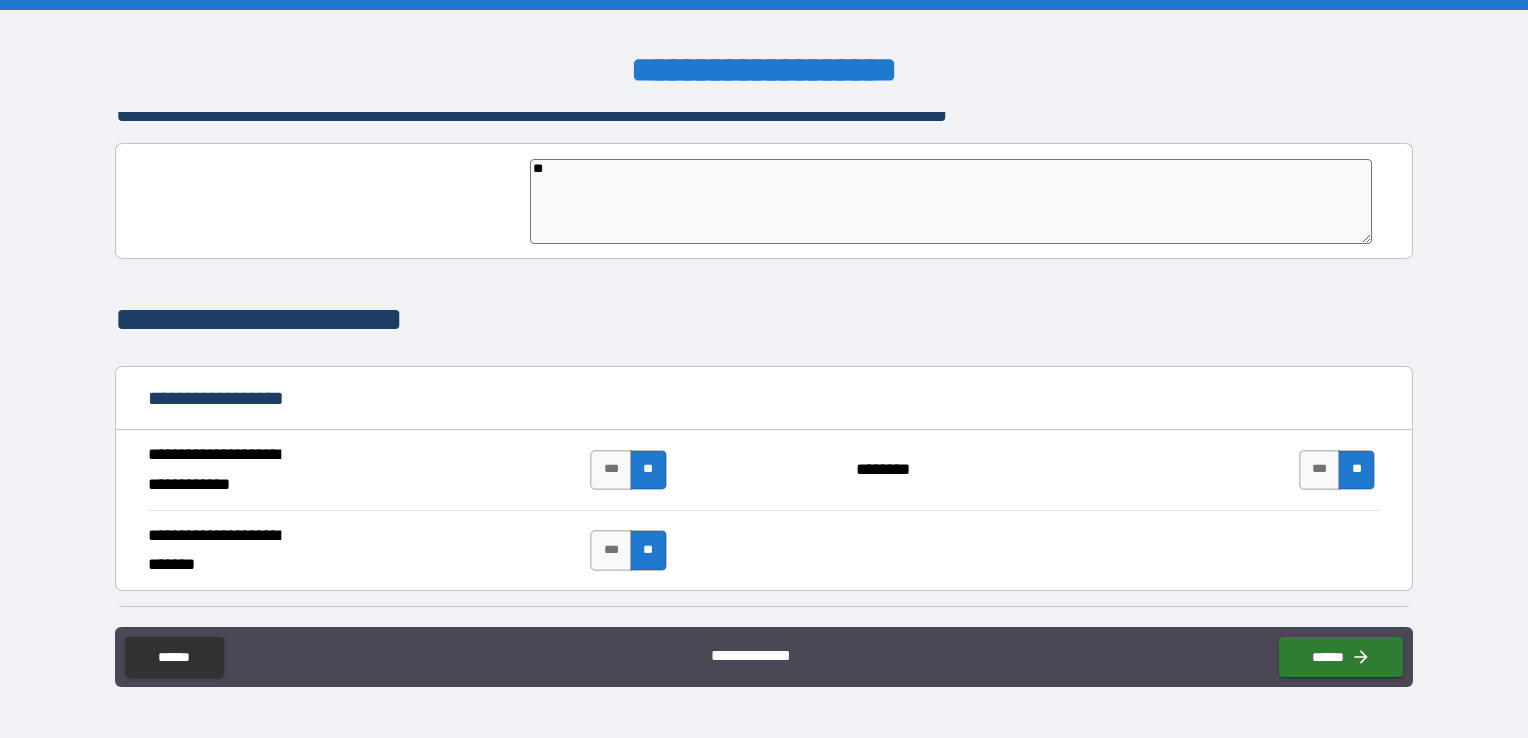 type on "*" 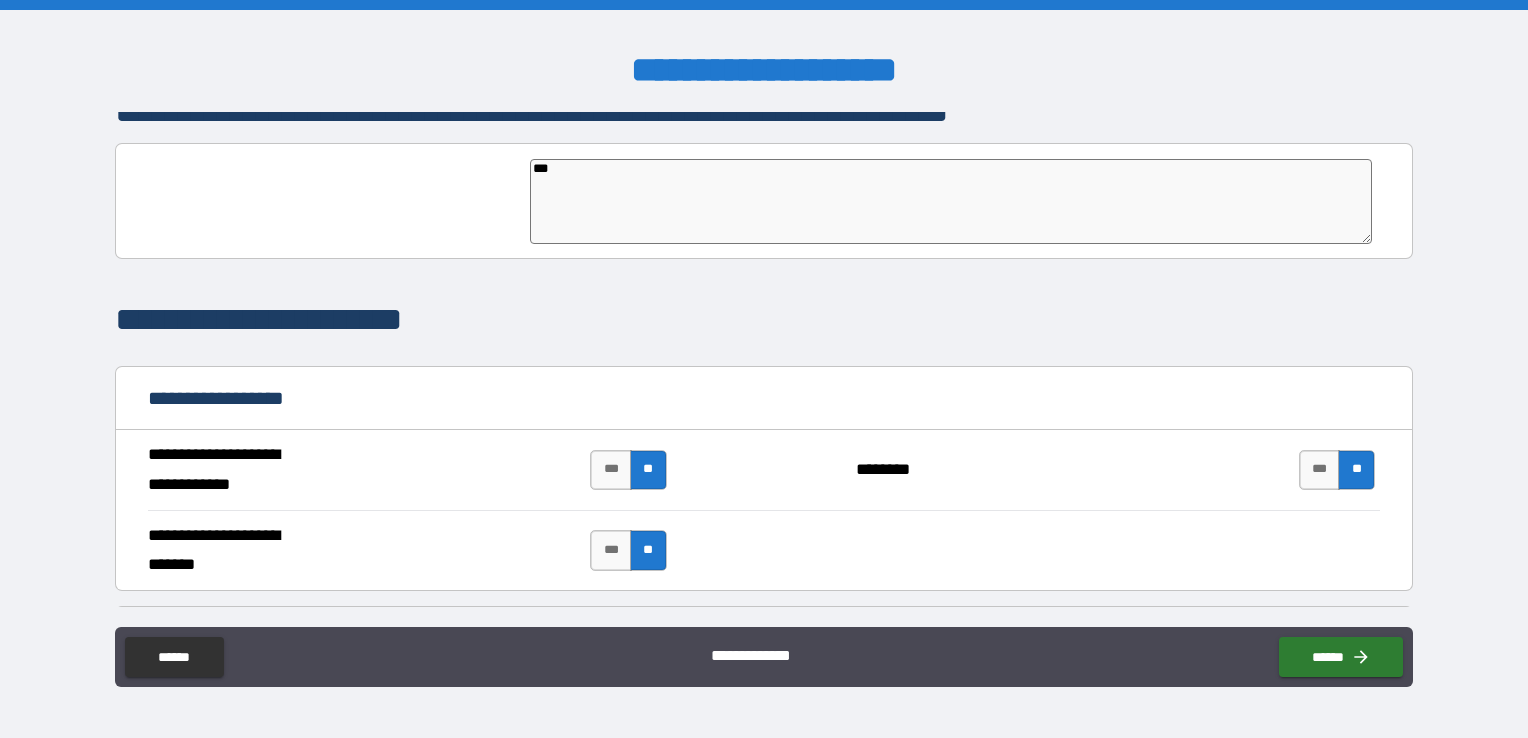 type on "*" 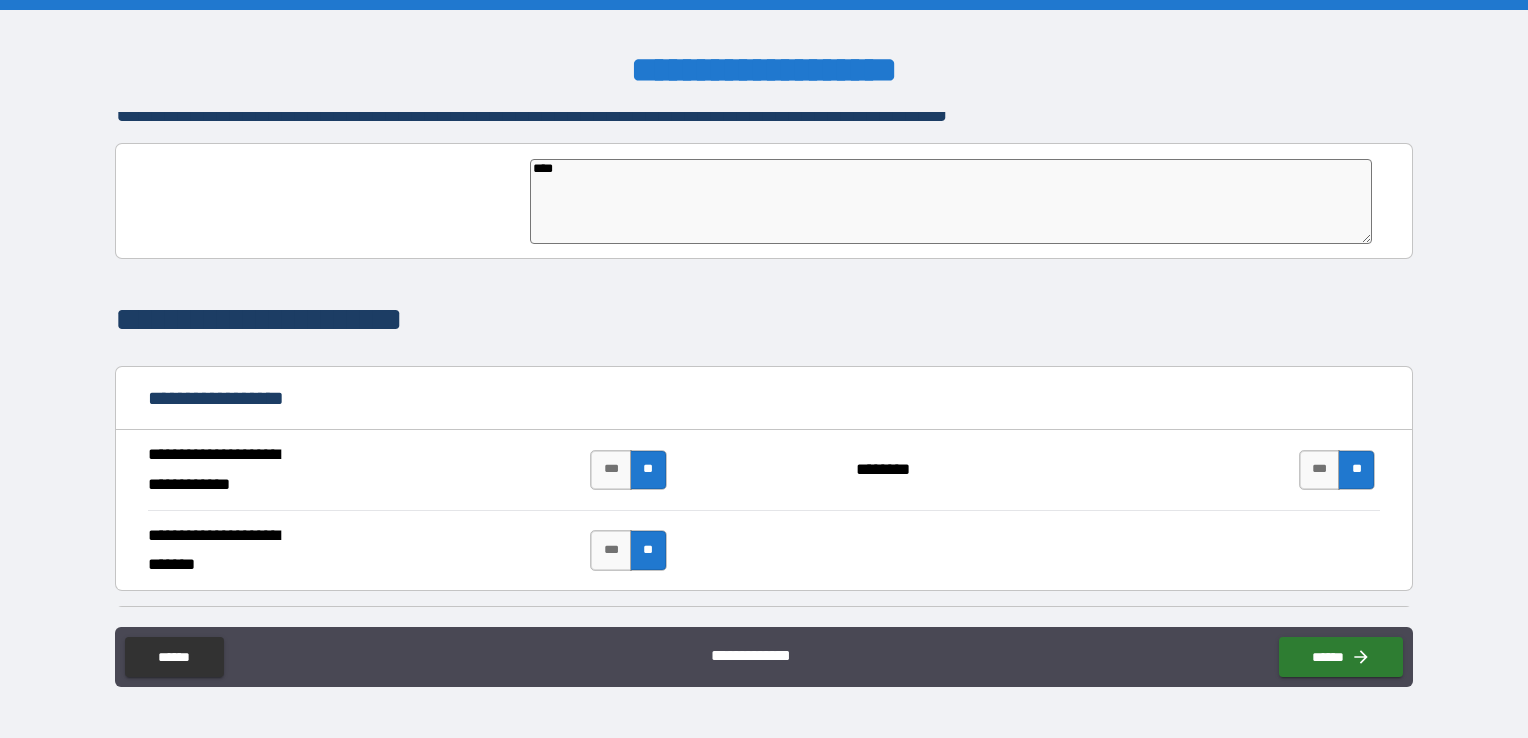 type on "*" 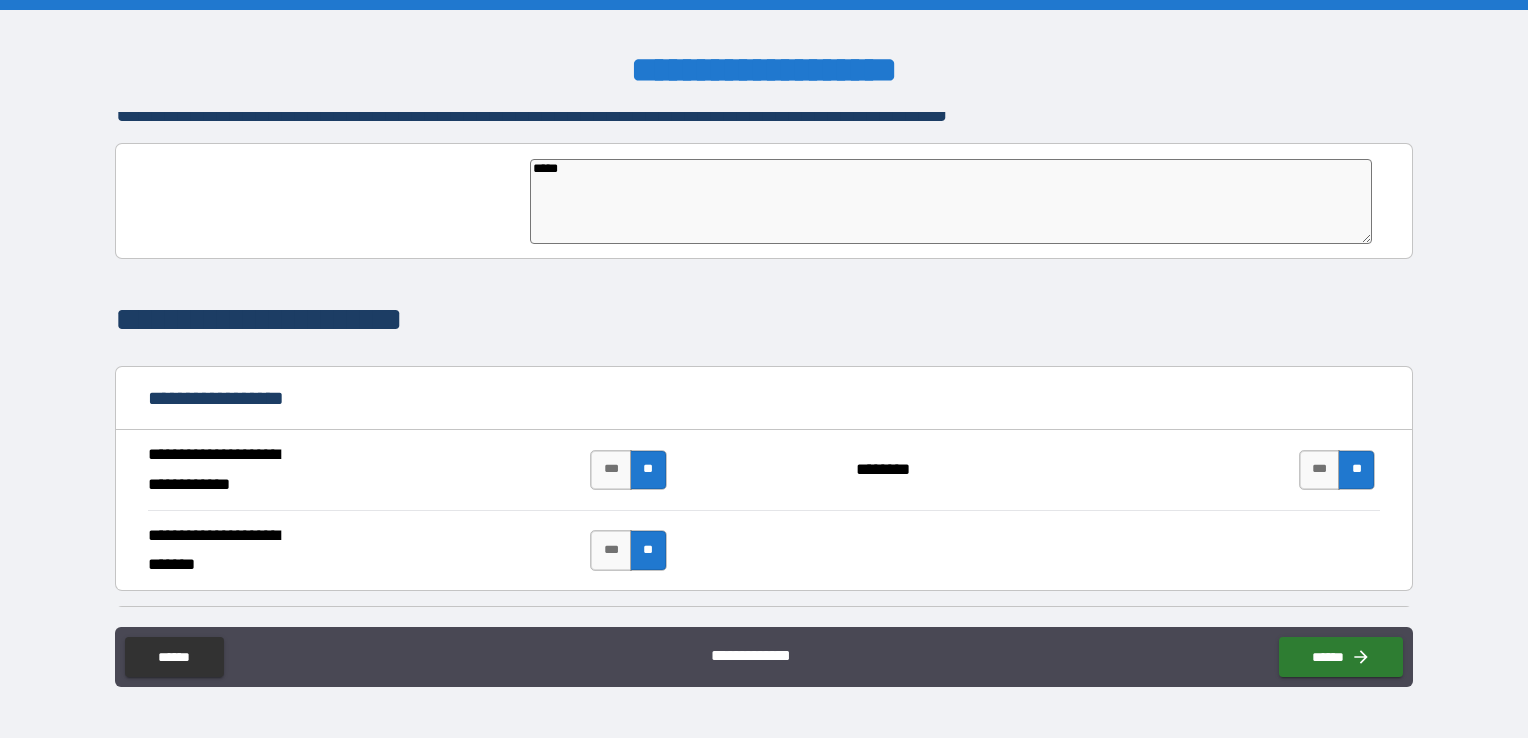 type on "*" 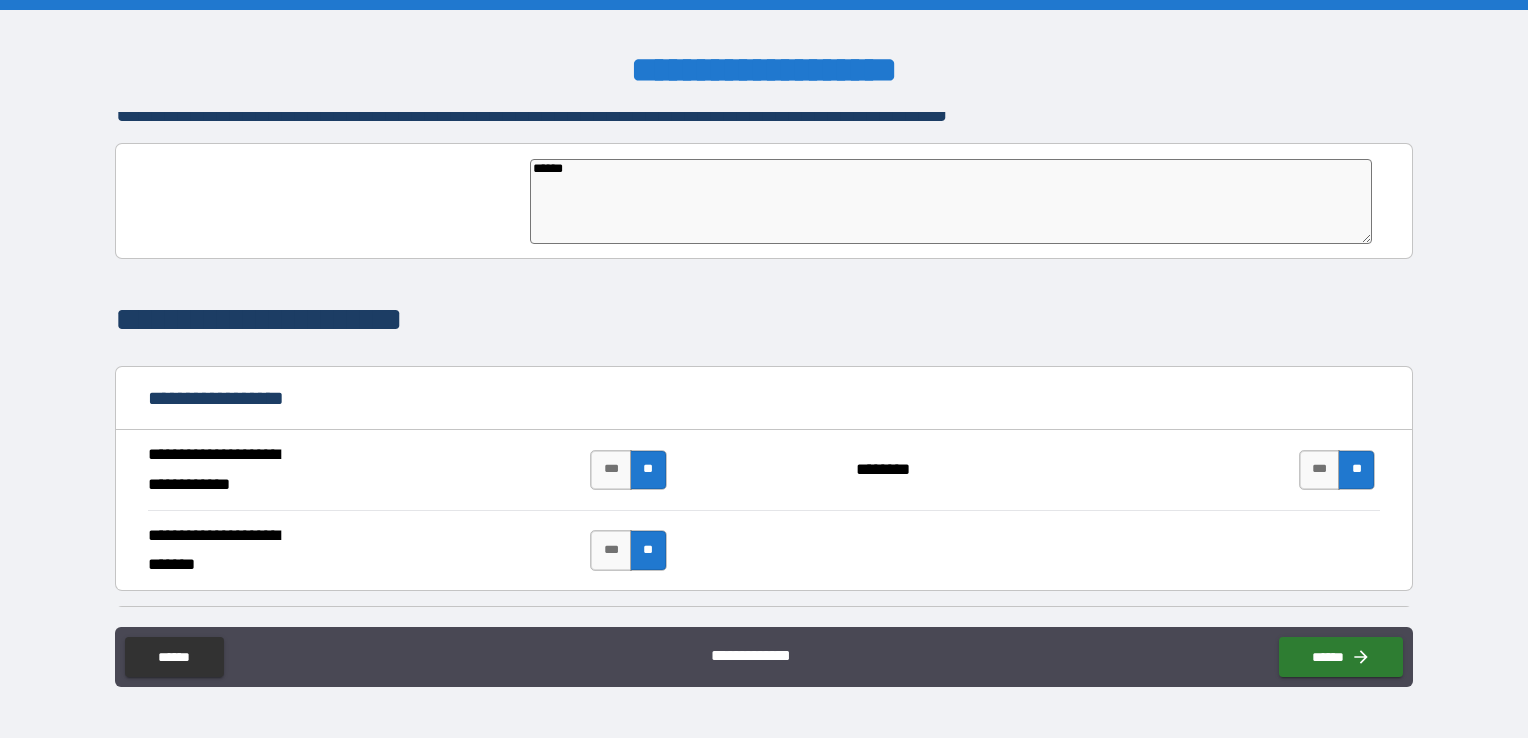 type on "*" 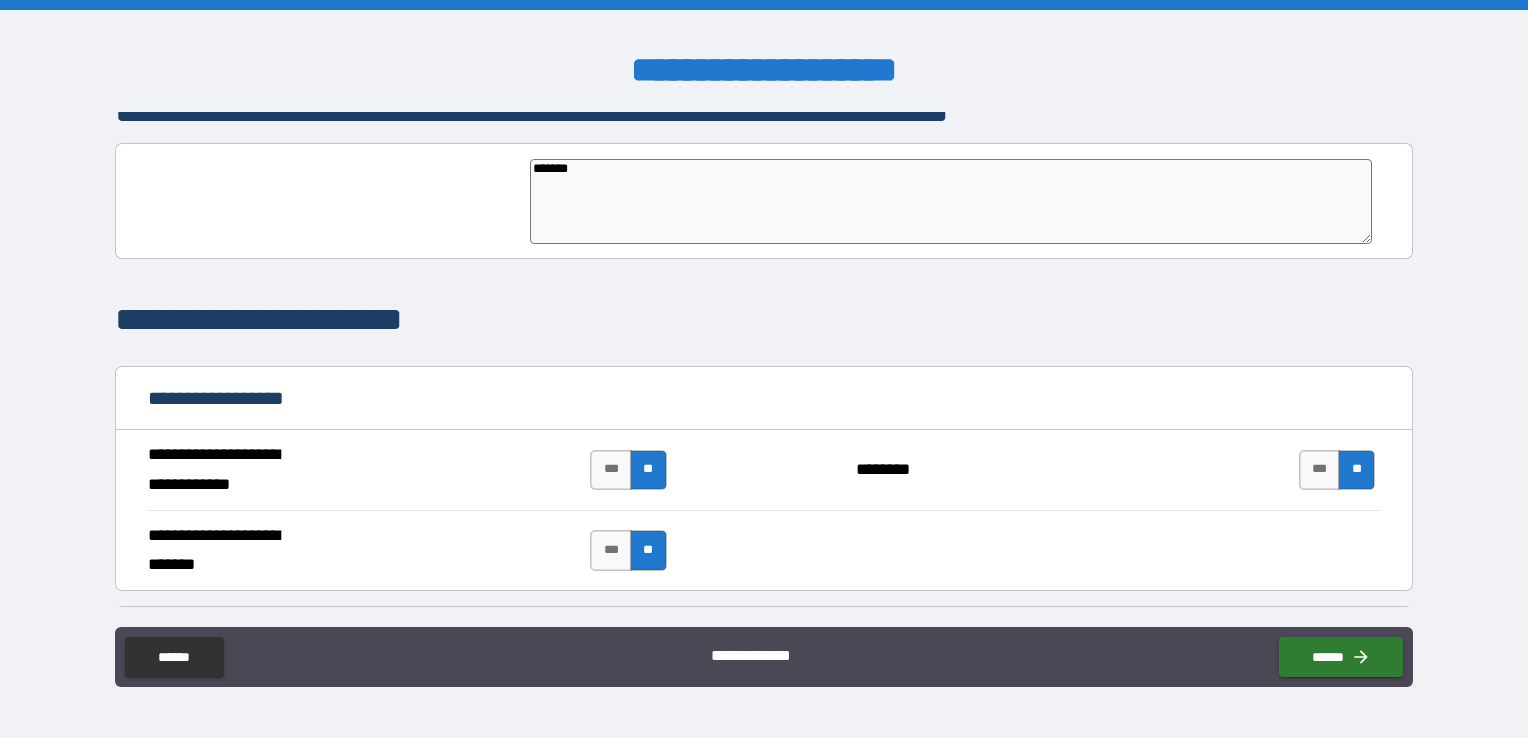 type on "*" 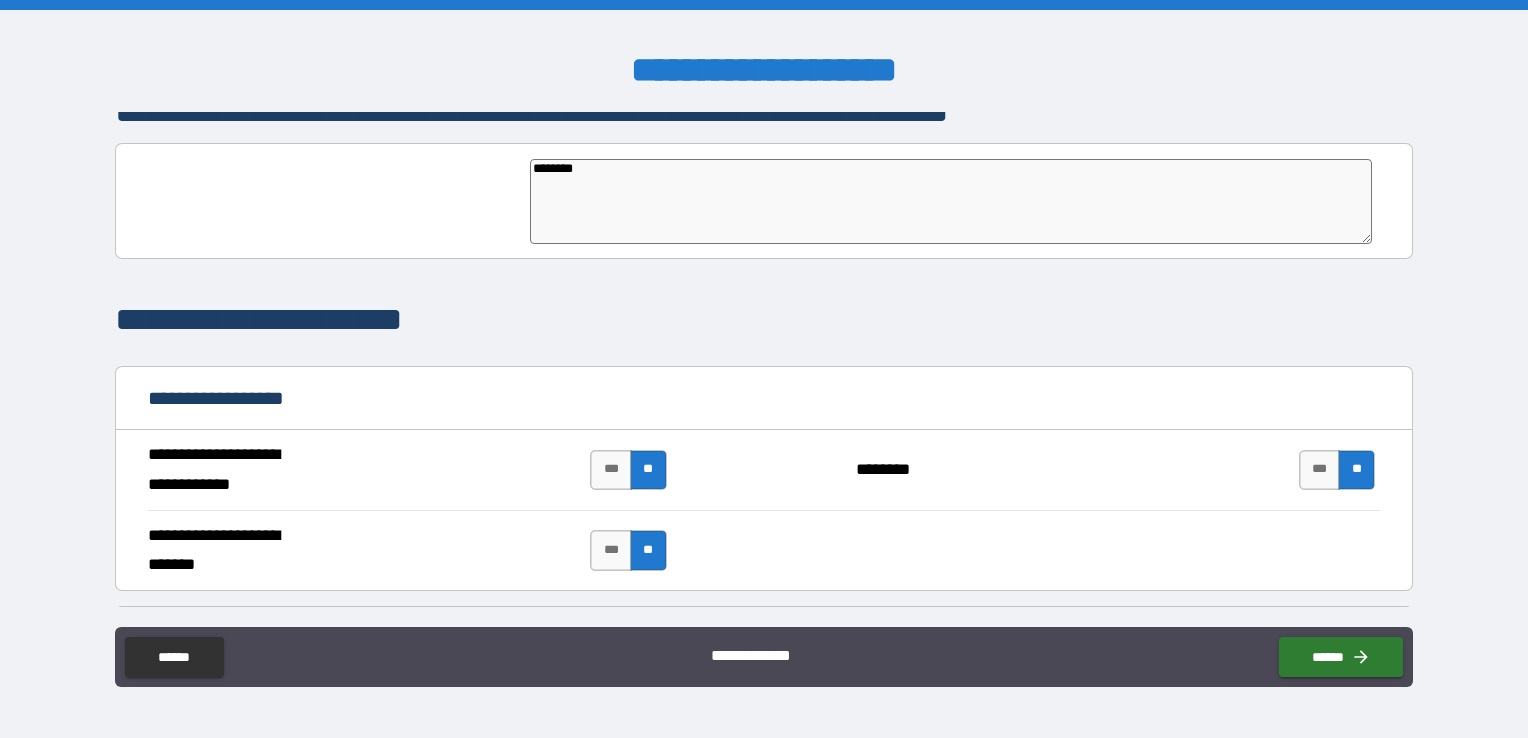 type on "*" 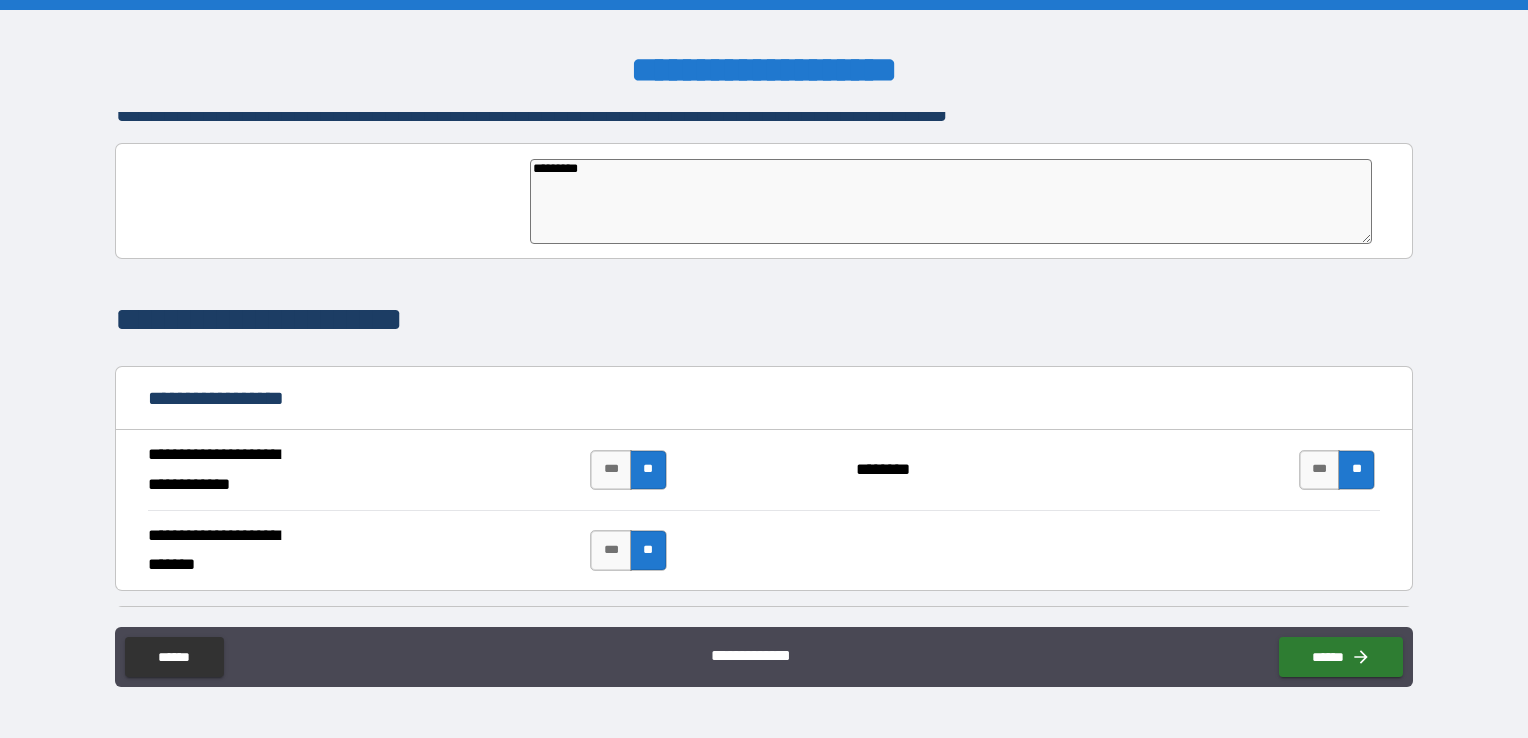 type on "*" 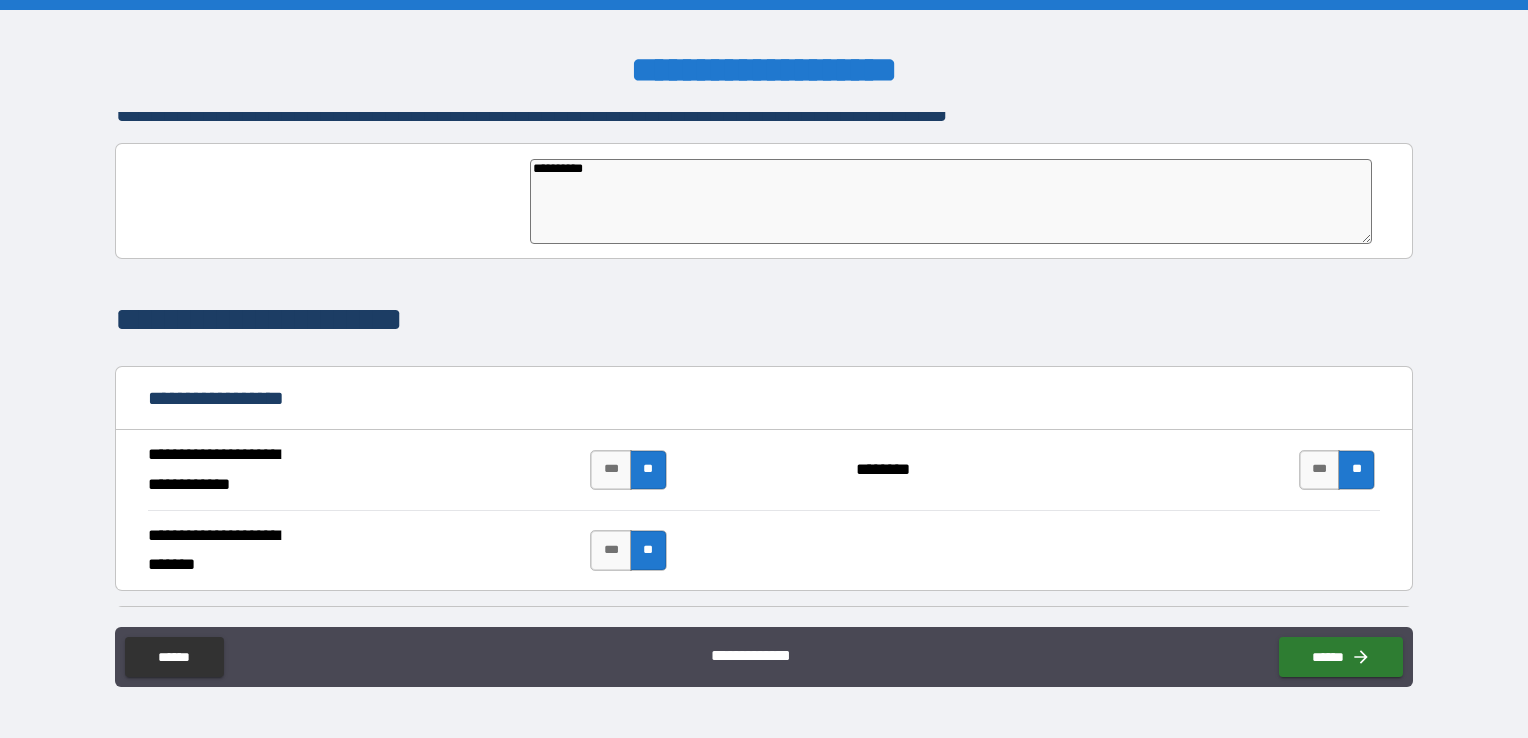 type on "*" 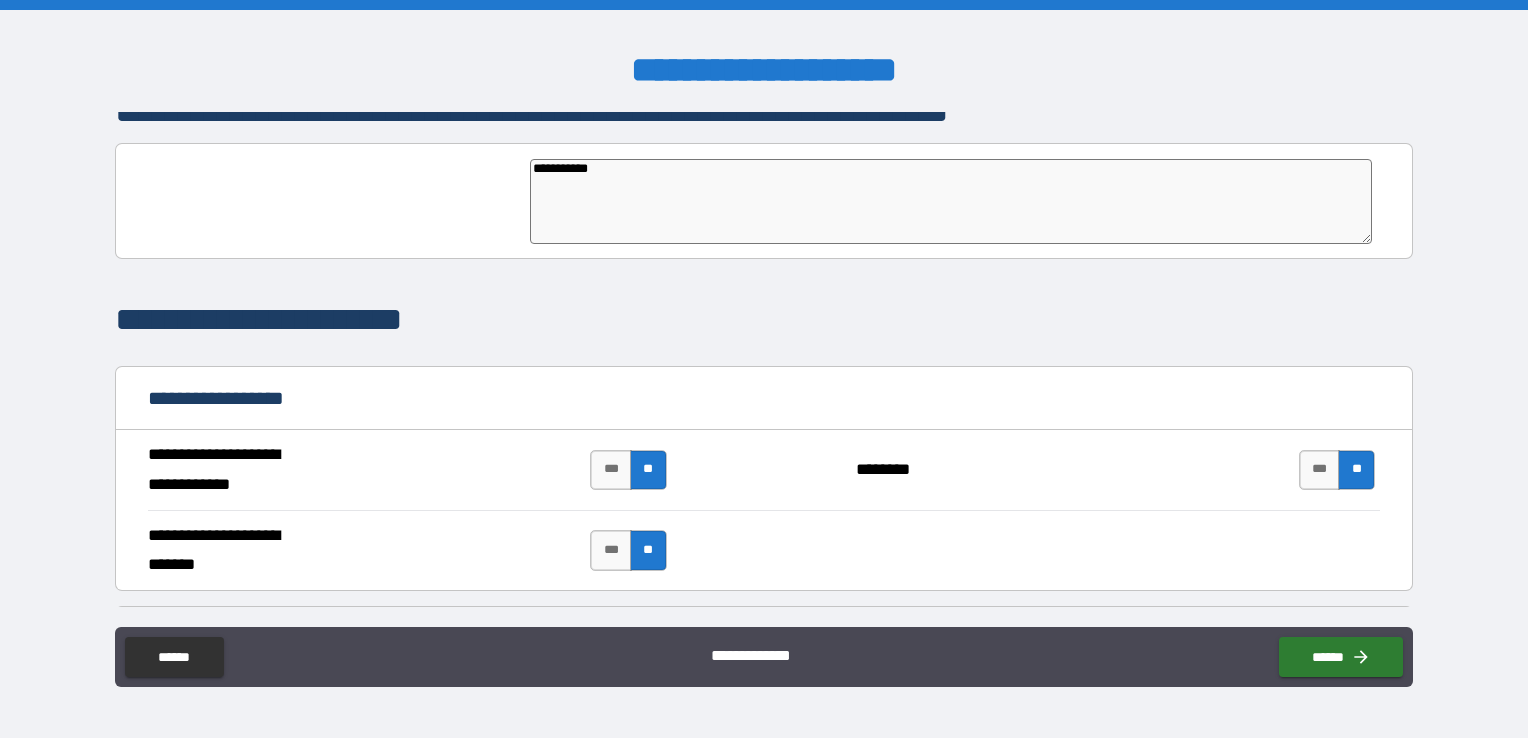 type on "*" 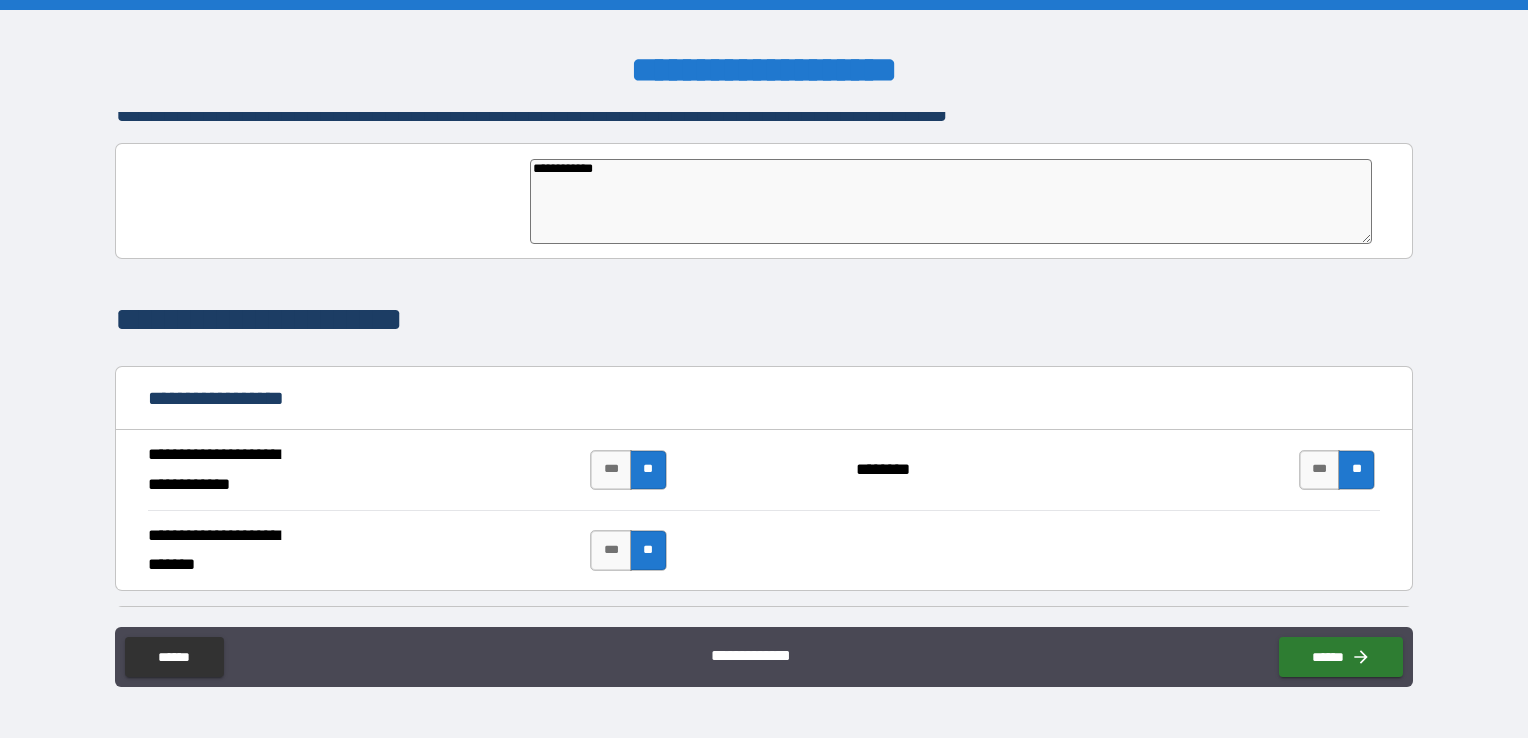 type on "*" 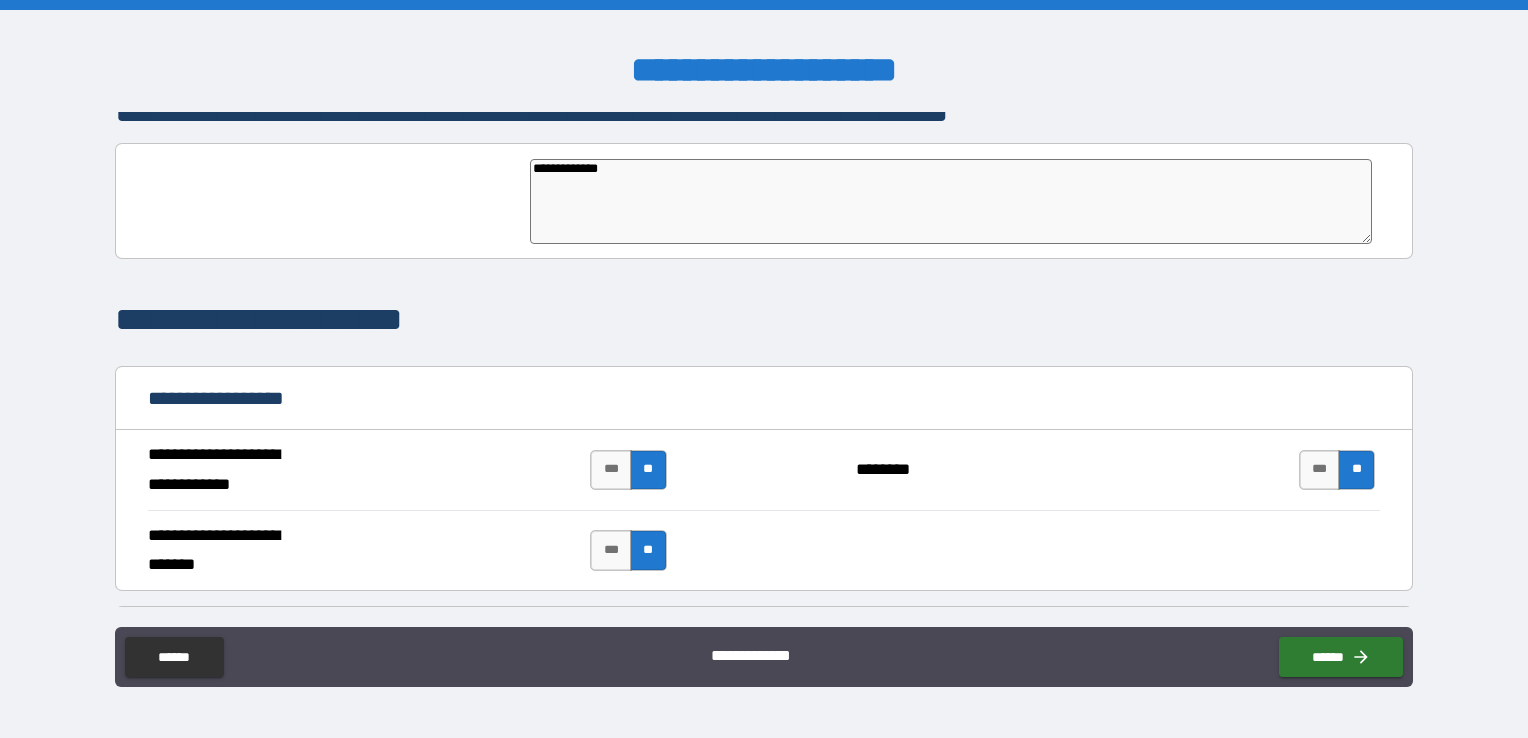 type on "*" 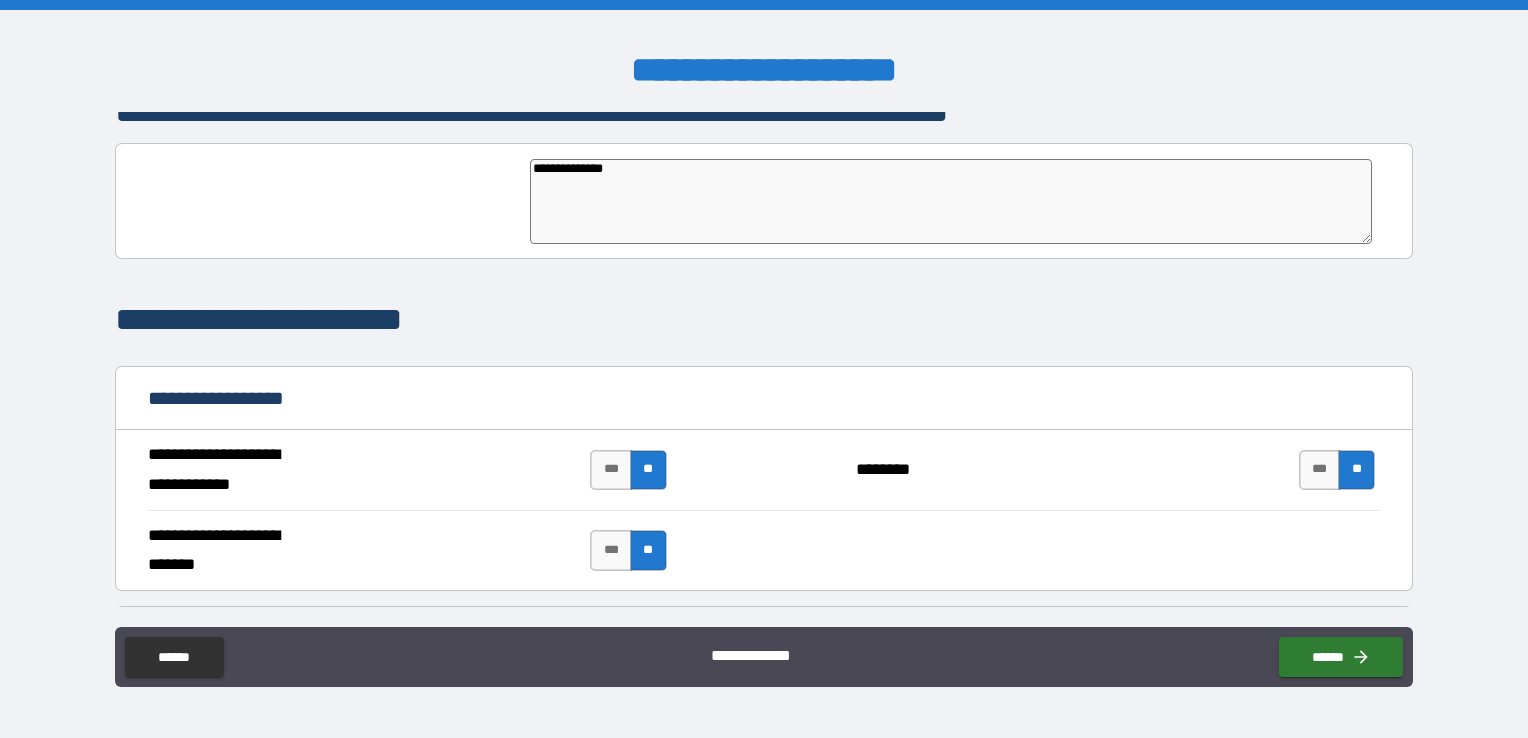 type on "*" 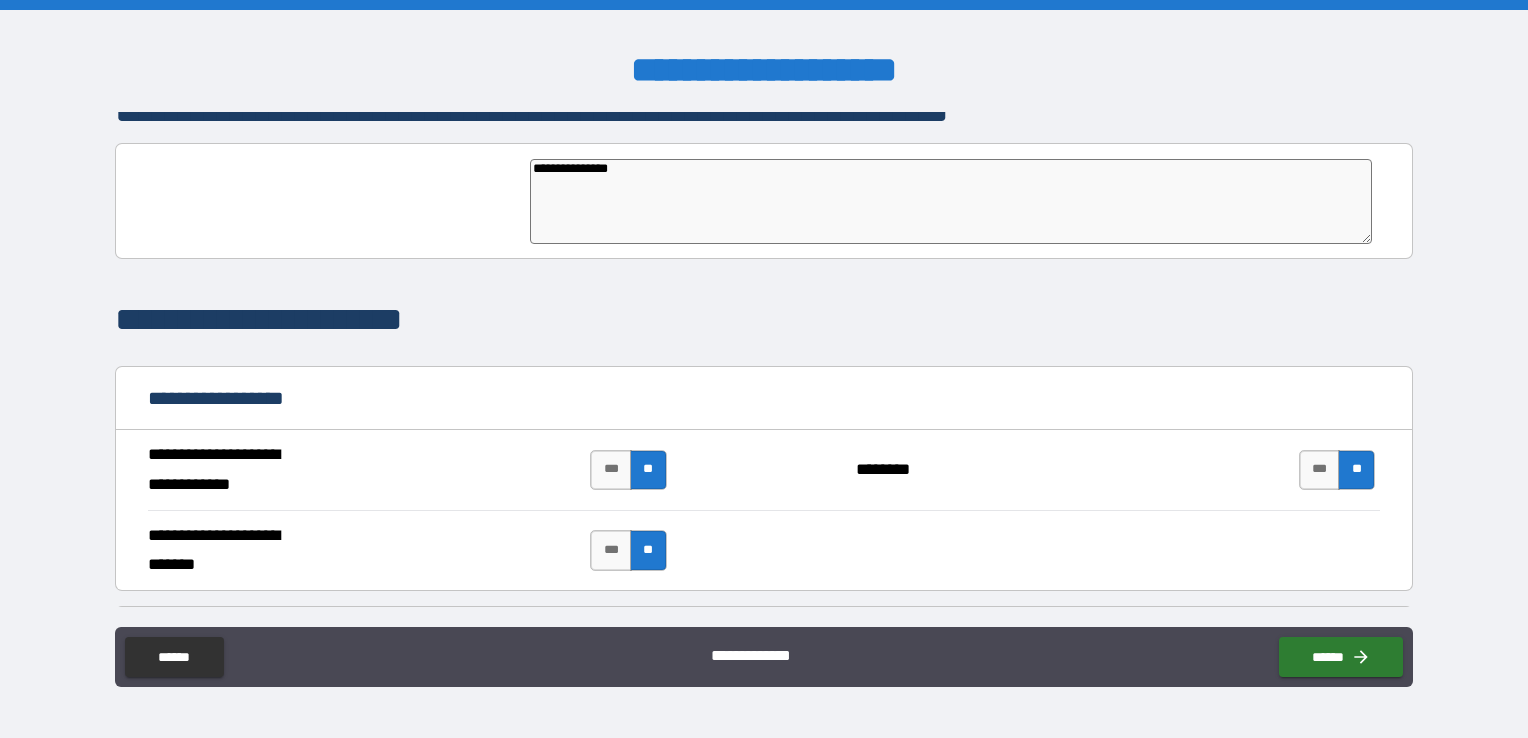 type on "**********" 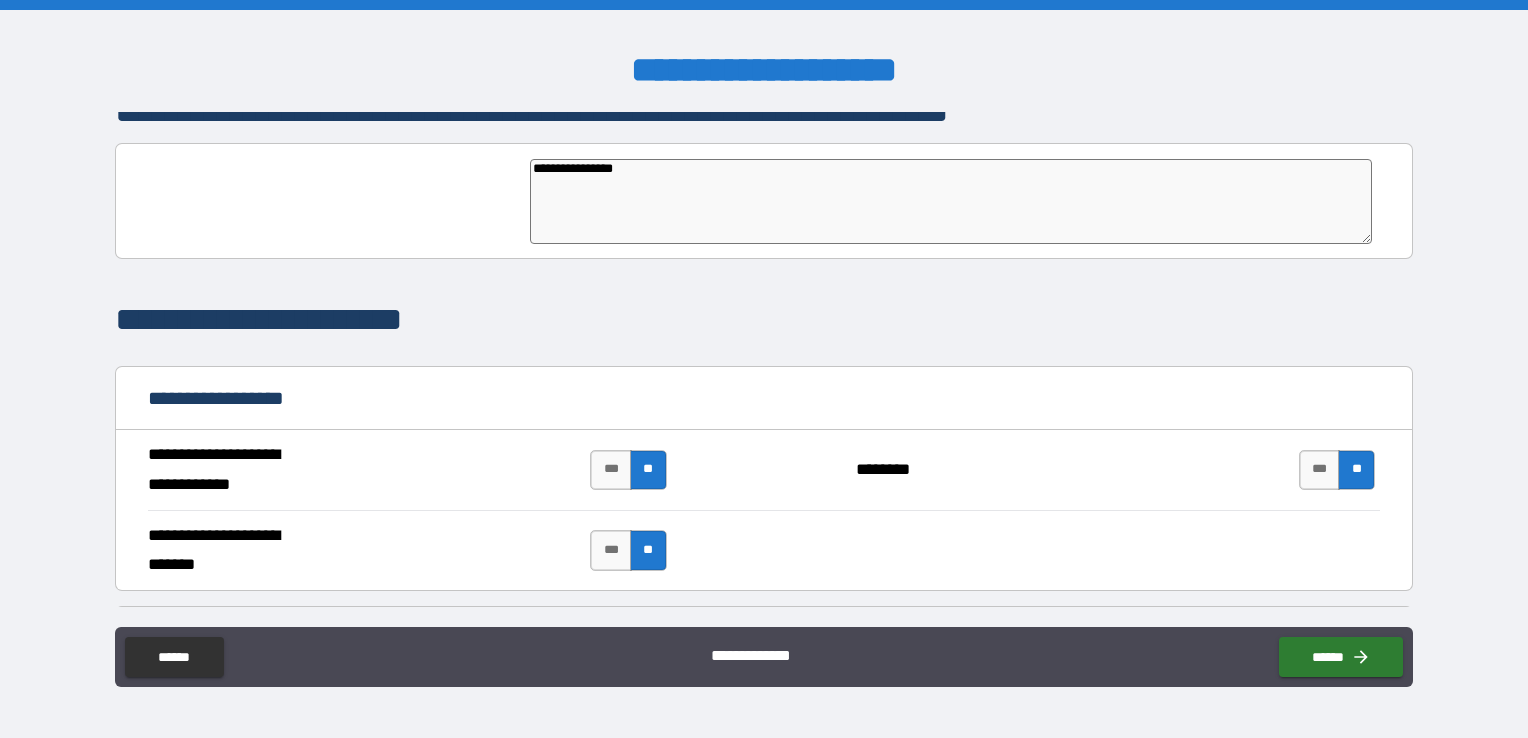 type on "*" 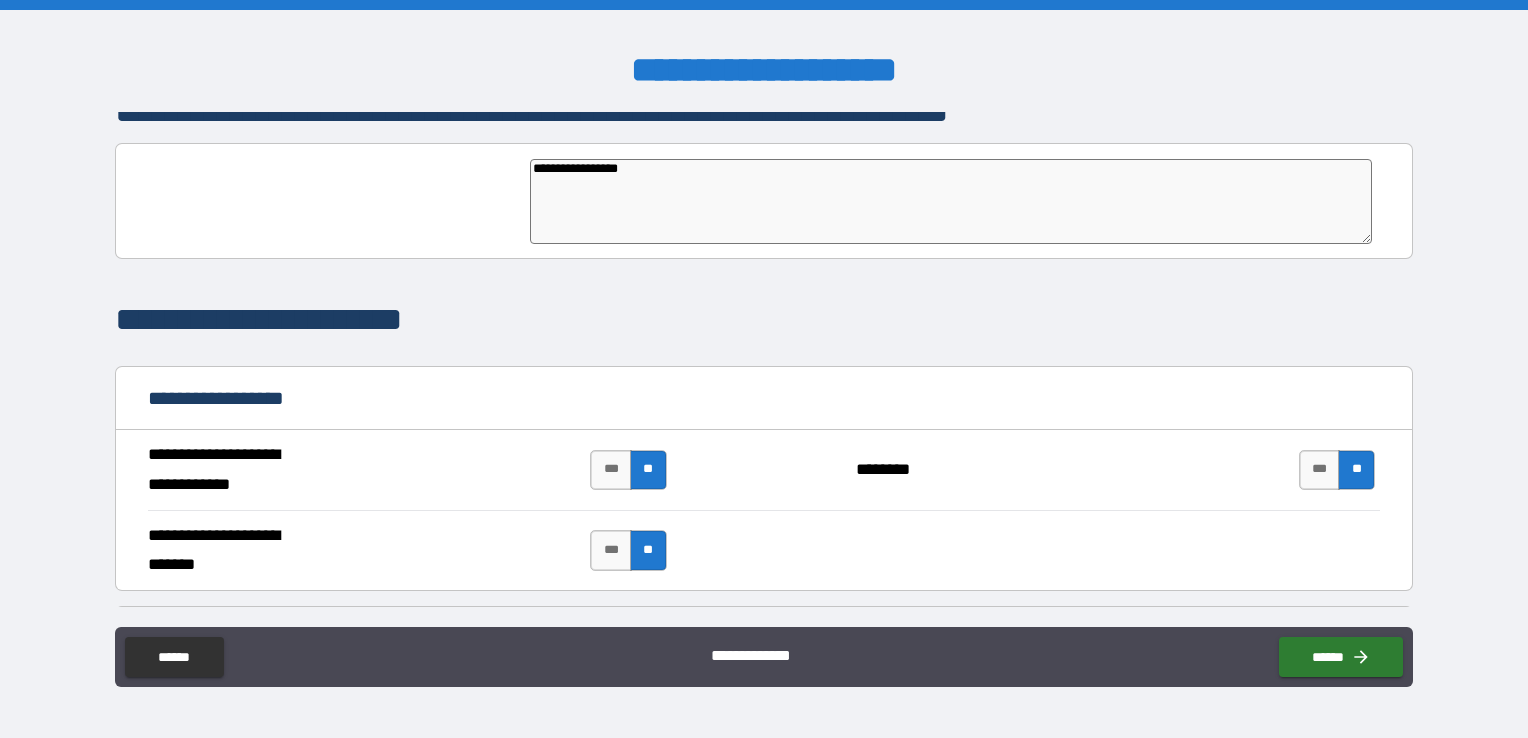 type on "*" 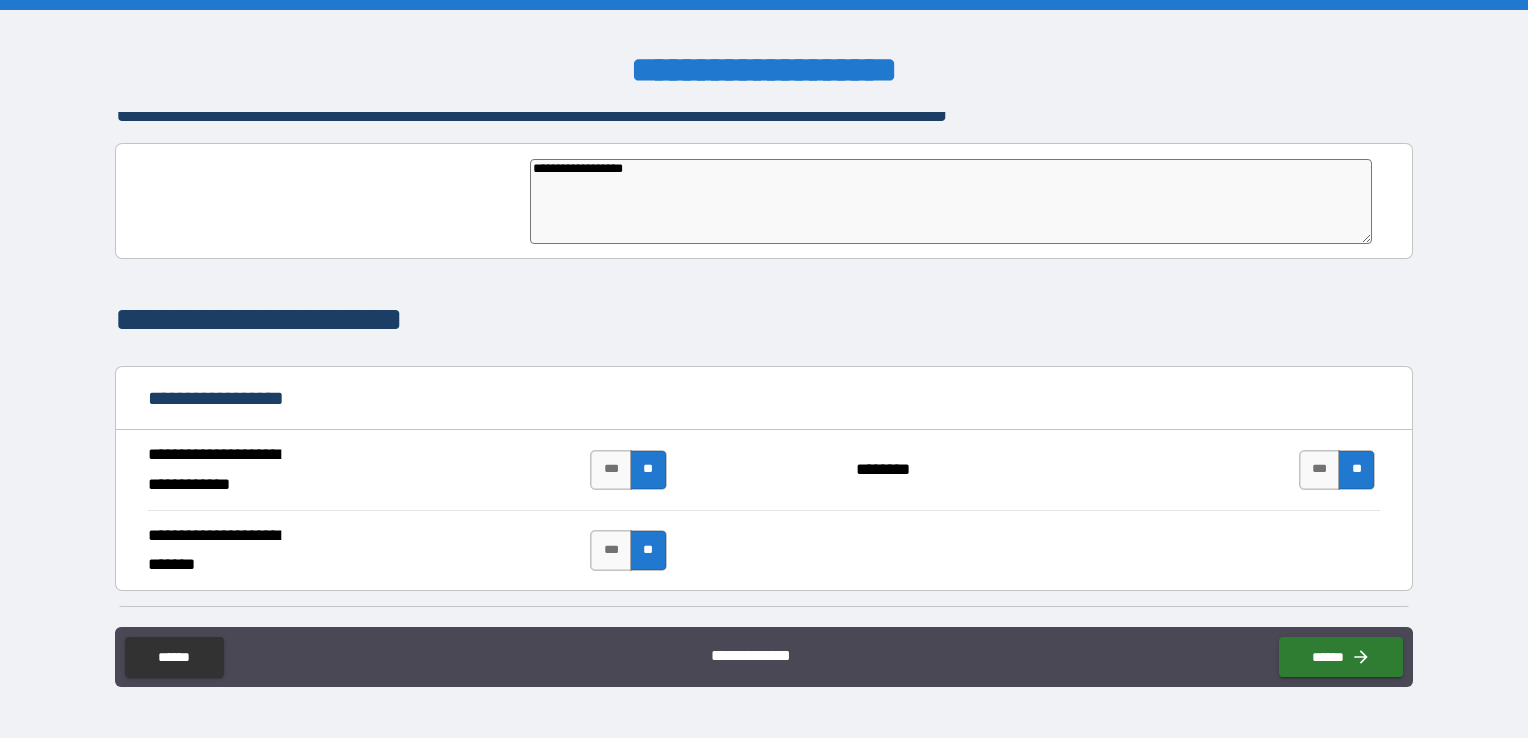 type on "*" 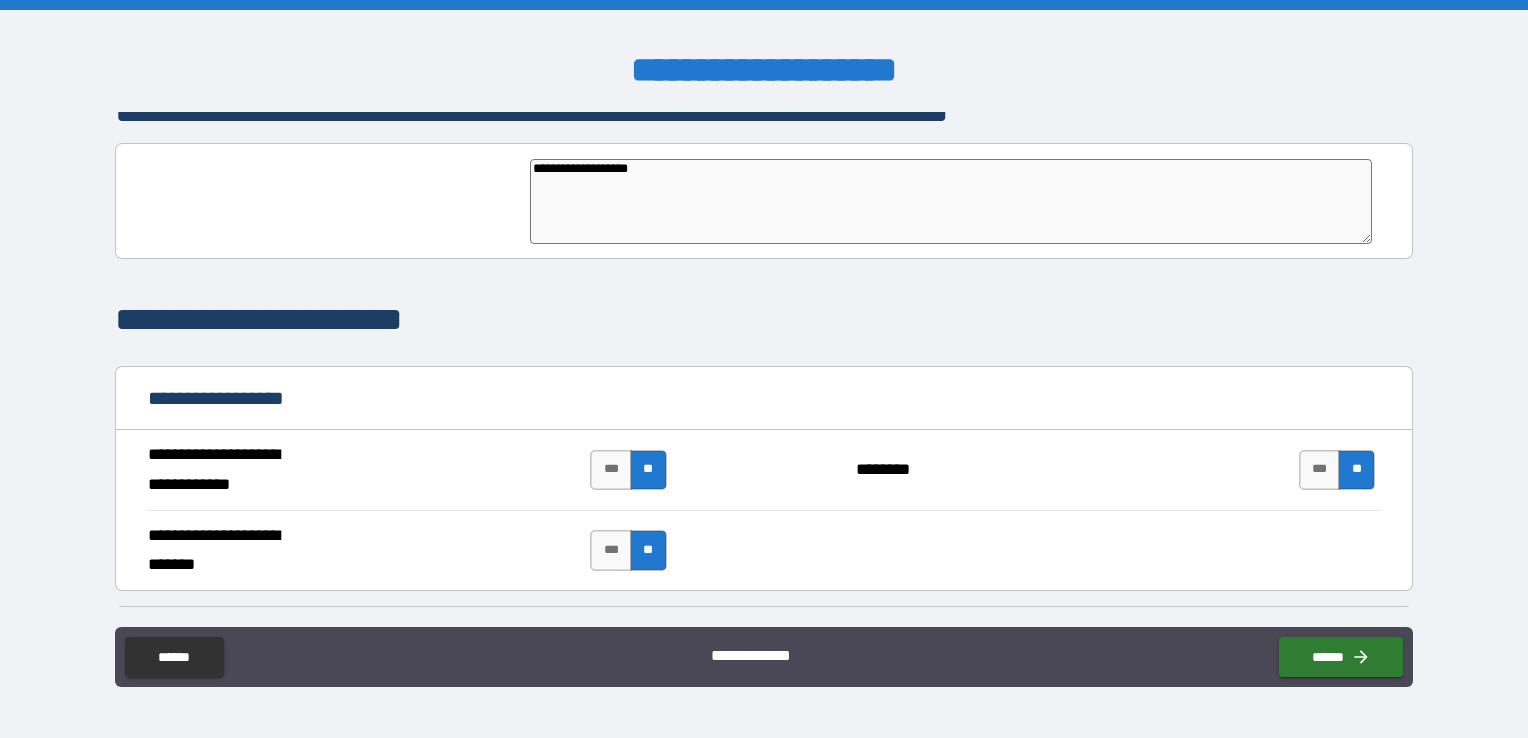 type on "*" 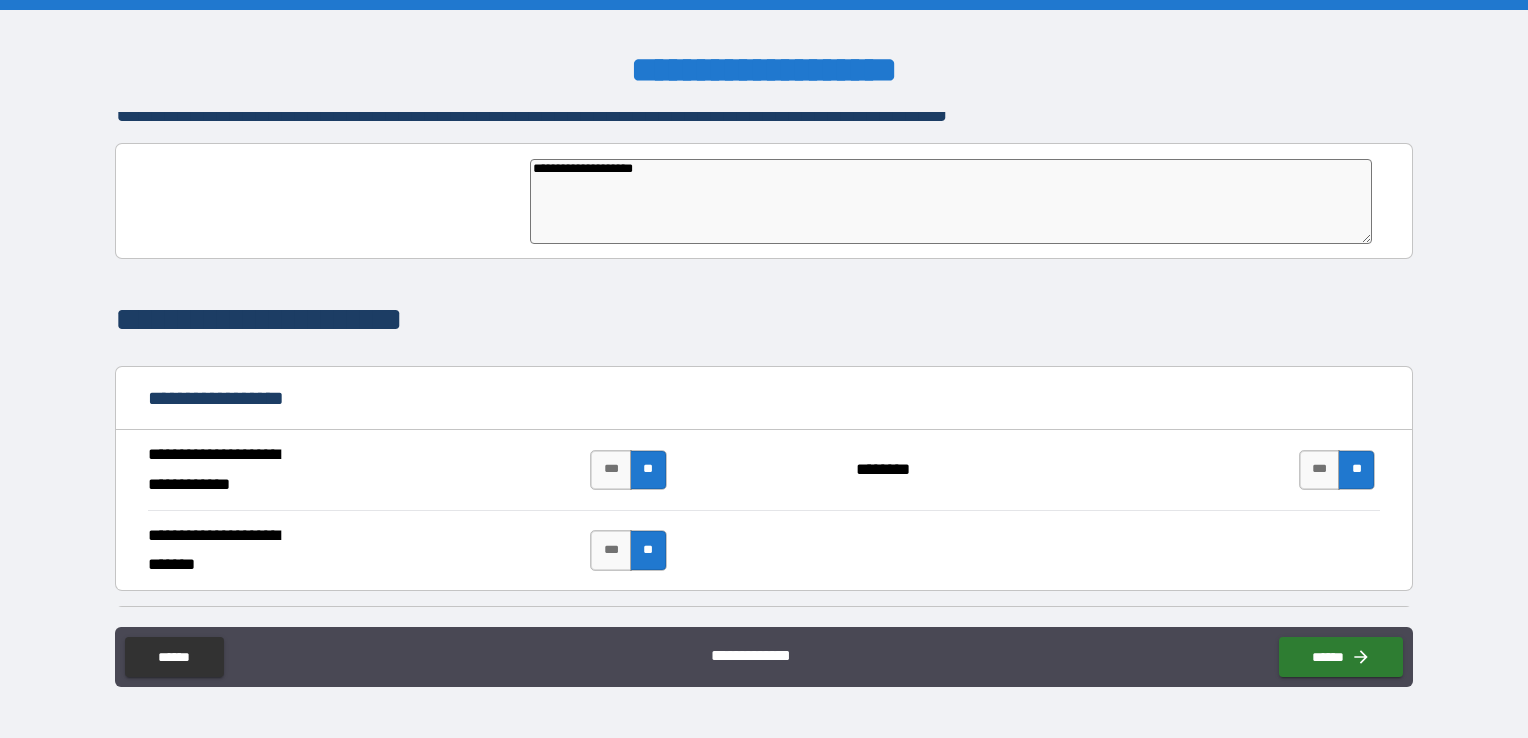 type on "*" 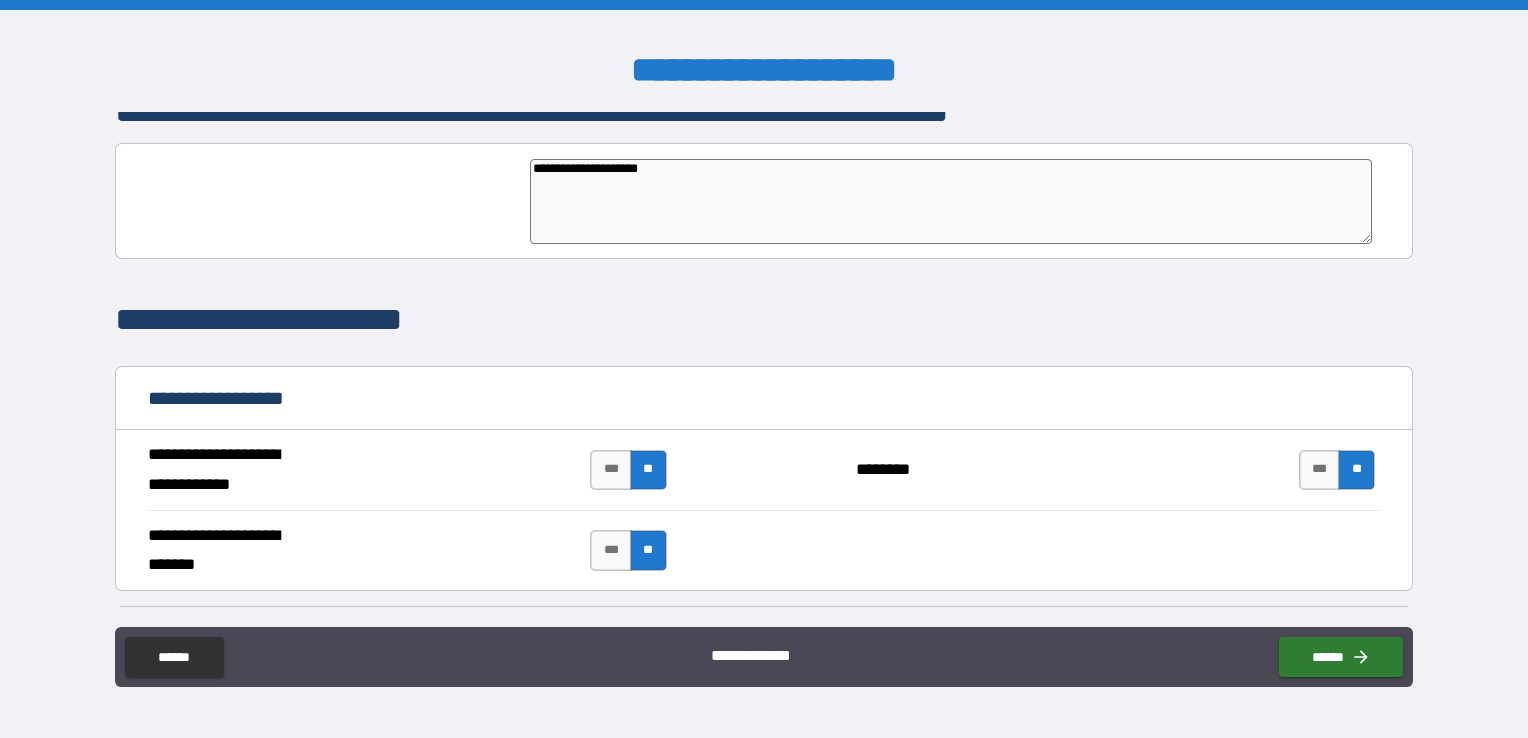 type on "*" 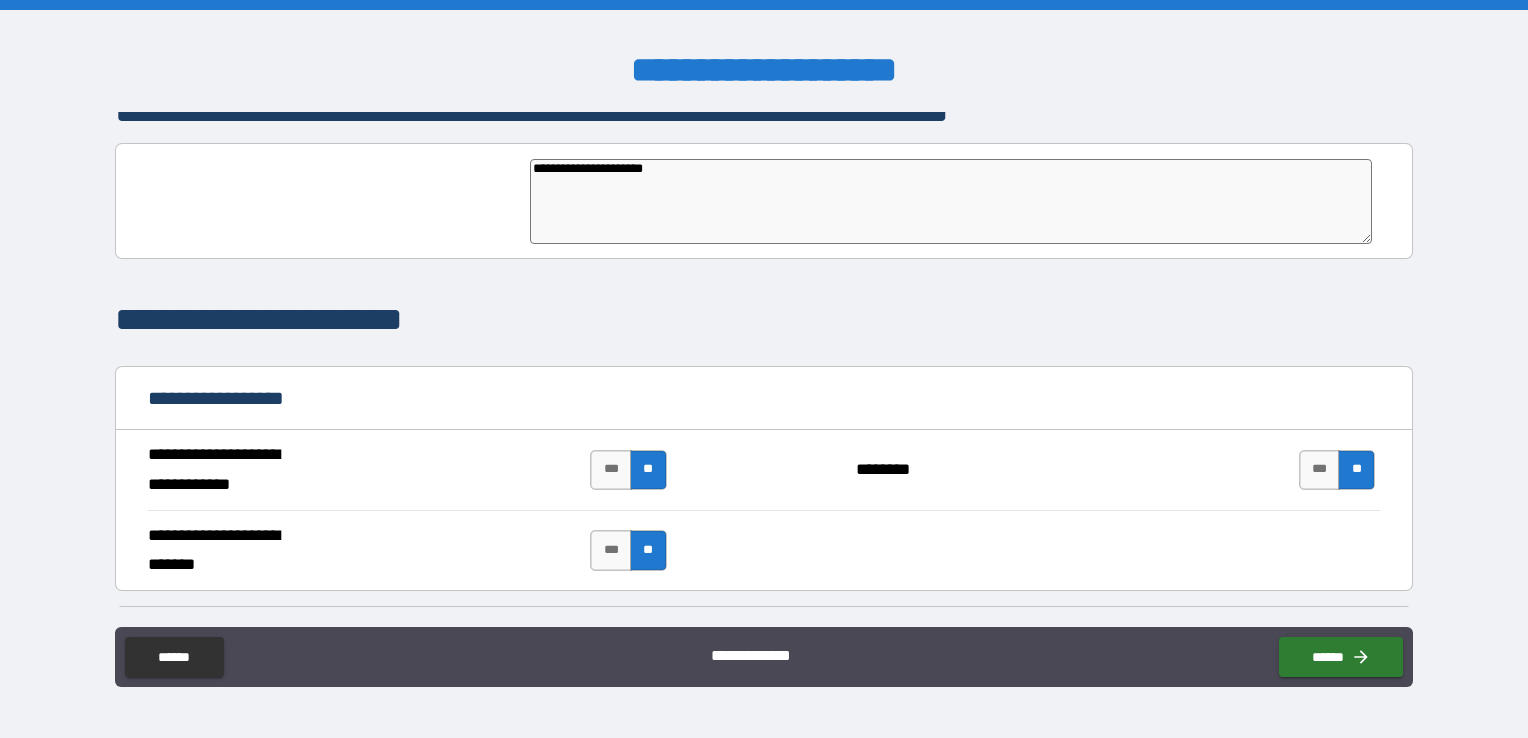 type on "*" 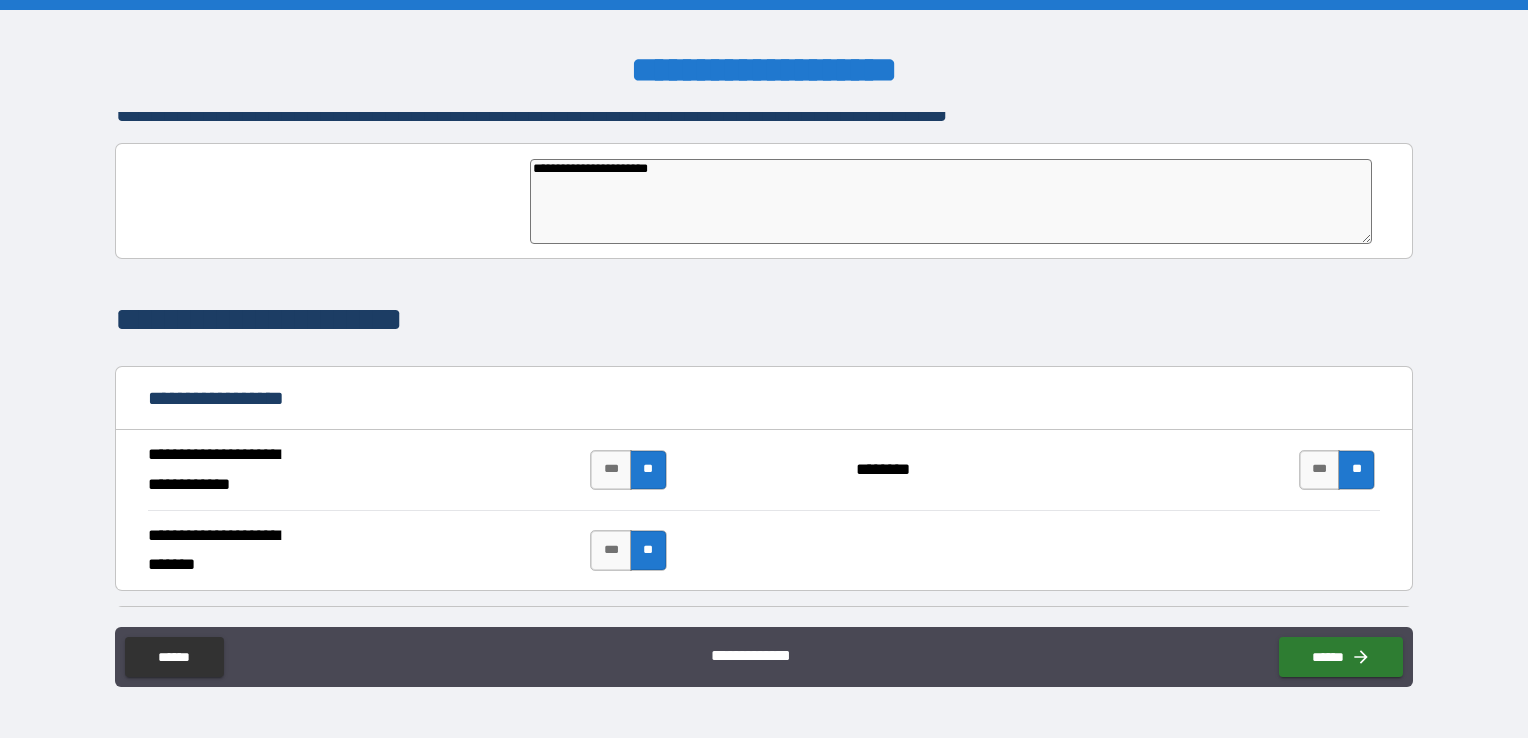 type on "*" 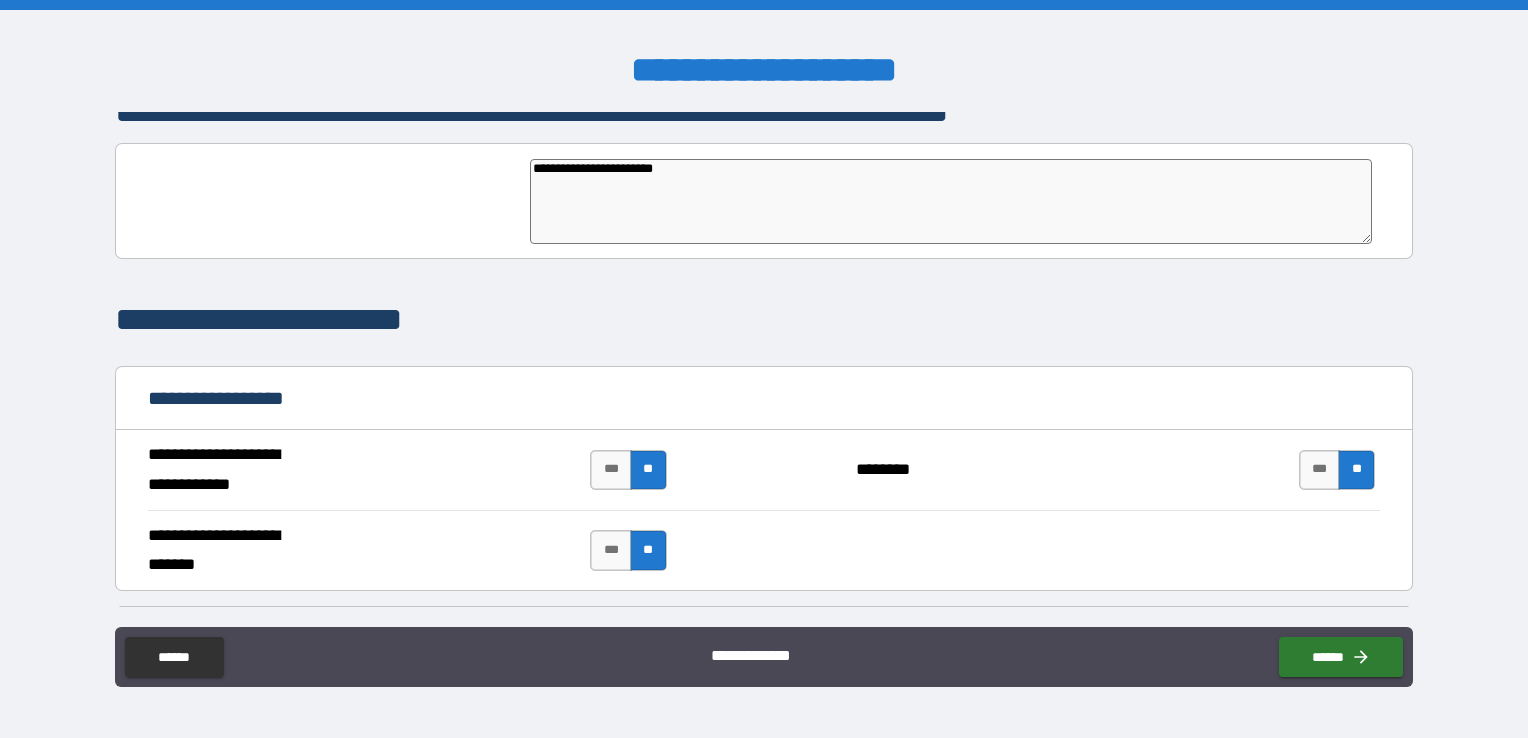 type on "*" 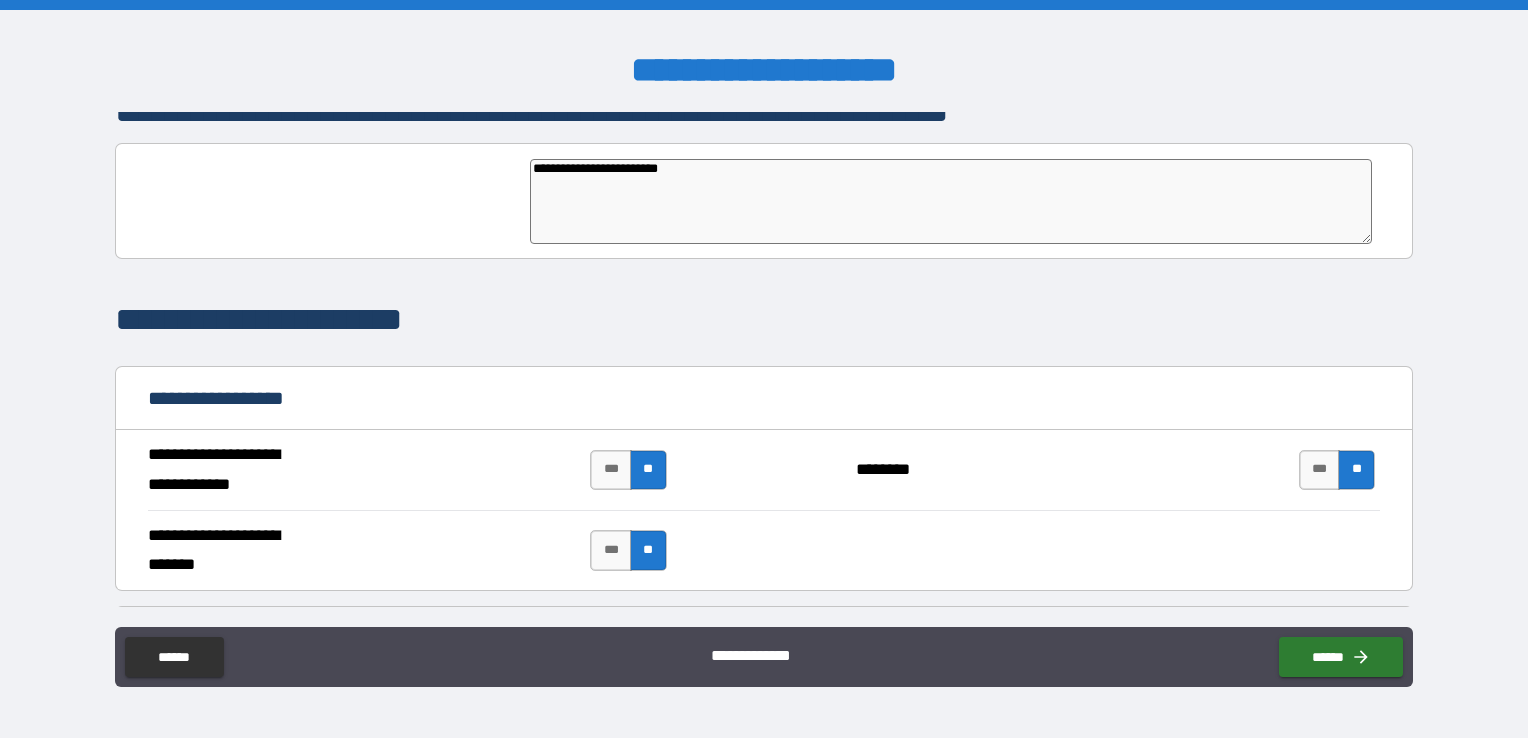 type on "*" 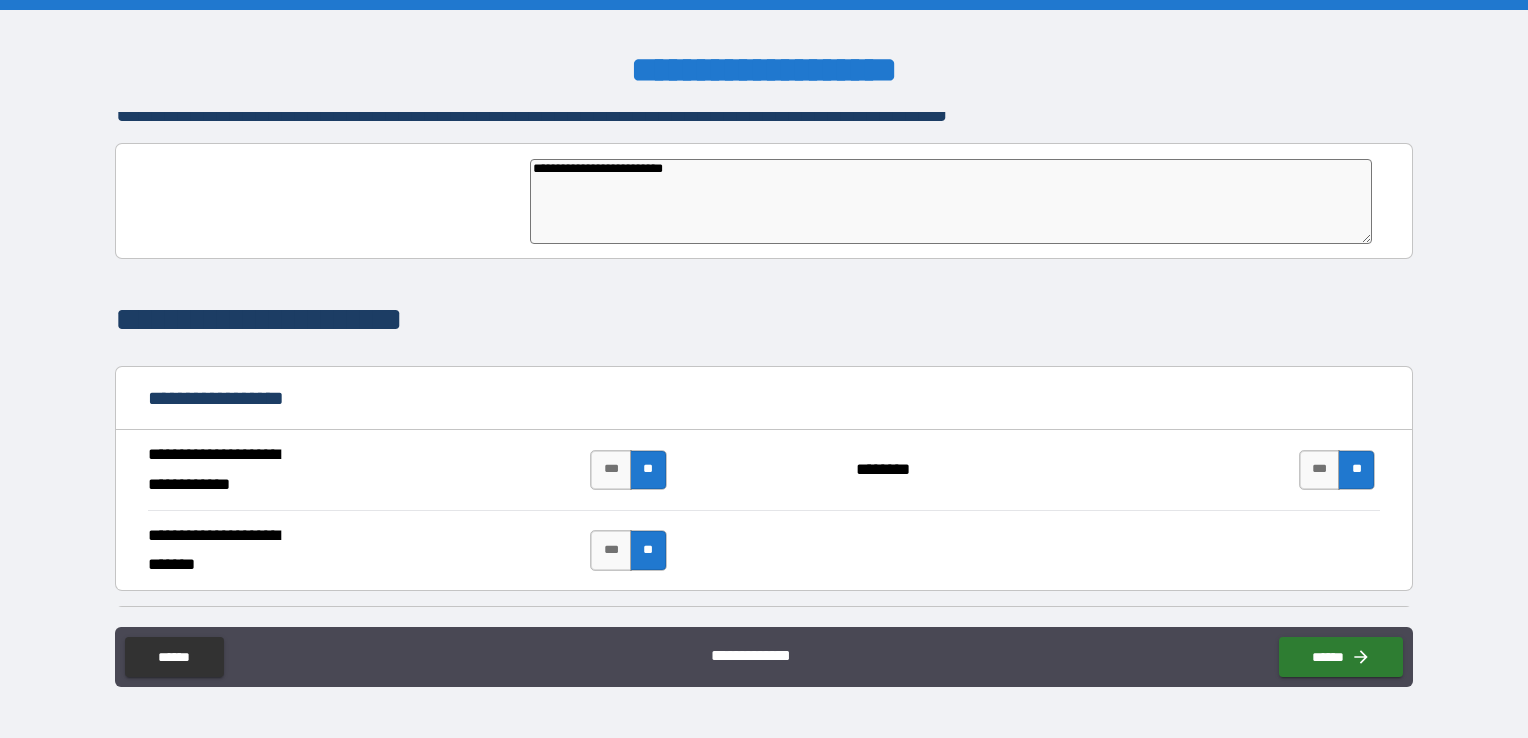 type on "*" 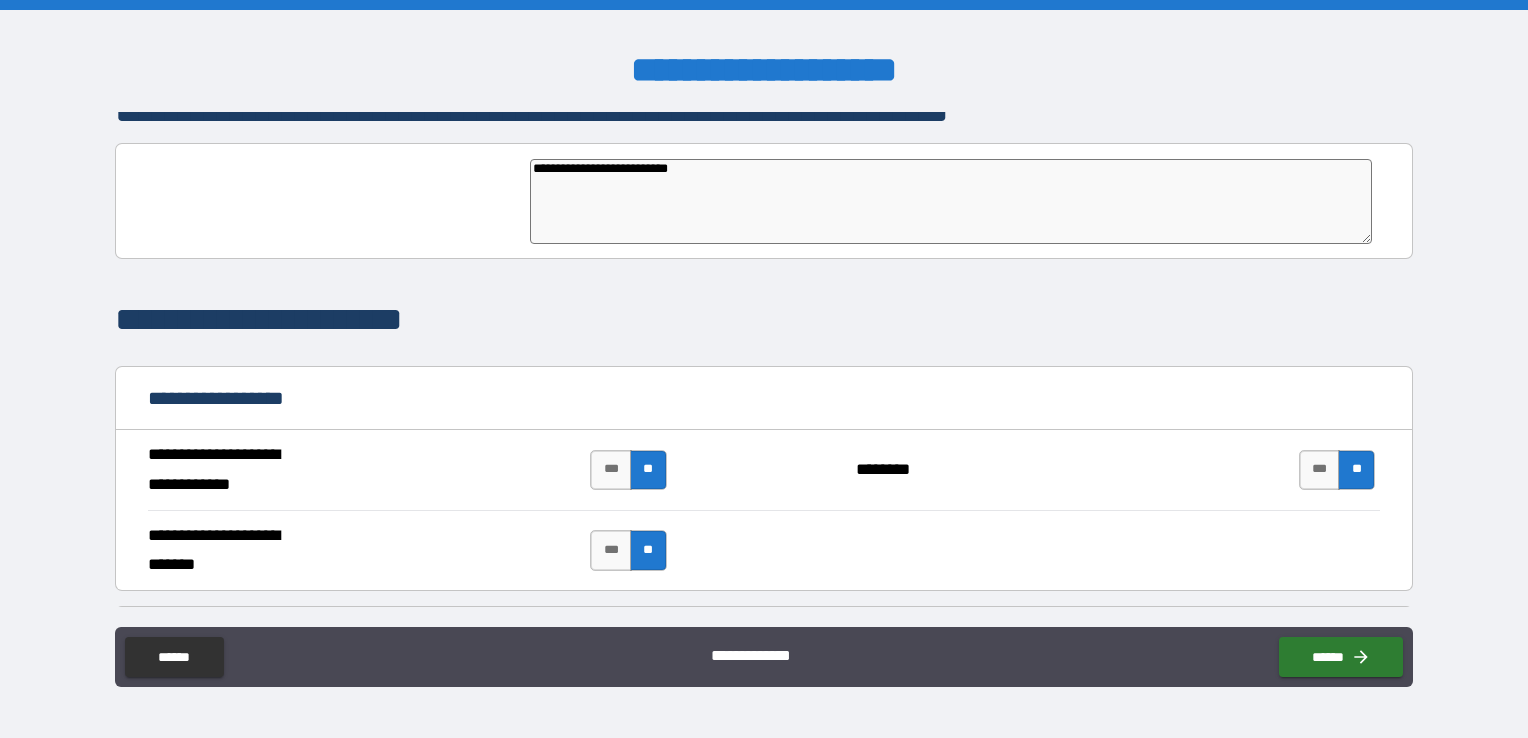type on "*" 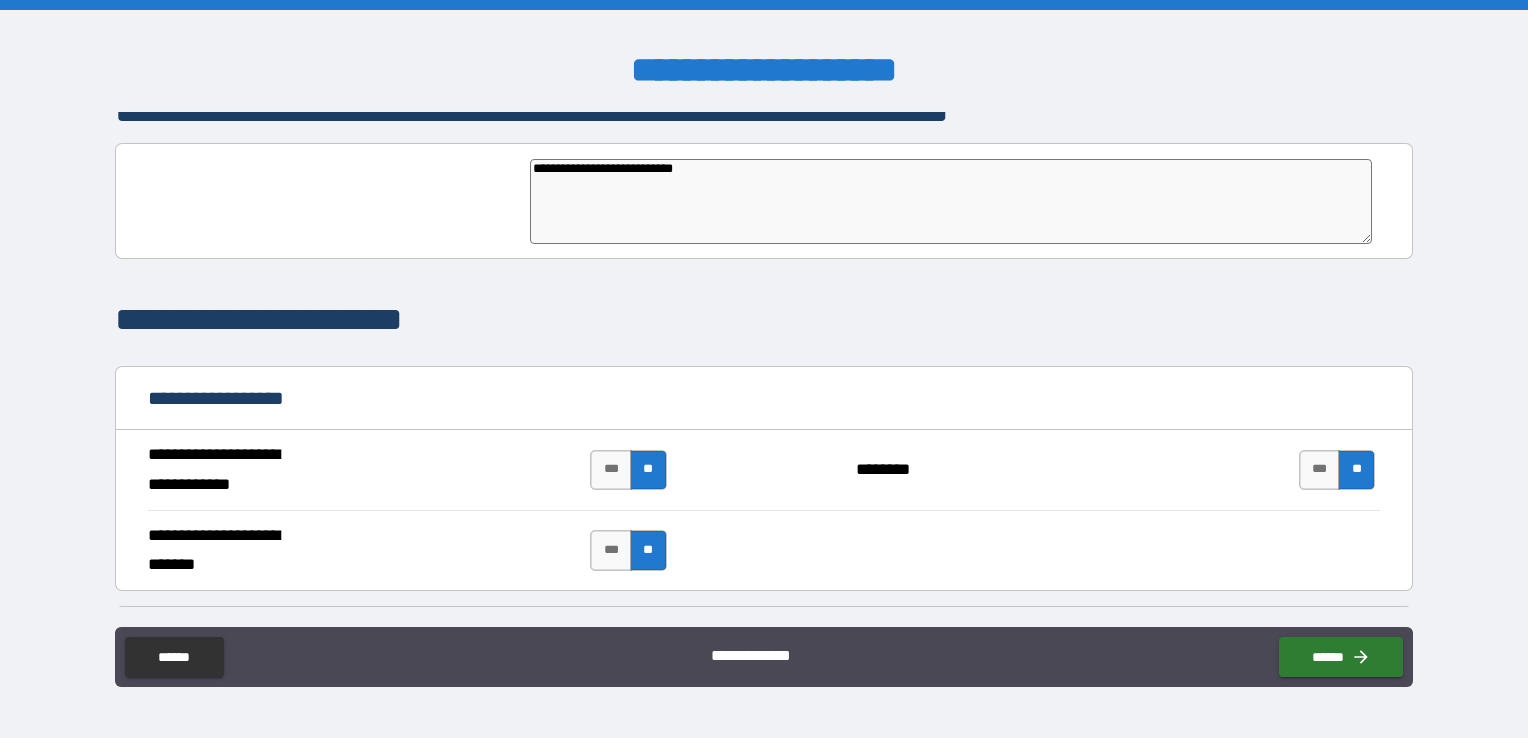 type on "*" 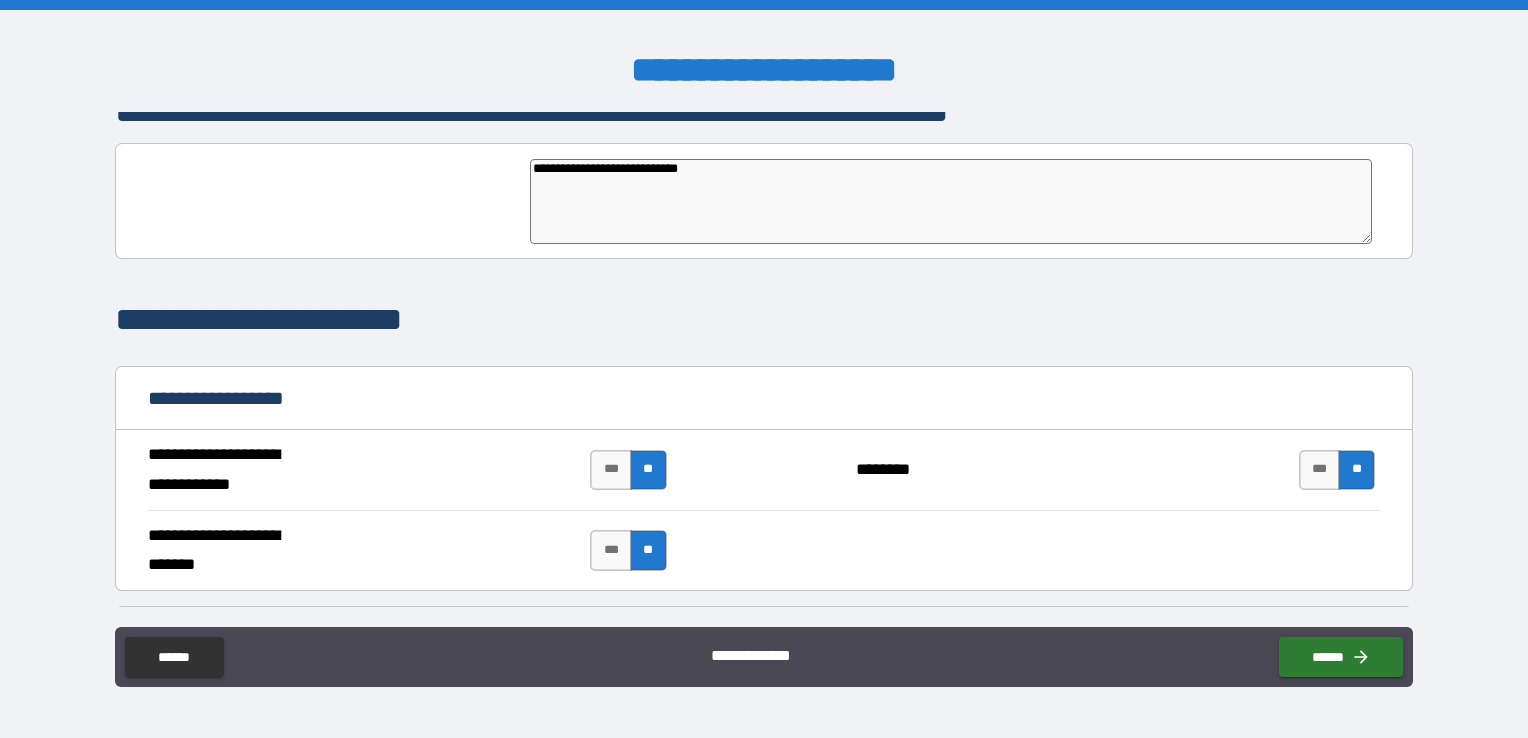 type on "*" 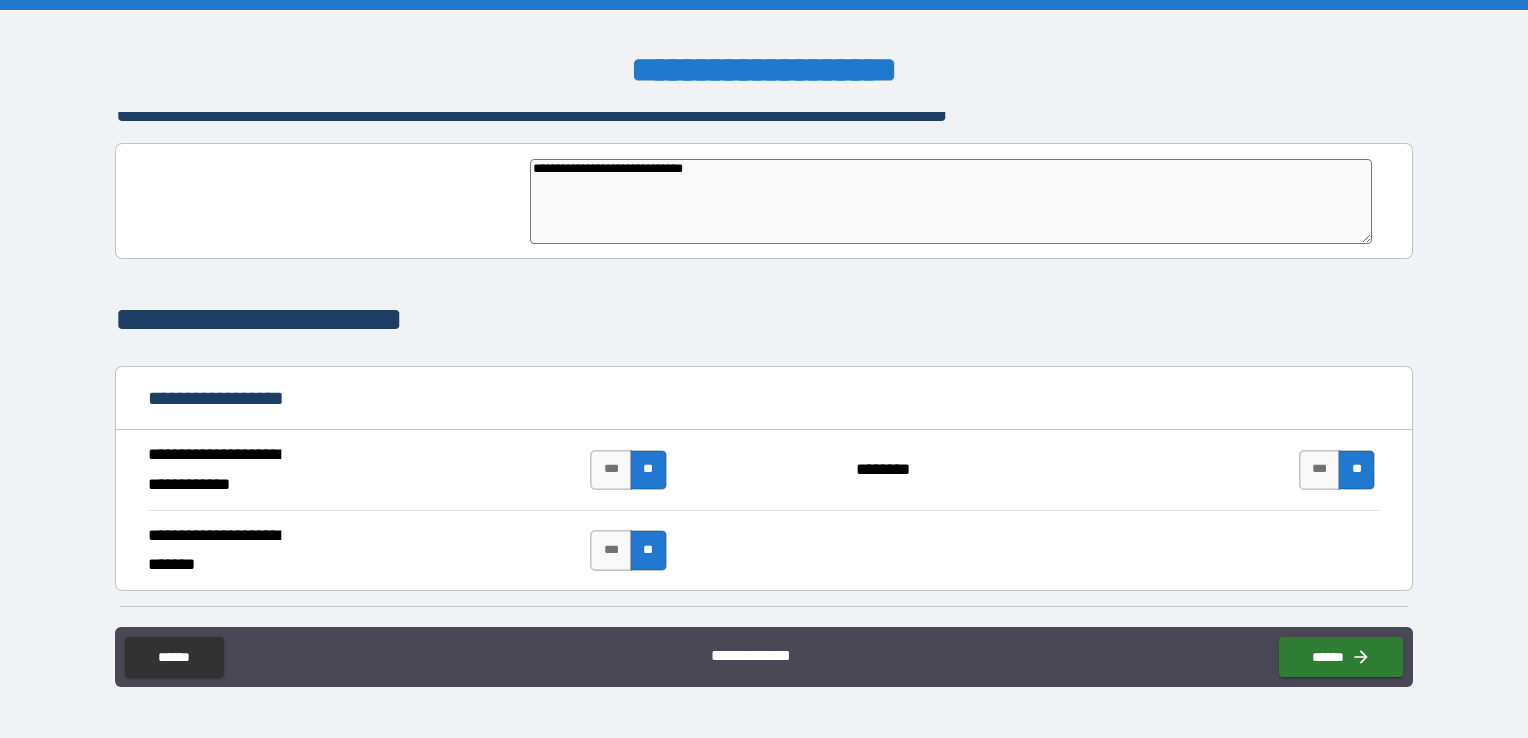 type on "*" 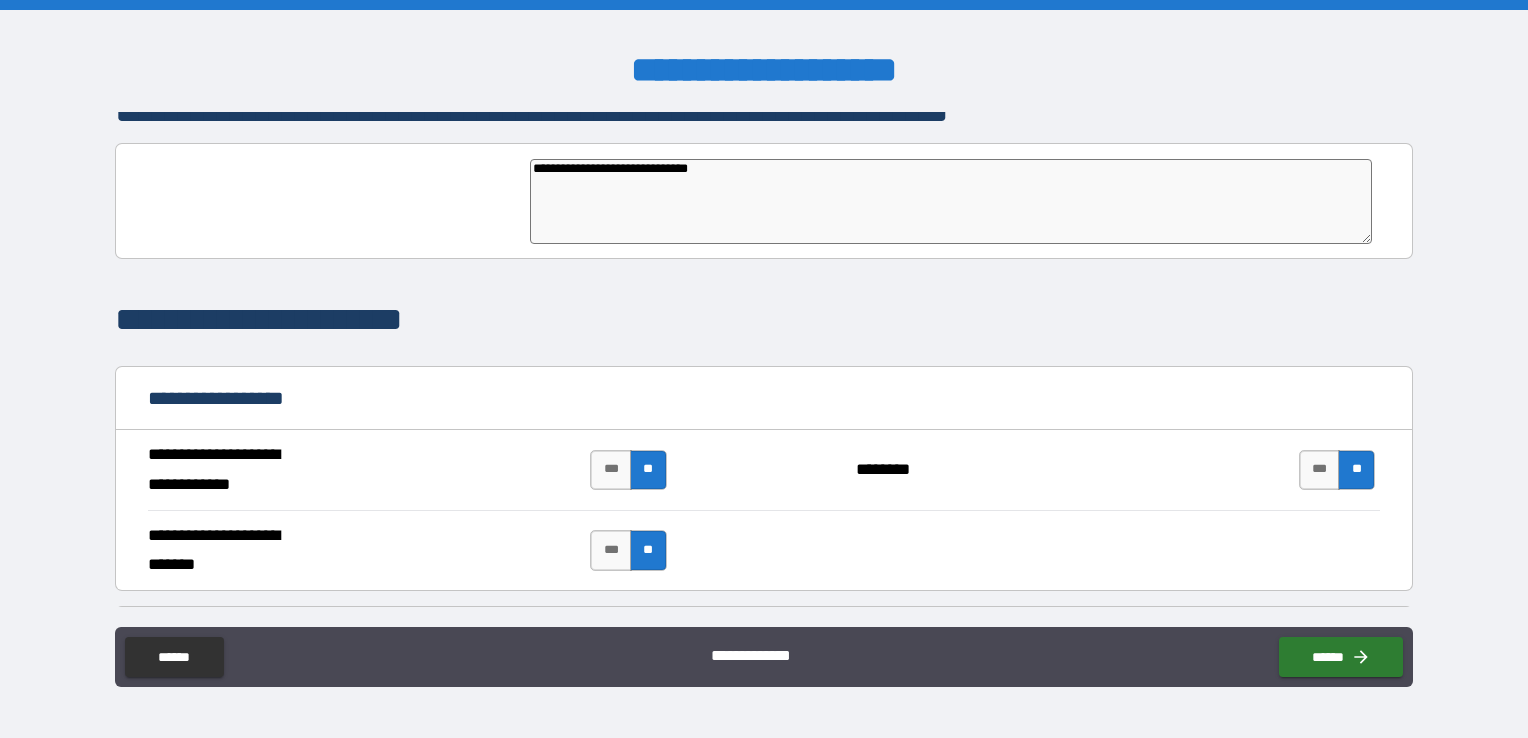type on "*" 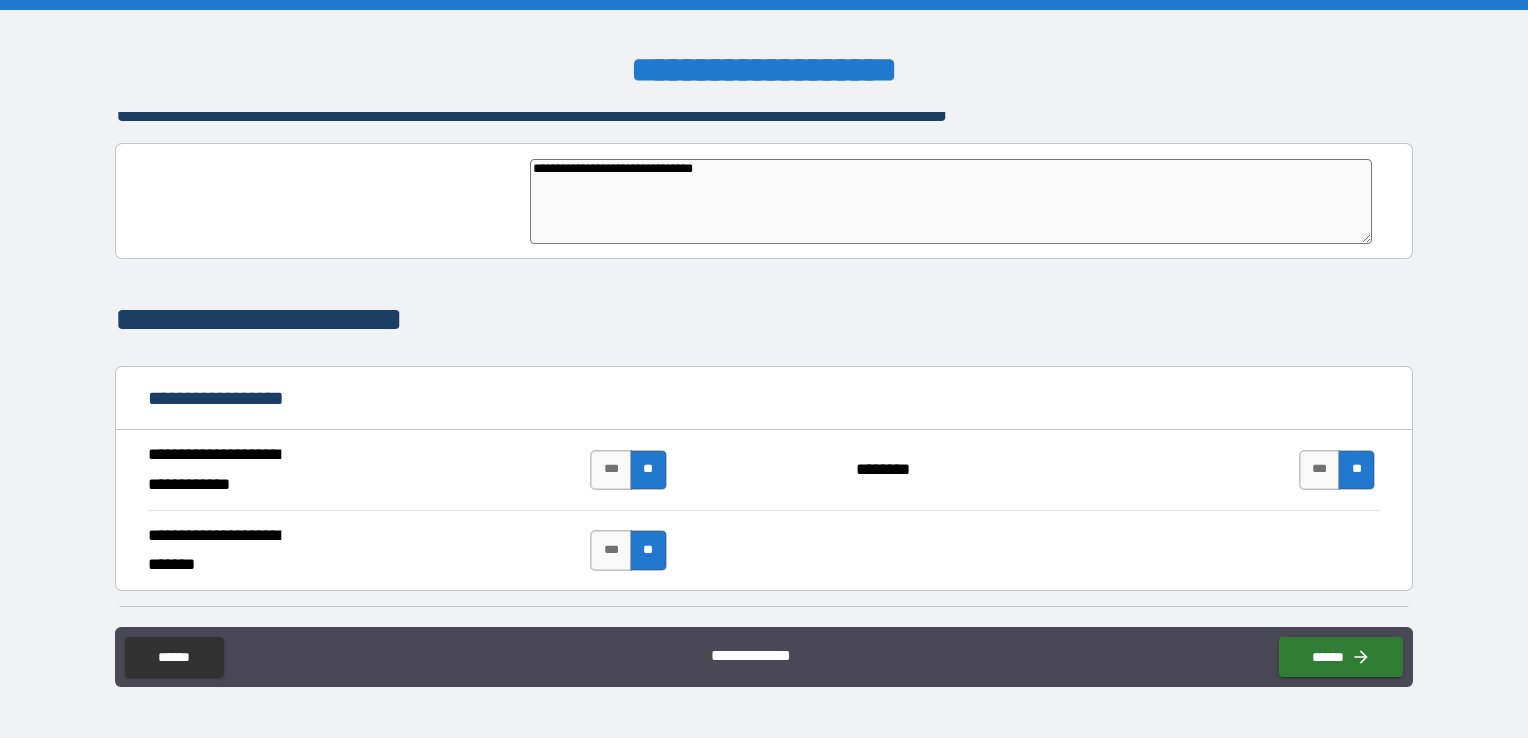 type on "*" 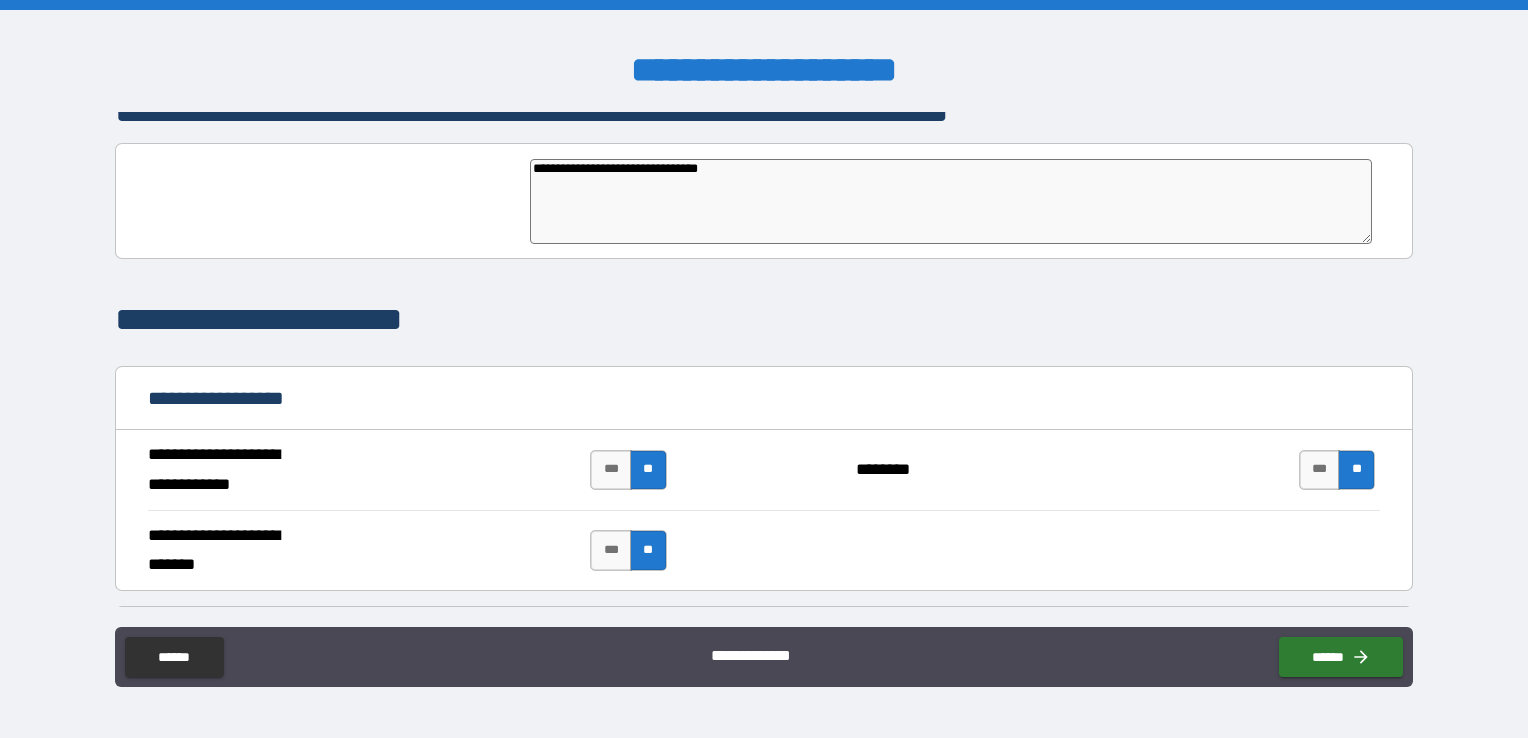 type on "*" 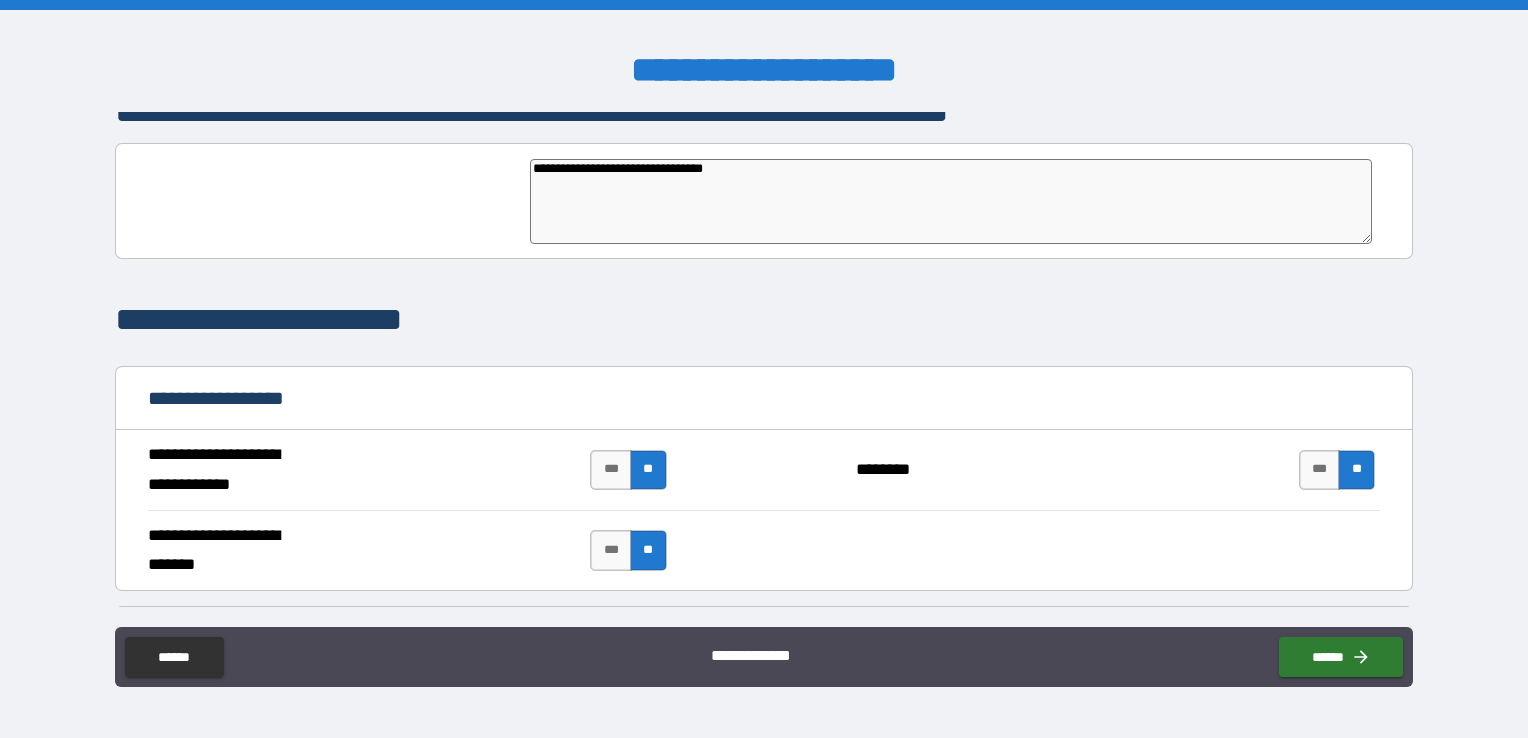 type on "*" 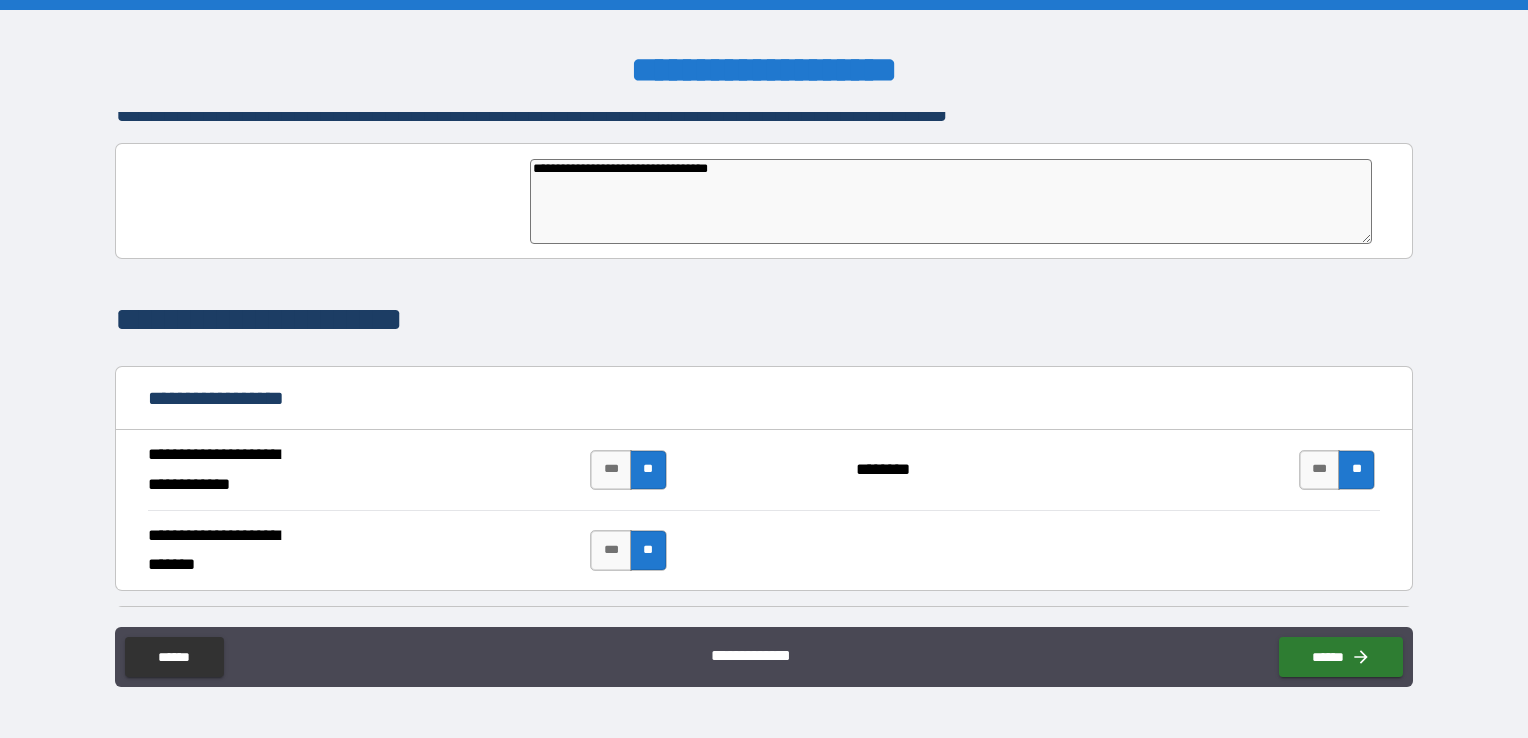 type on "*" 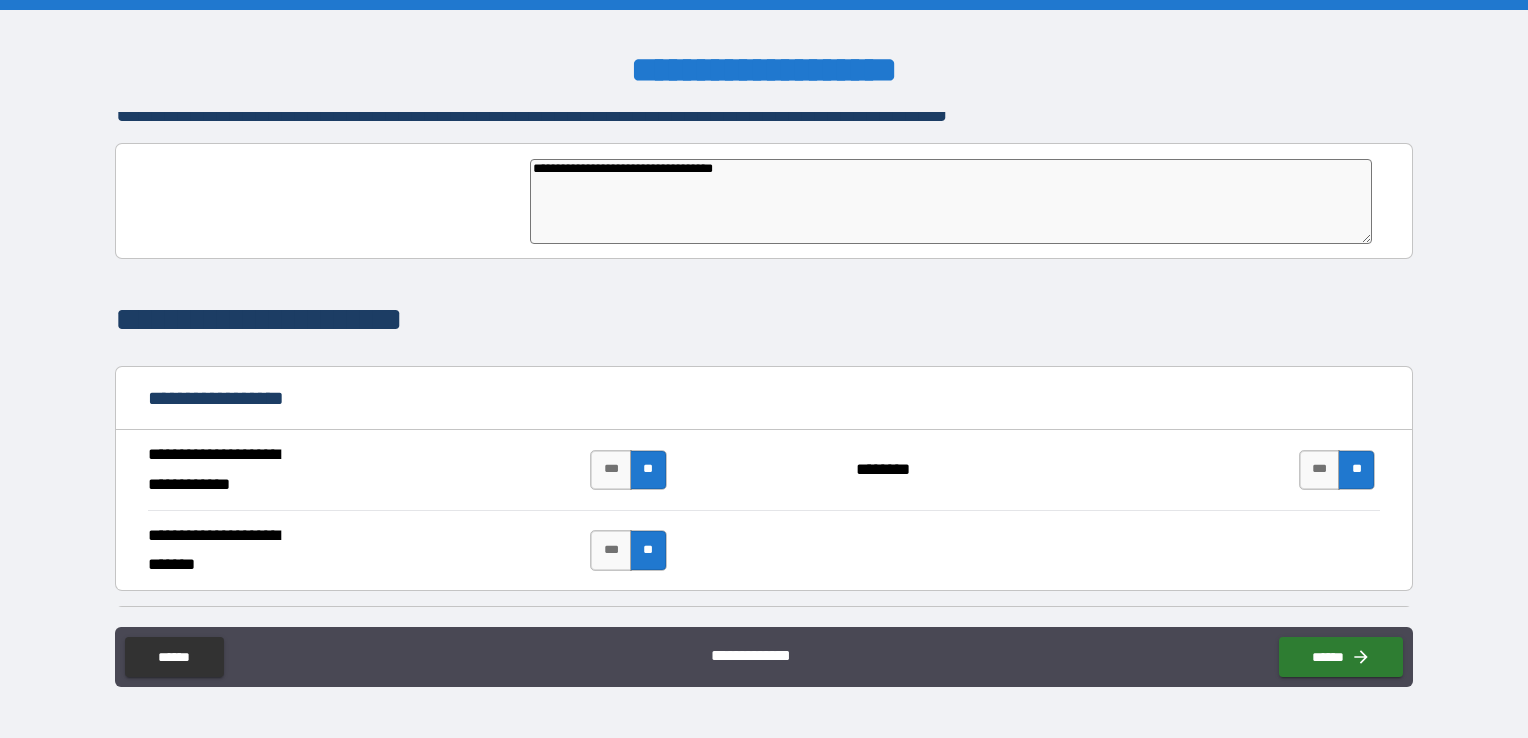 type on "*" 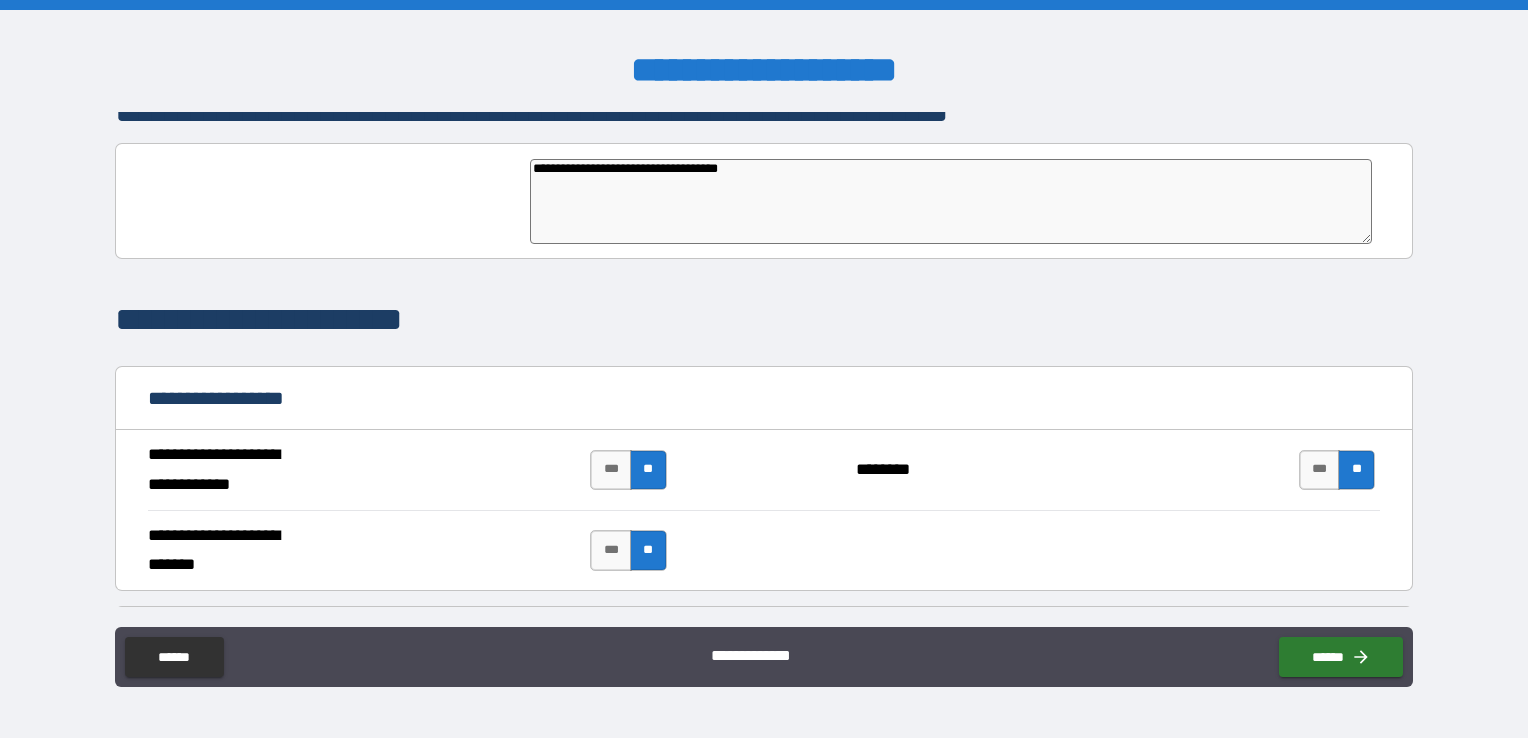 type on "*" 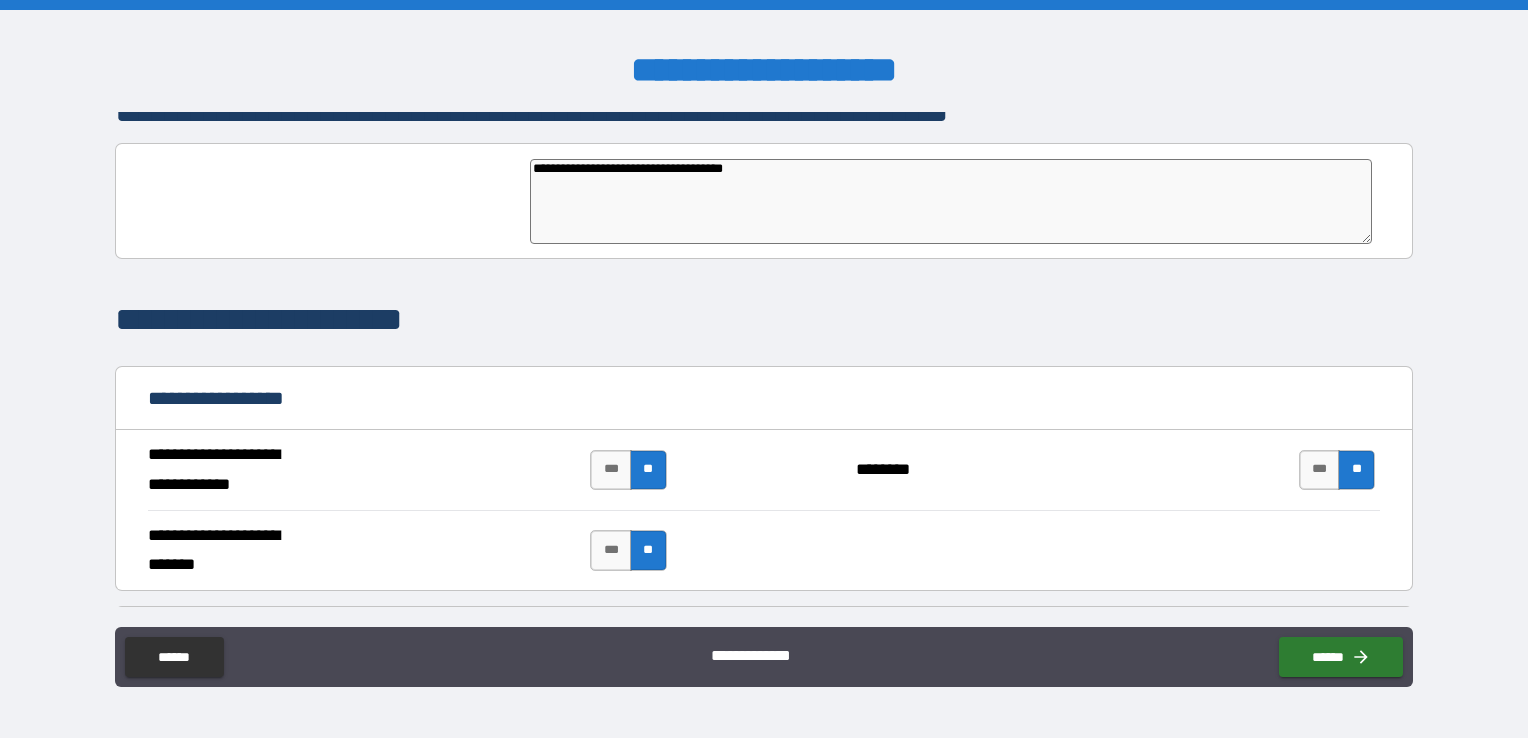 type on "**********" 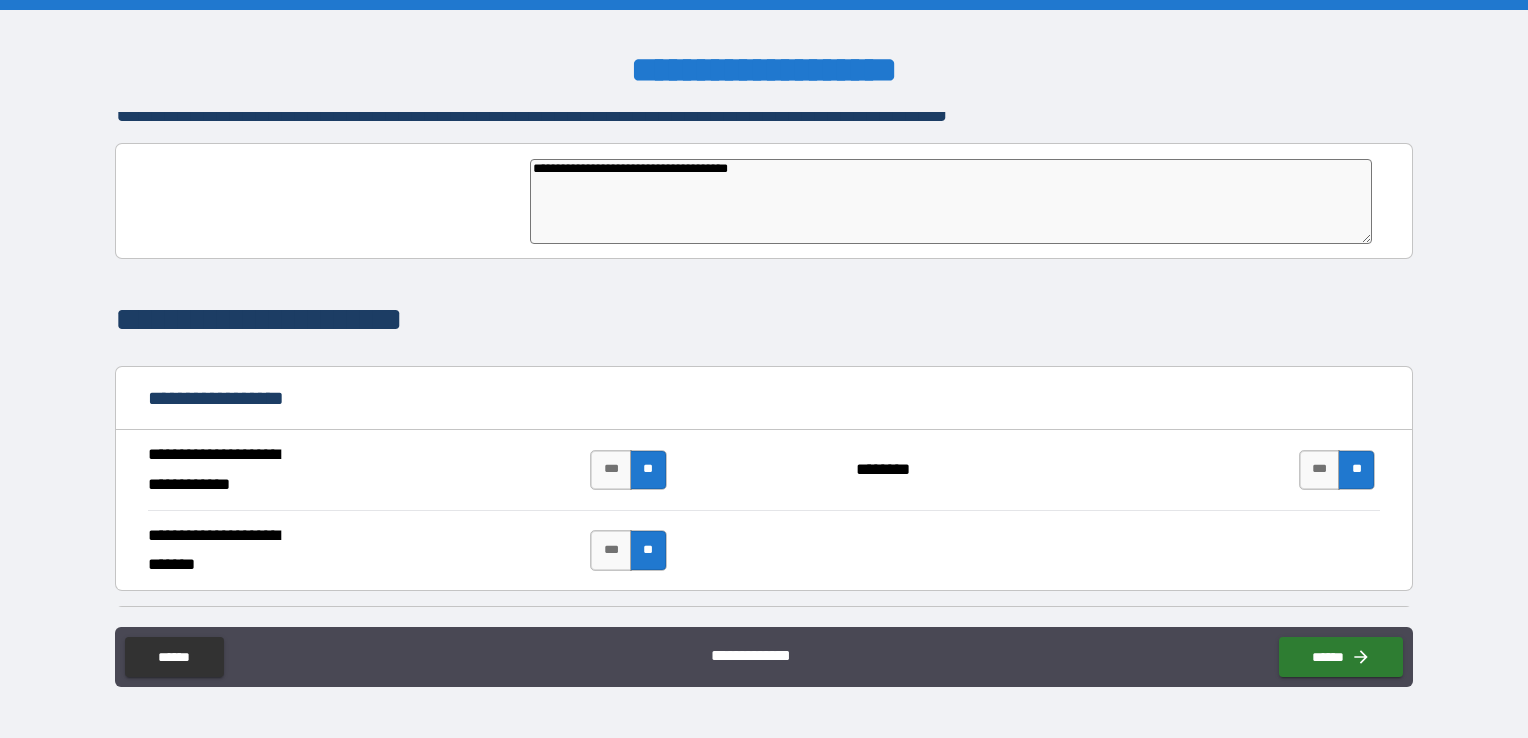 type on "*" 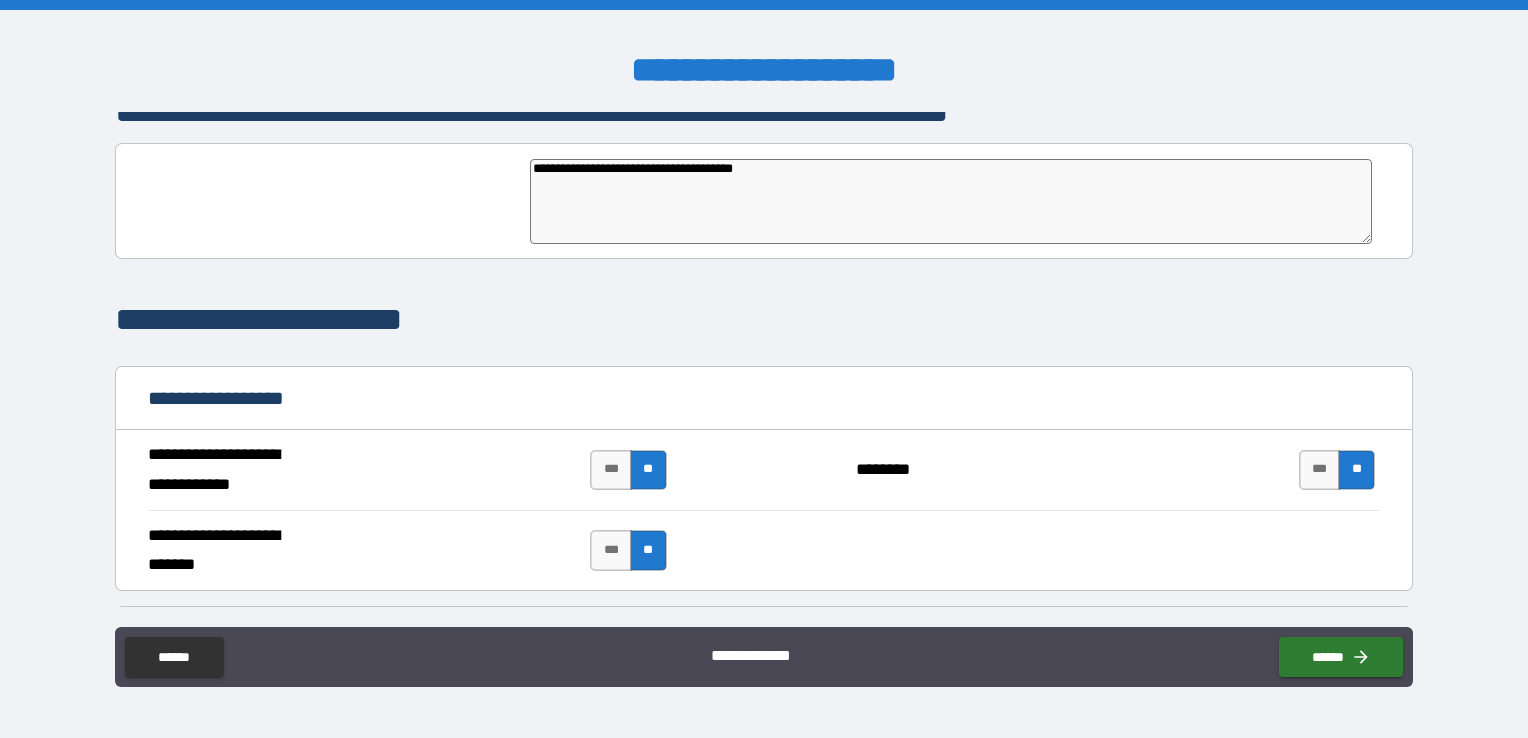 type on "*" 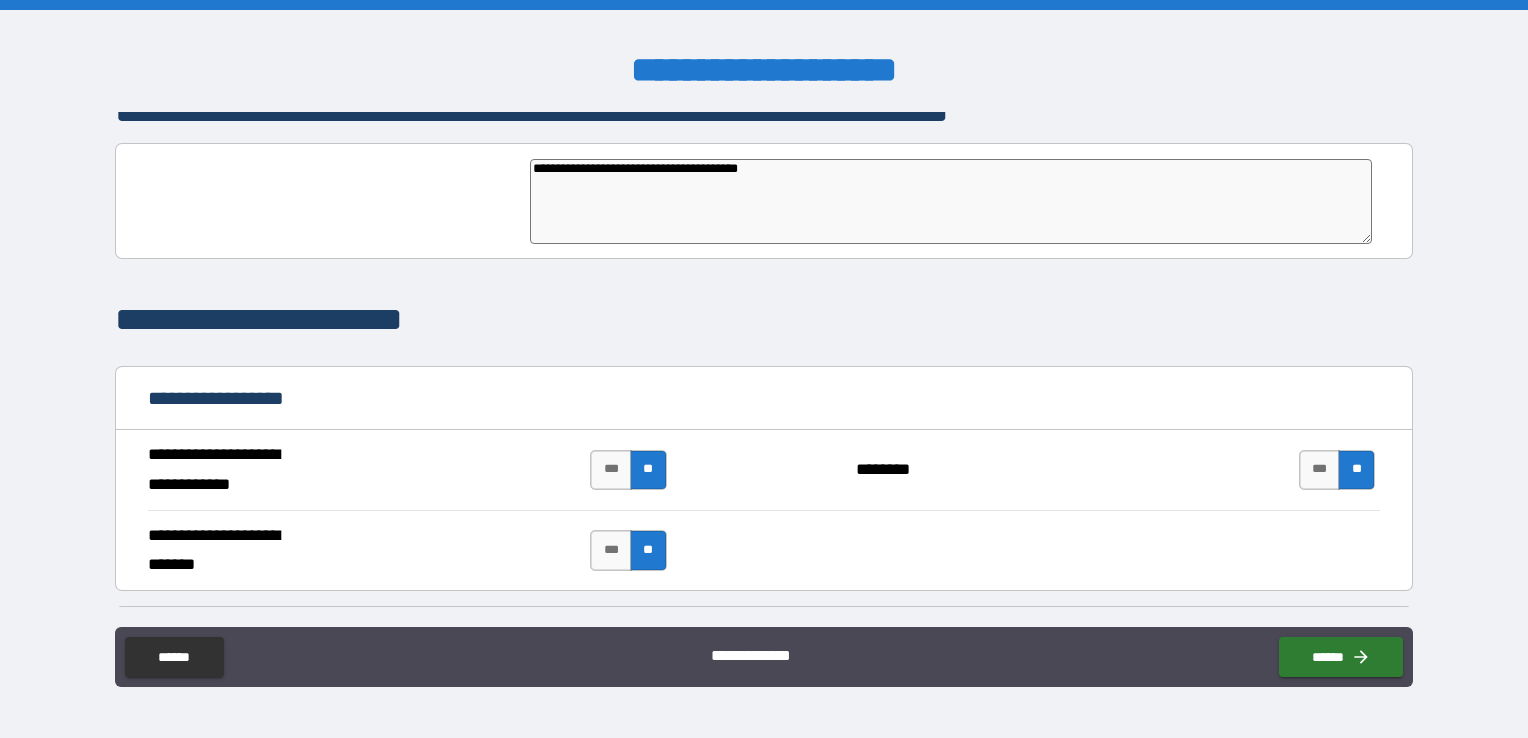 type on "*" 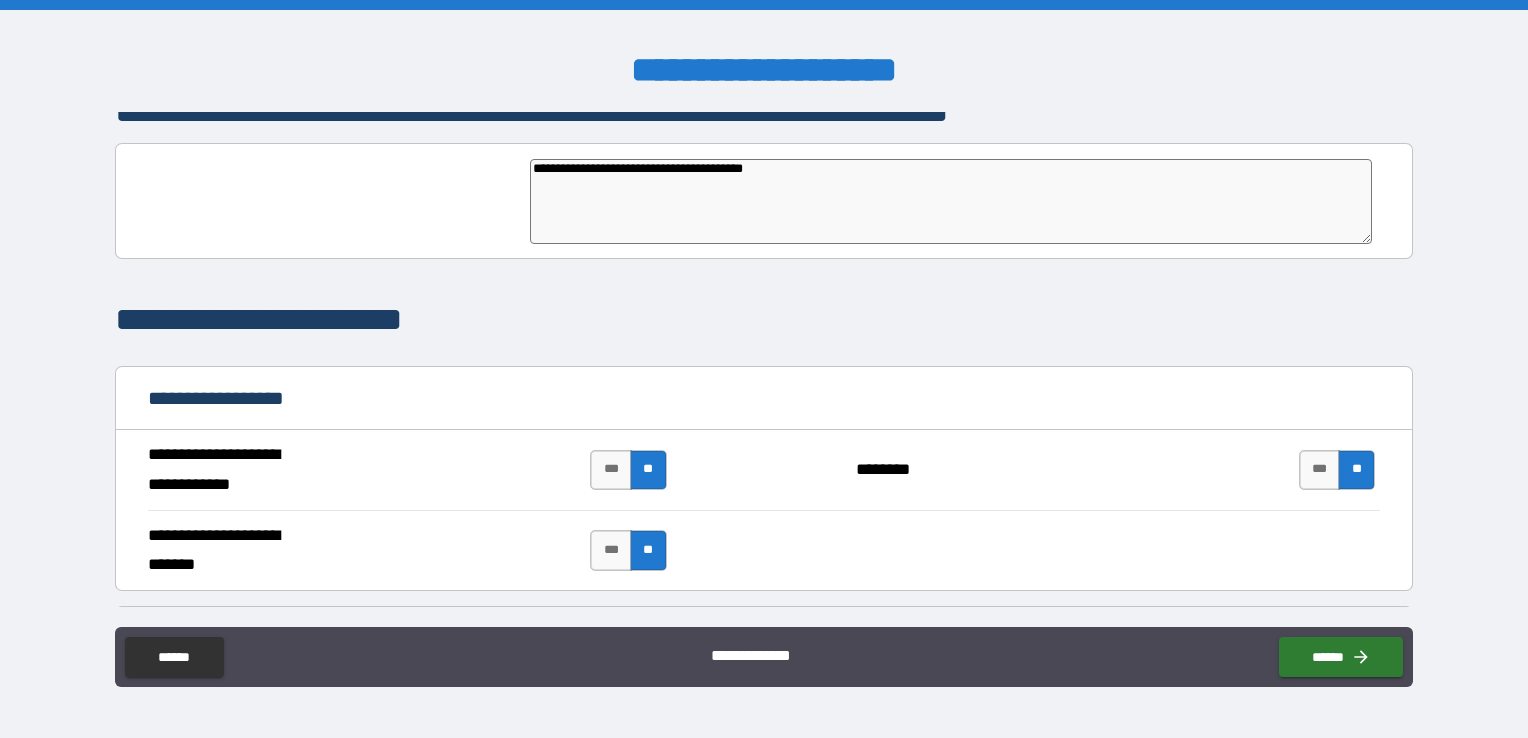 type on "*" 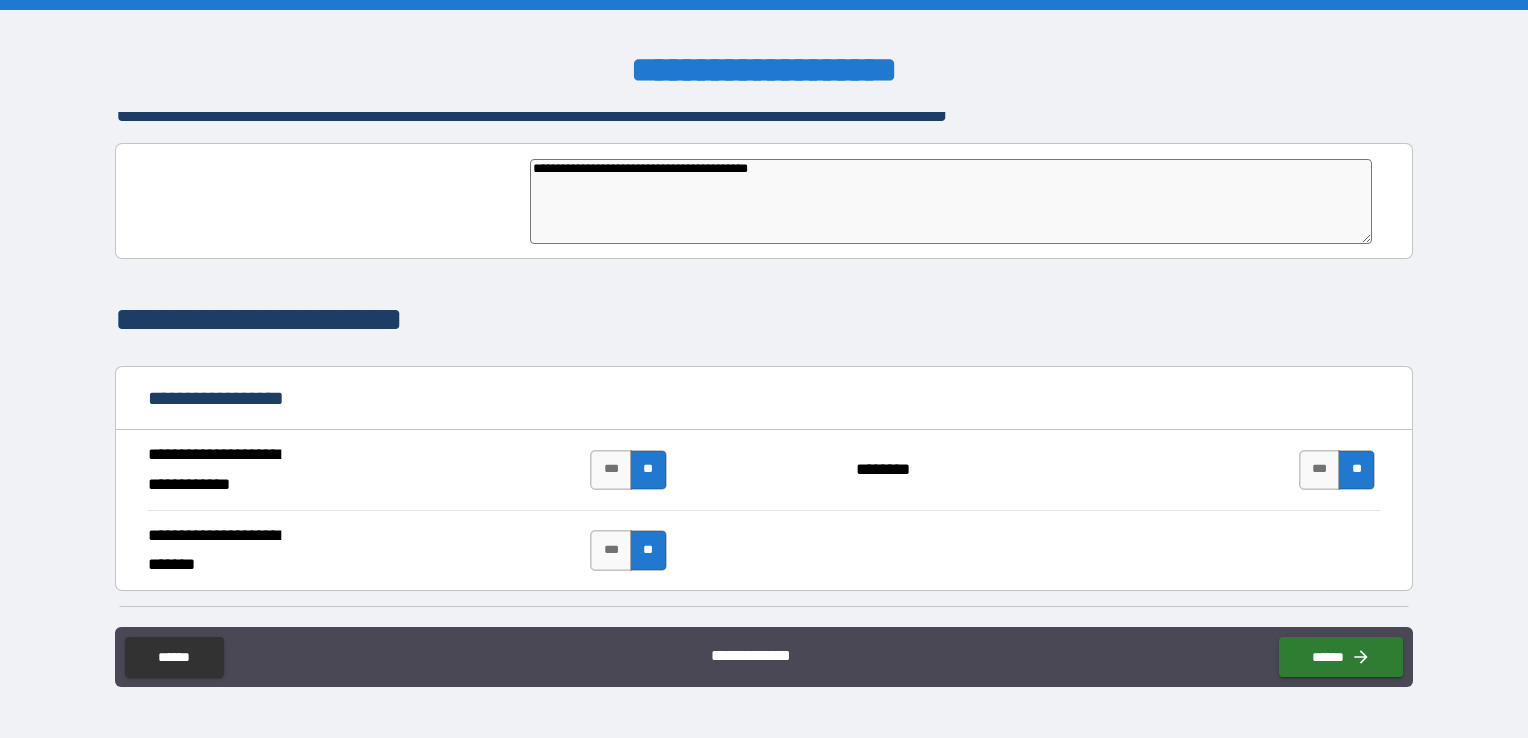 type on "*" 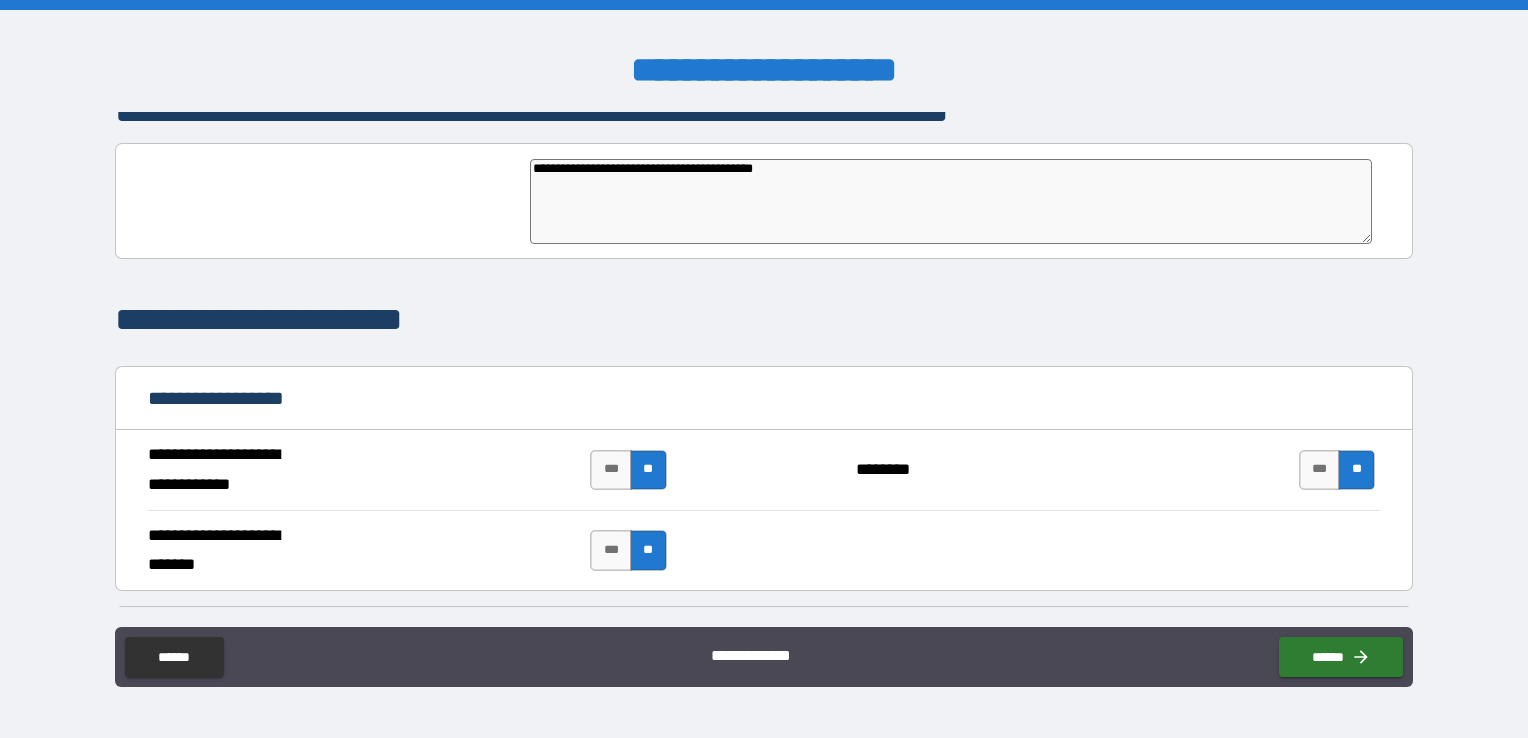 type on "*" 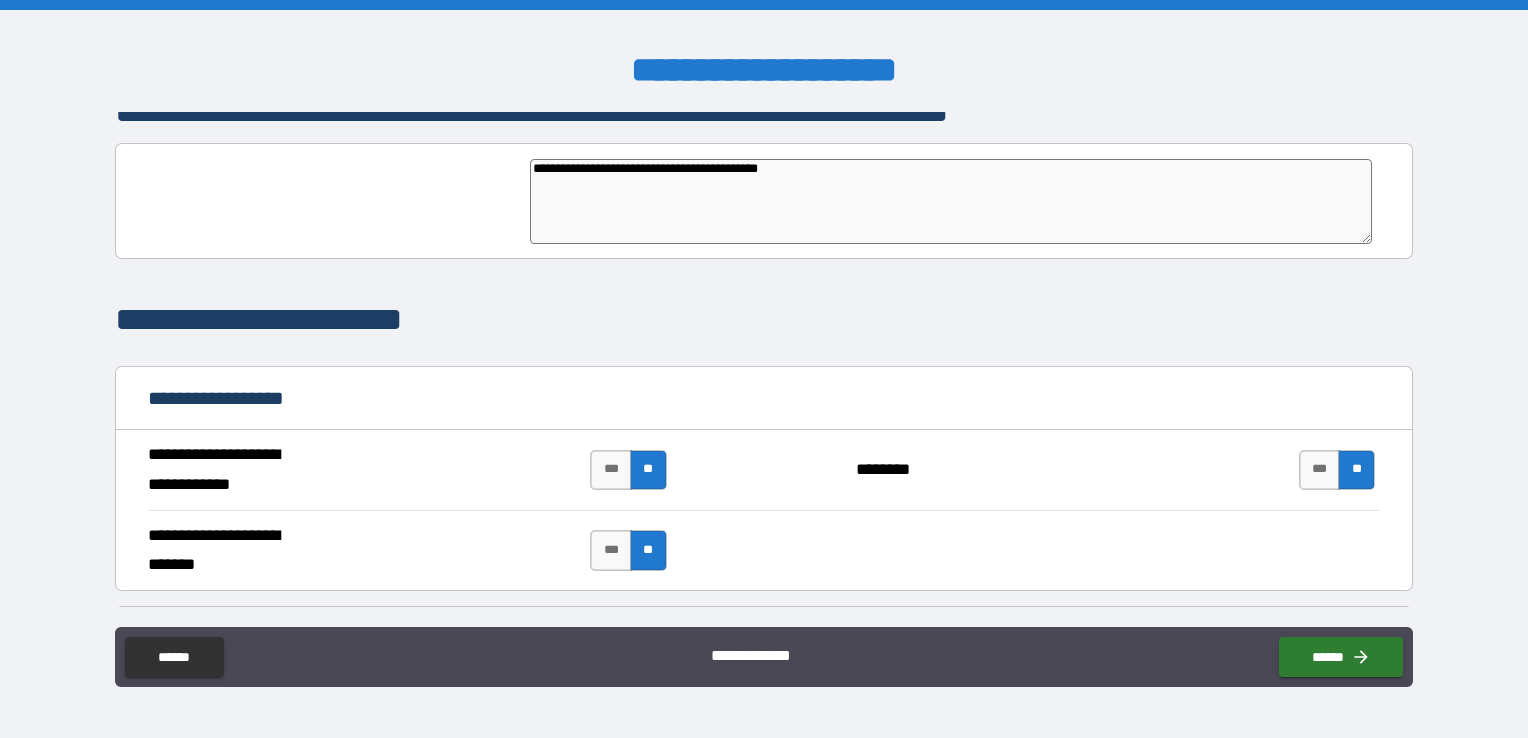 type on "*" 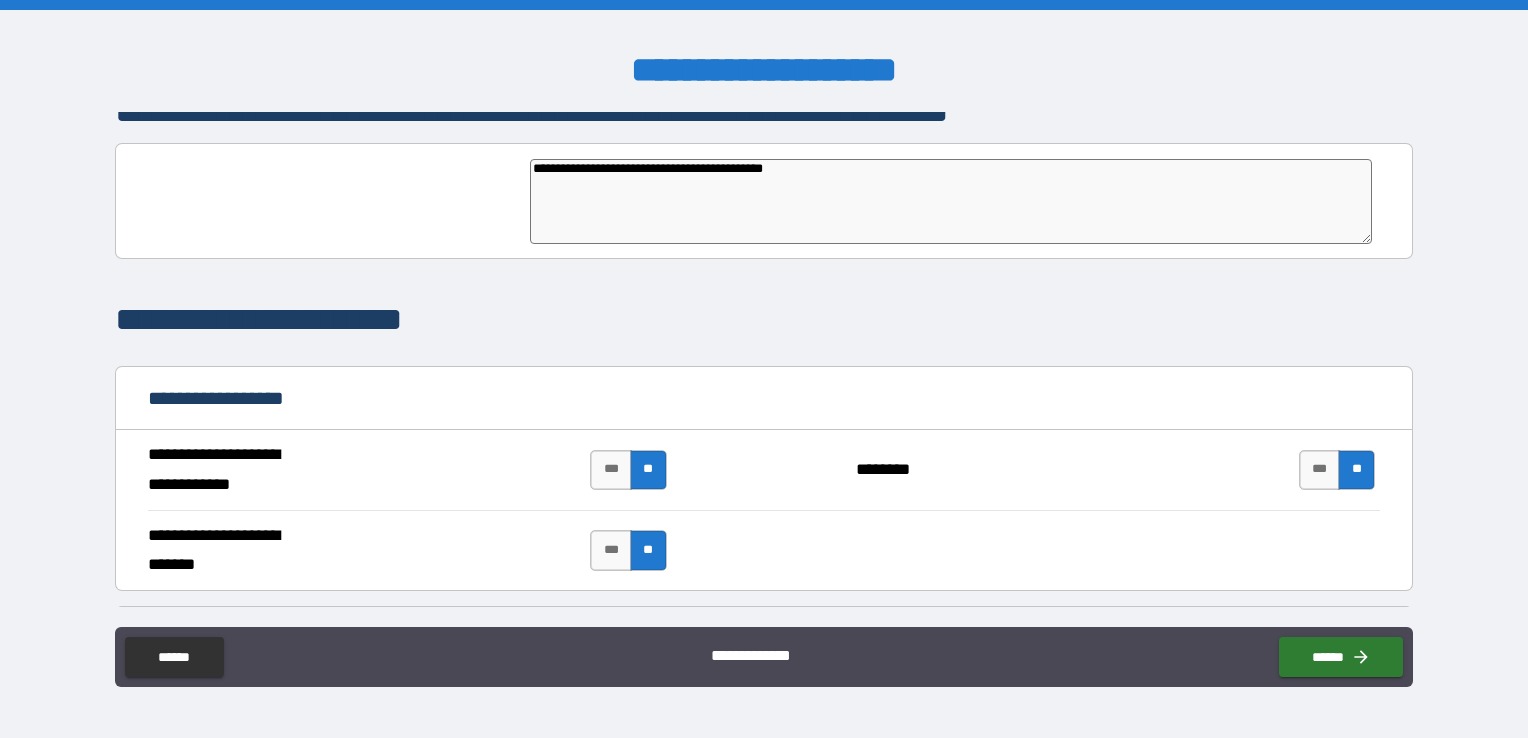 type on "*" 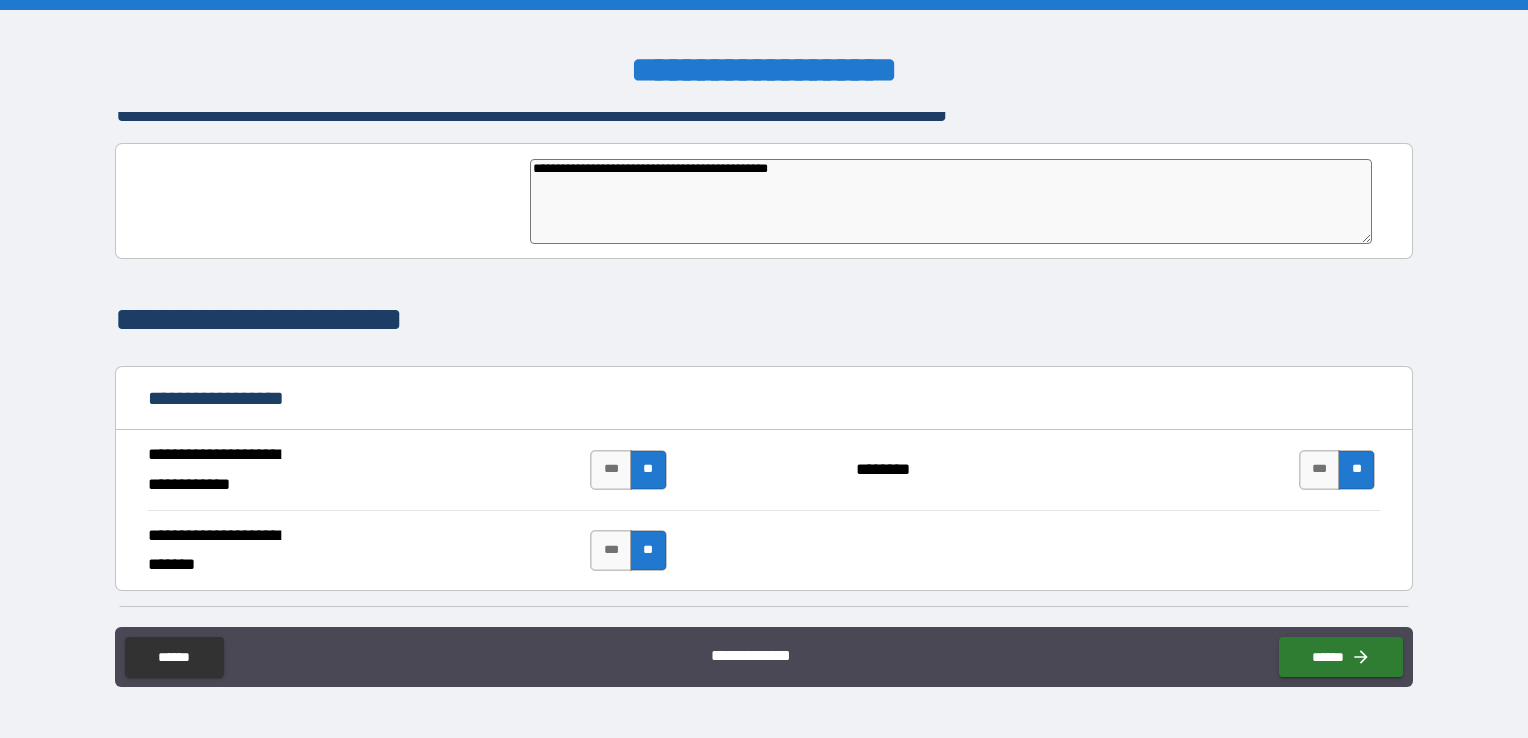 type on "*" 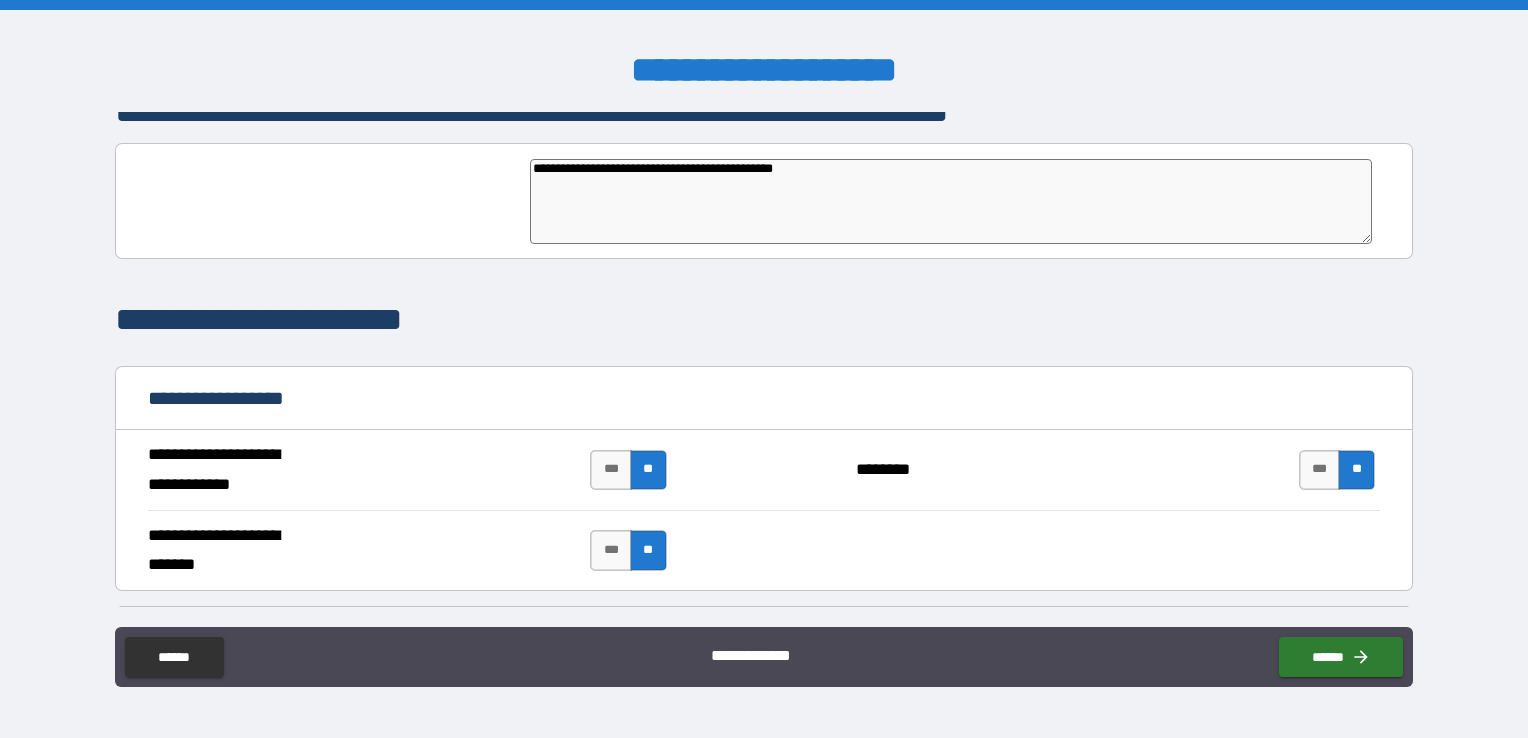 type on "*" 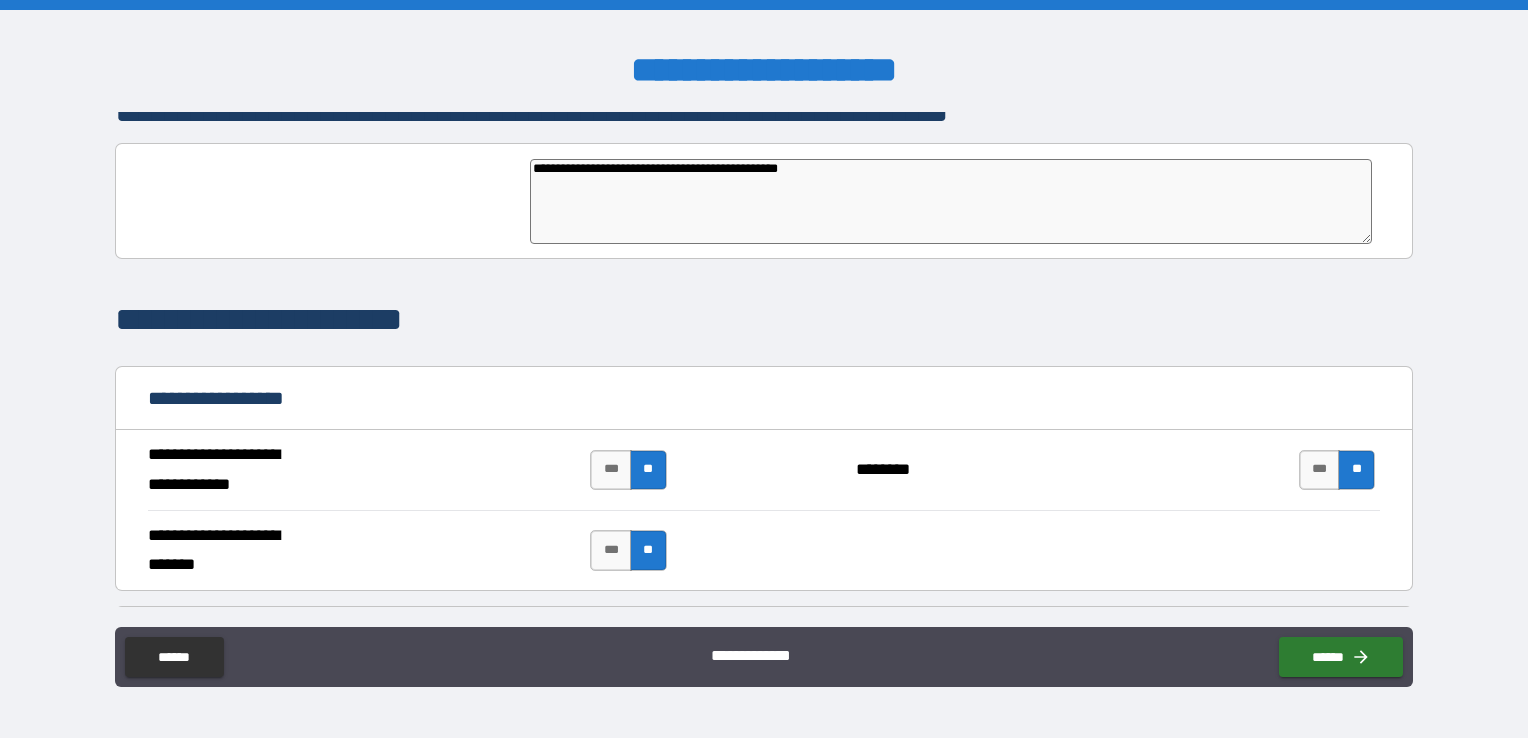 type on "*" 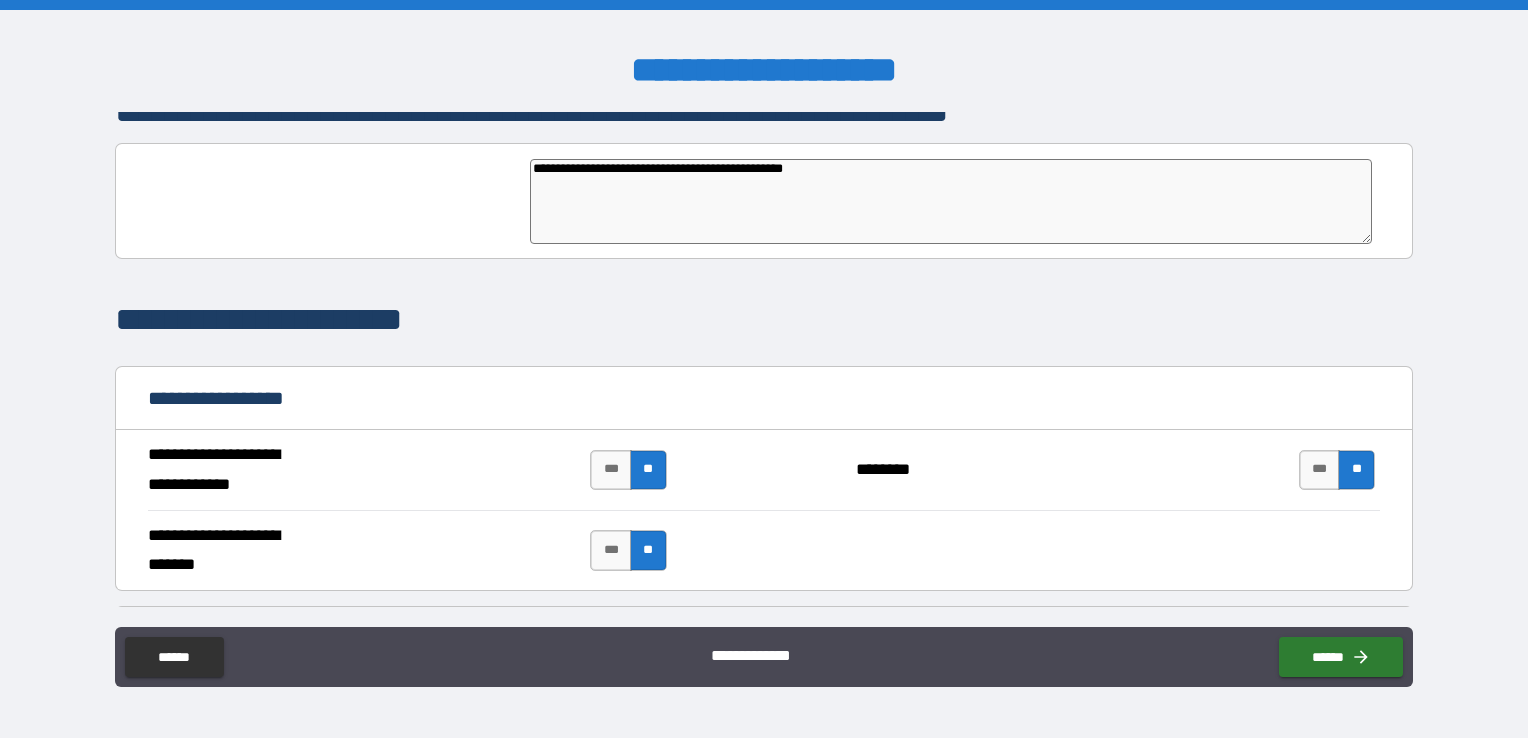 type on "*" 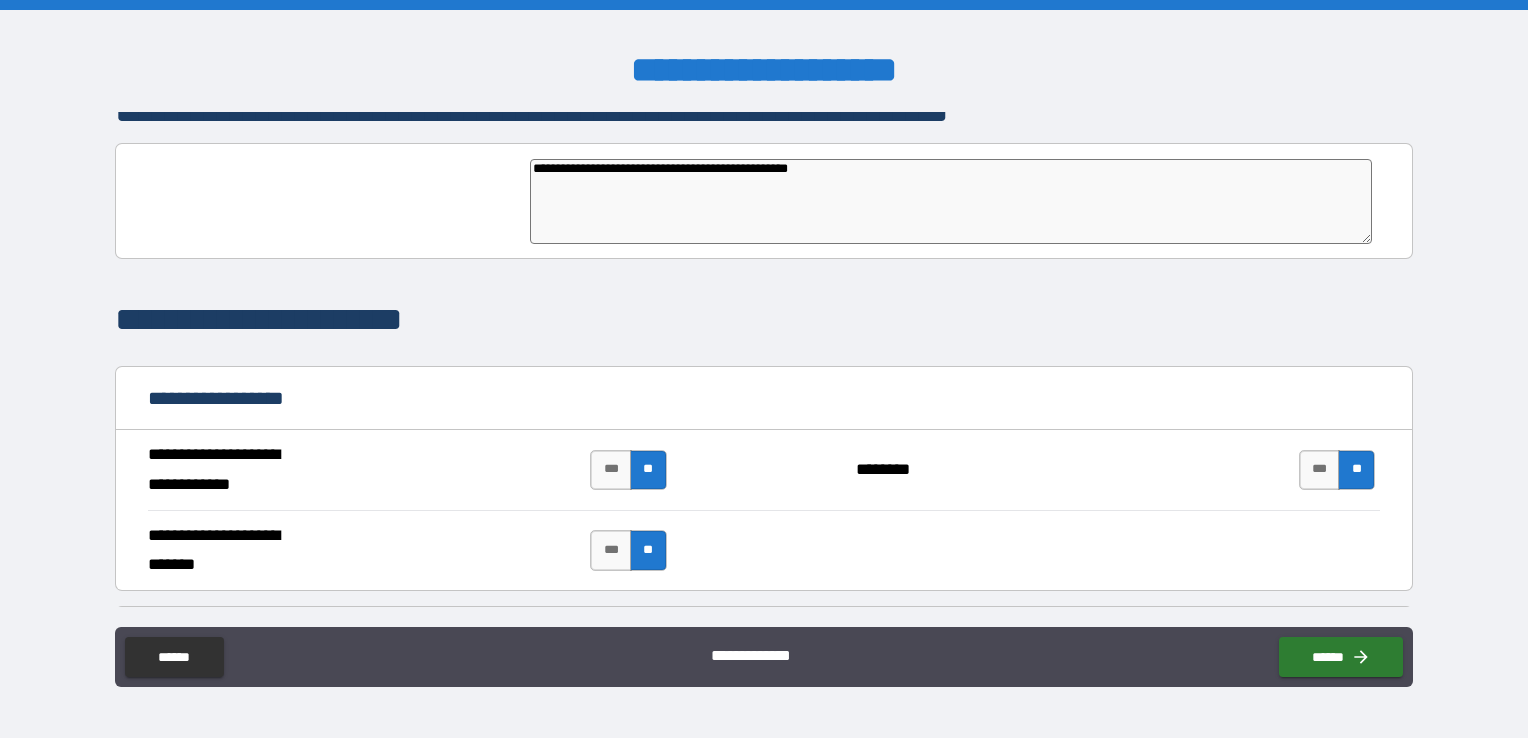 type on "**********" 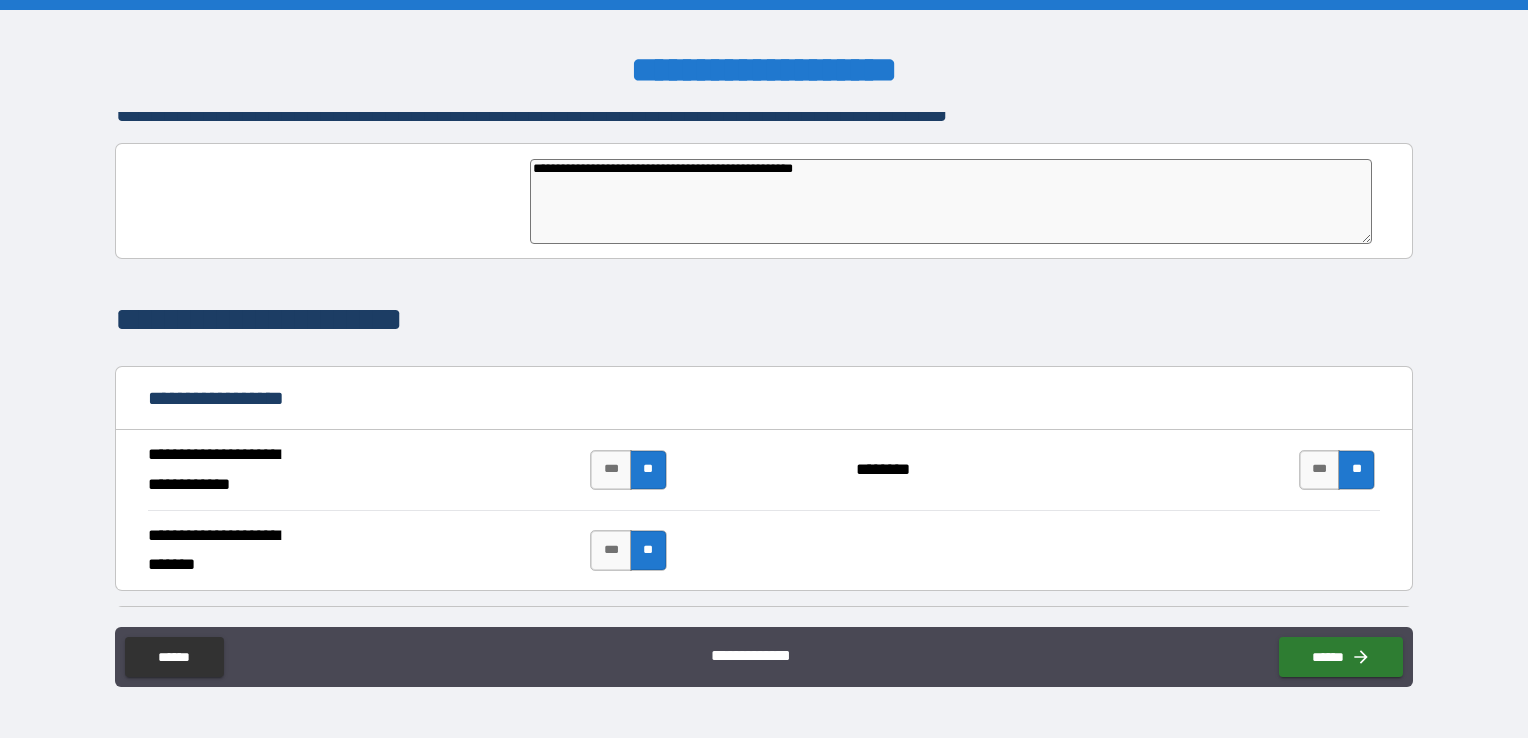 type on "**********" 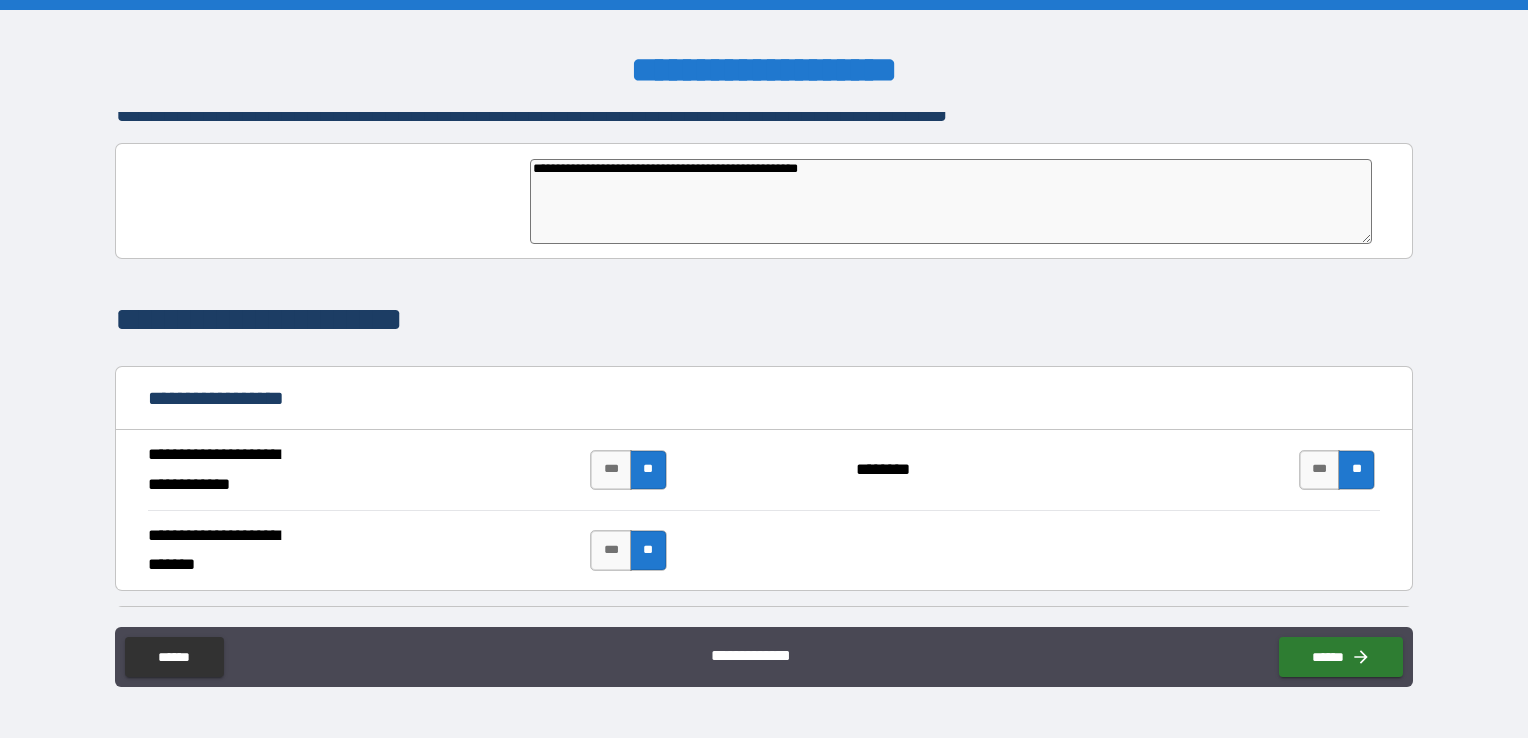 type on "**********" 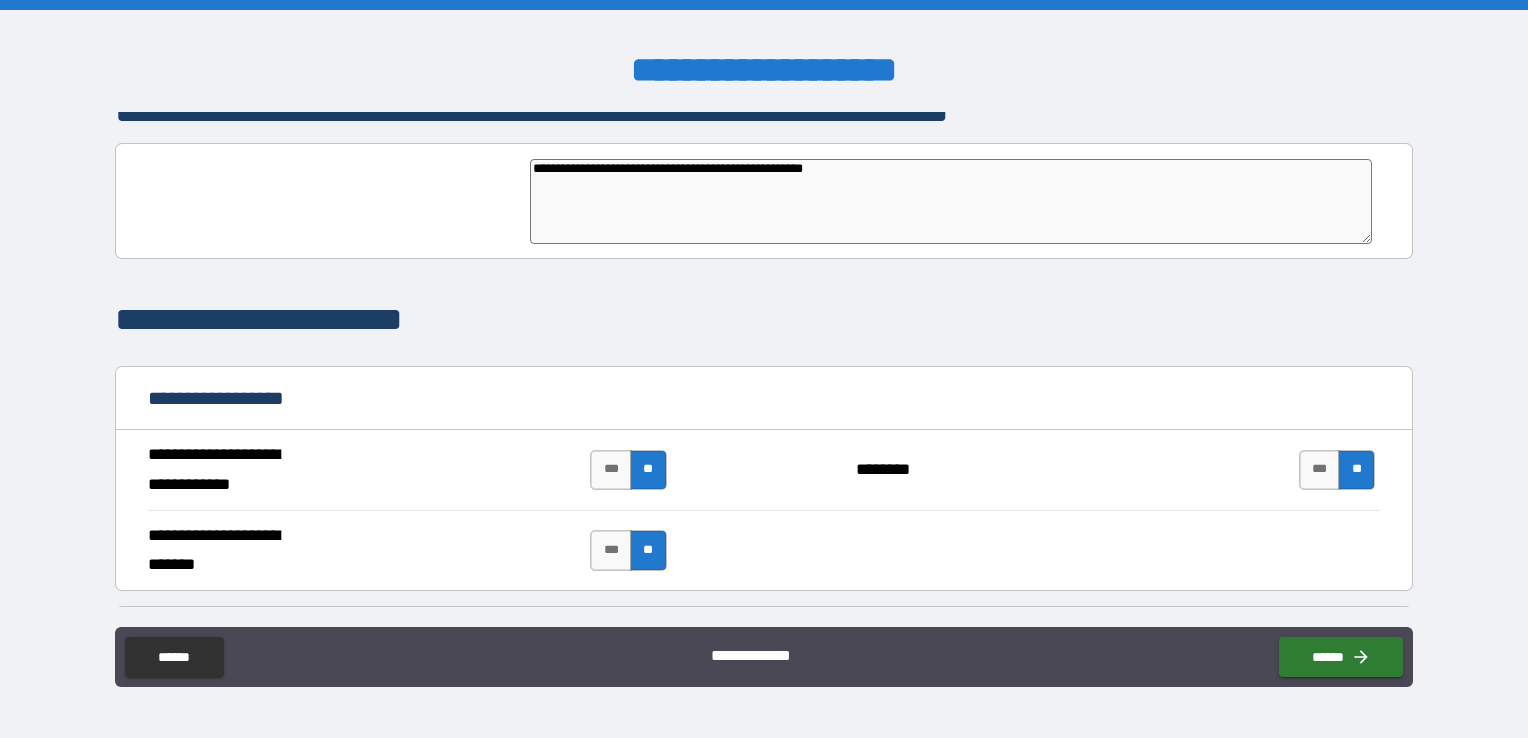 type on "**********" 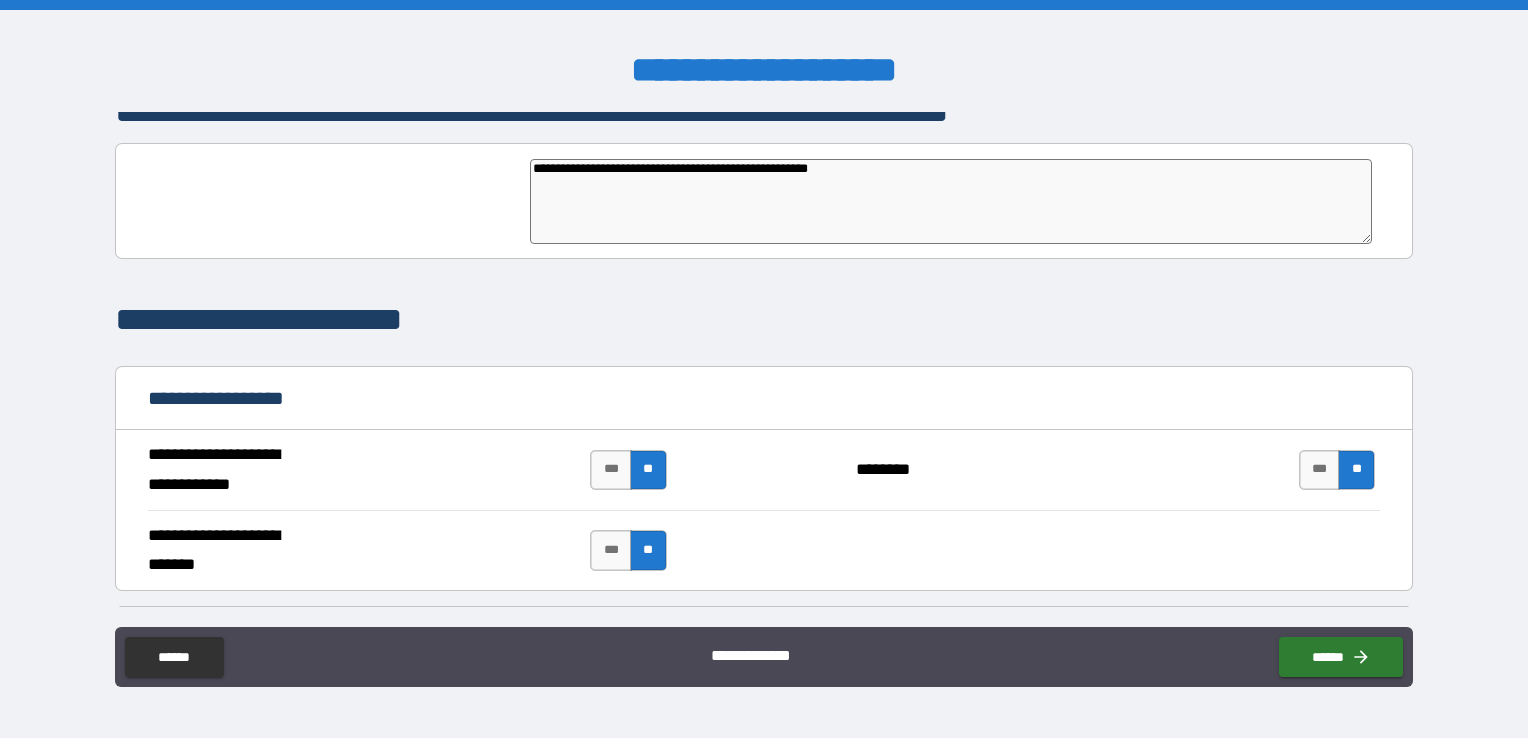 type on "*" 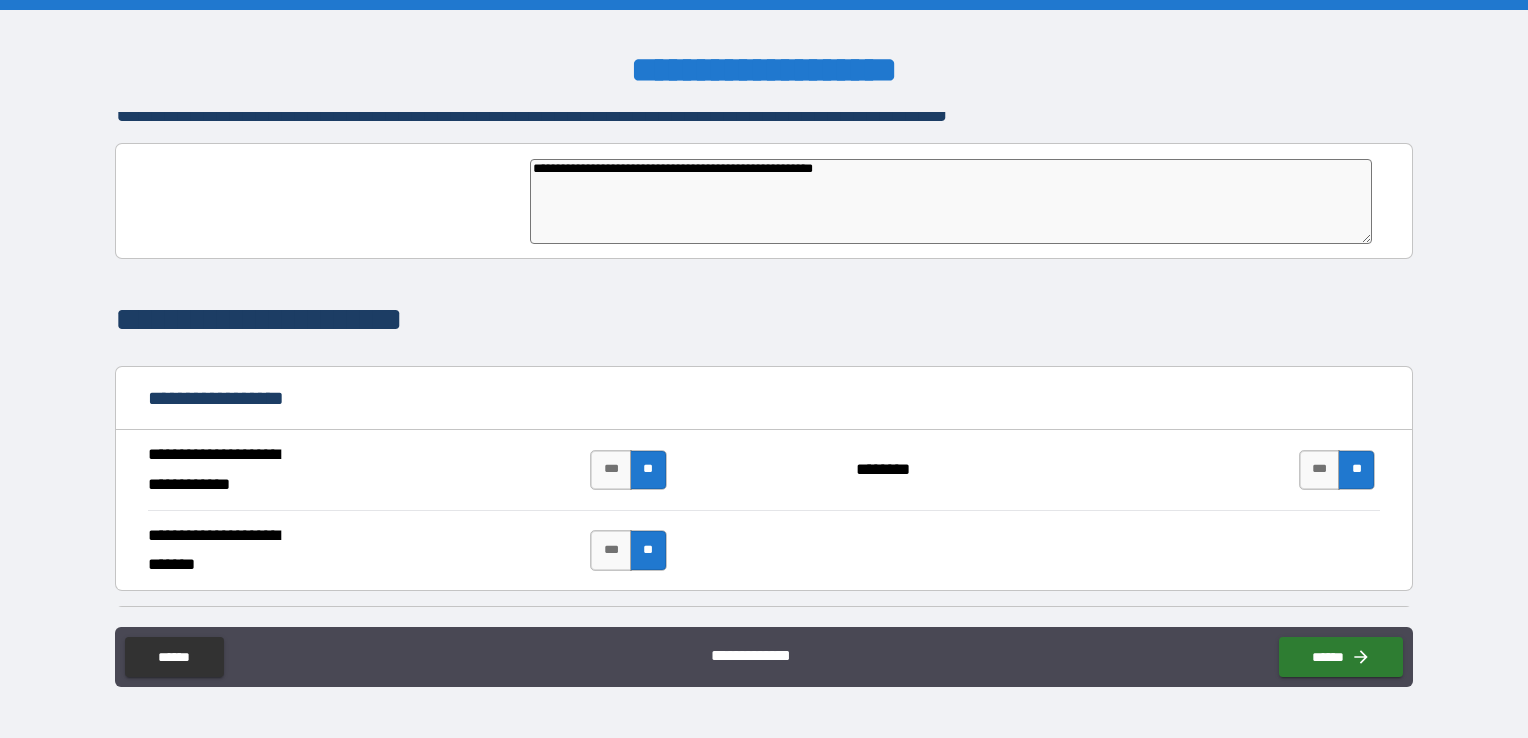 type on "*" 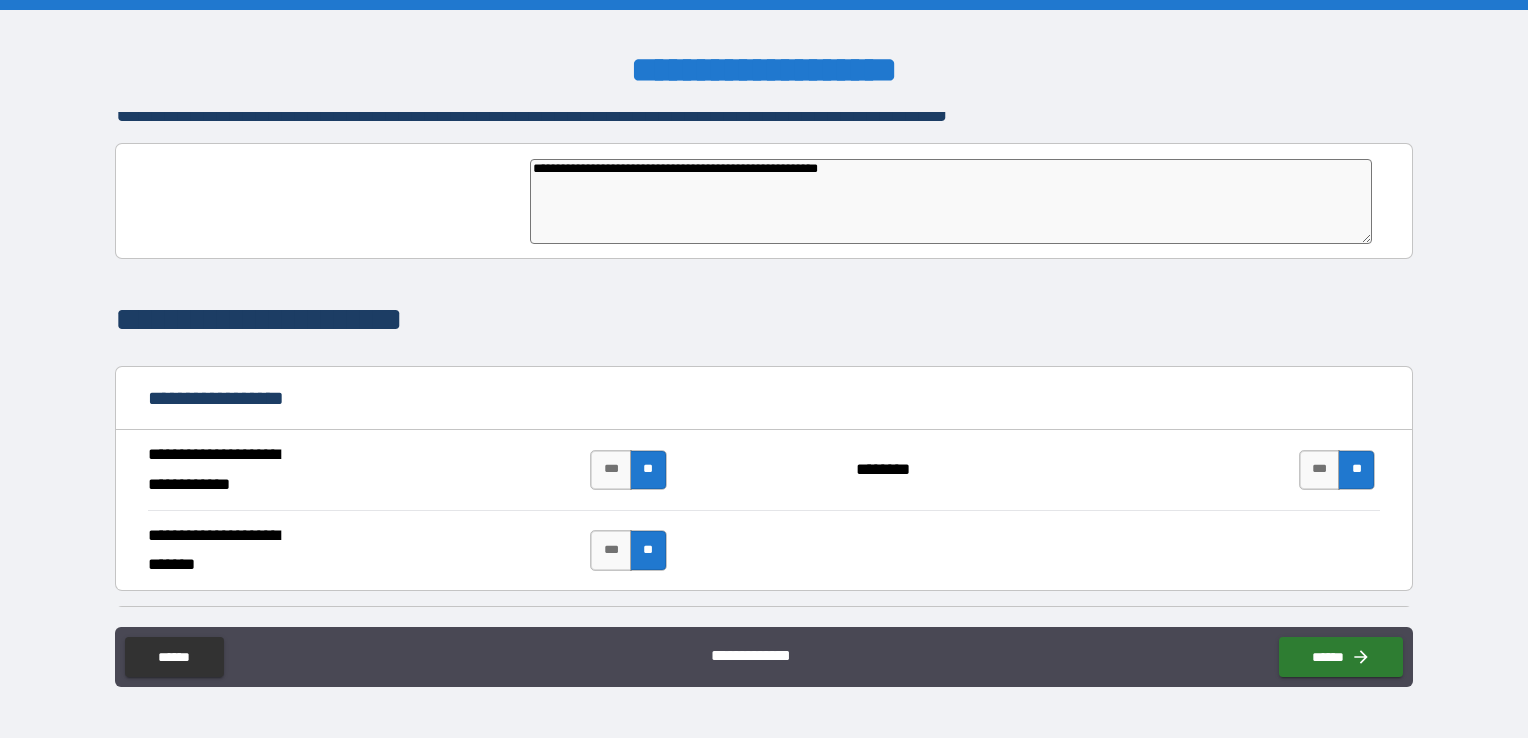 type on "*" 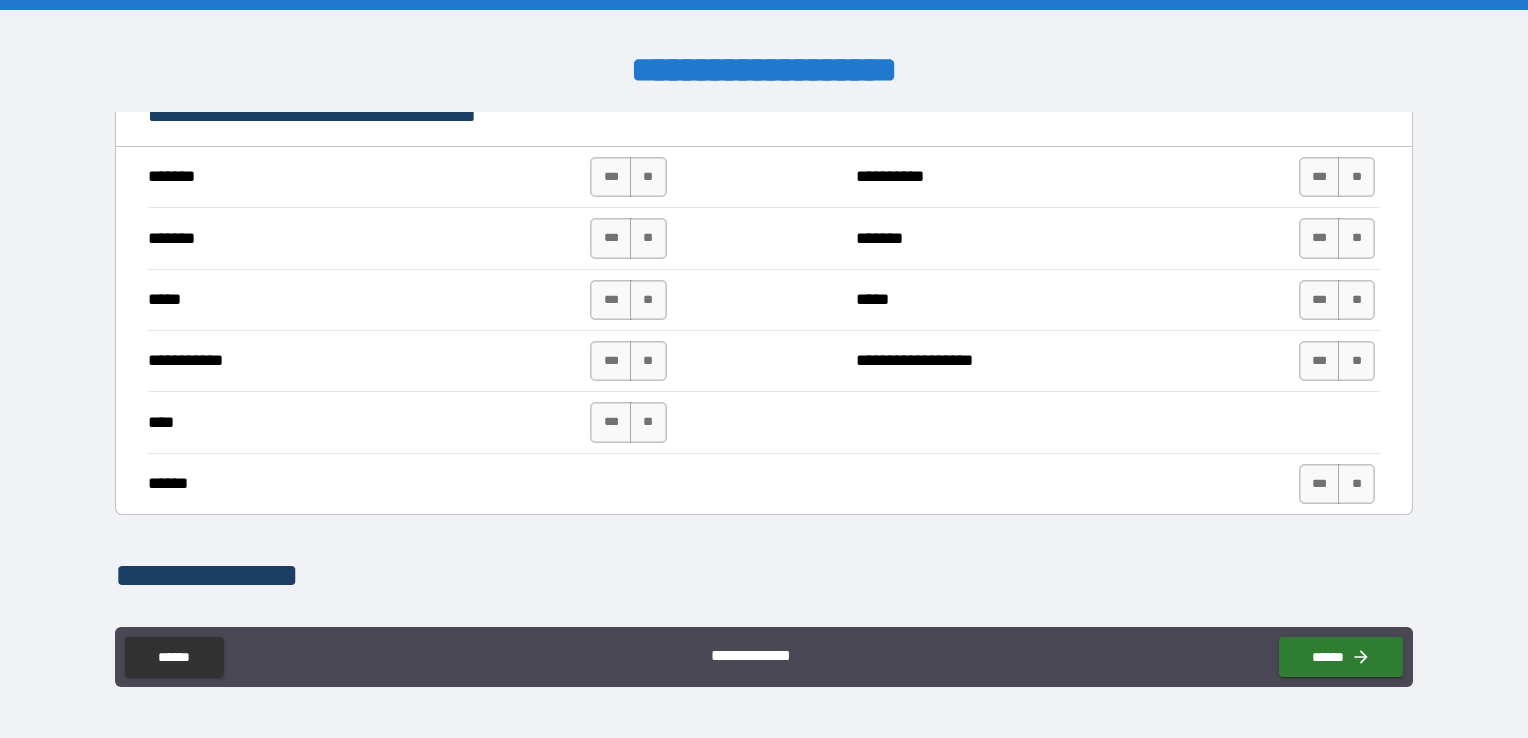 scroll, scrollTop: 1170, scrollLeft: 0, axis: vertical 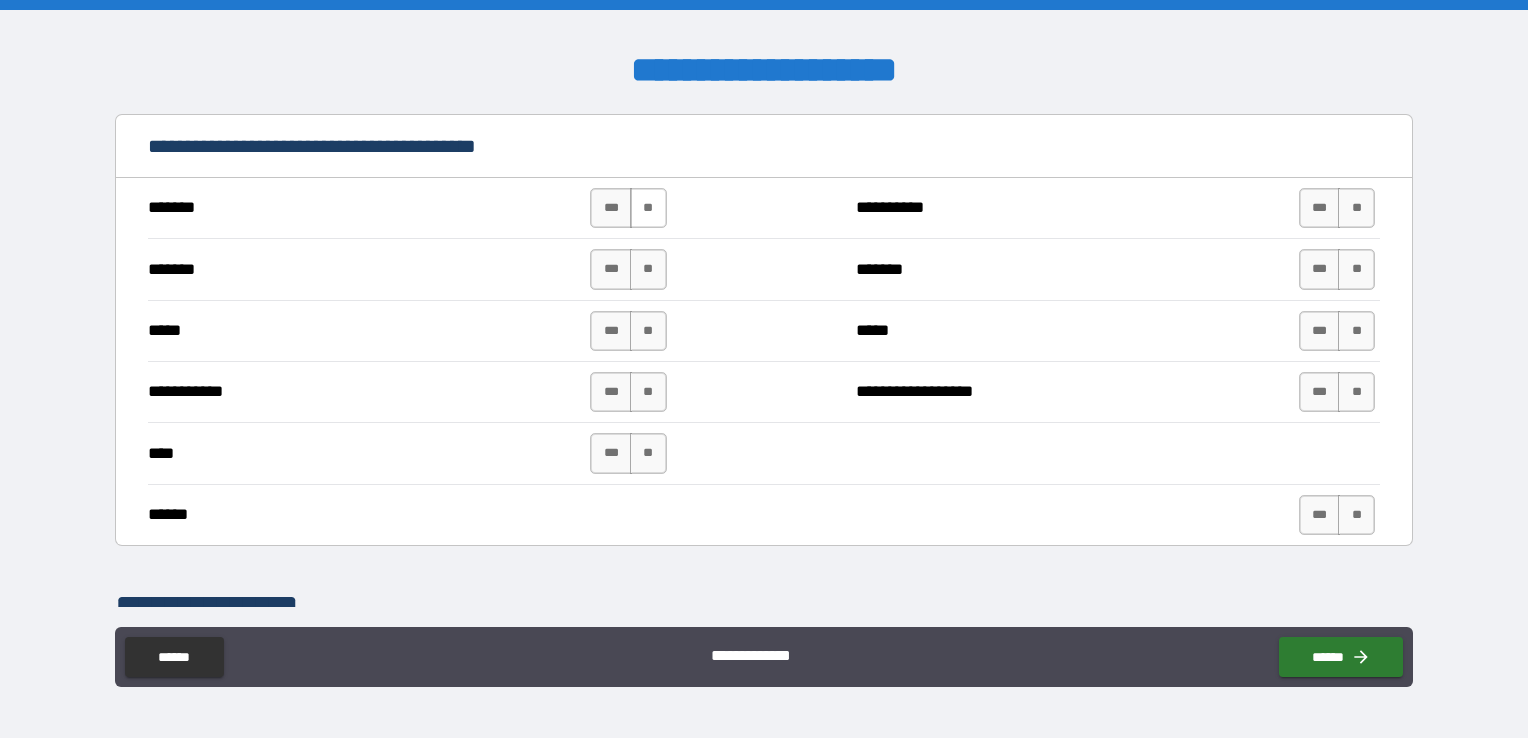type on "**********" 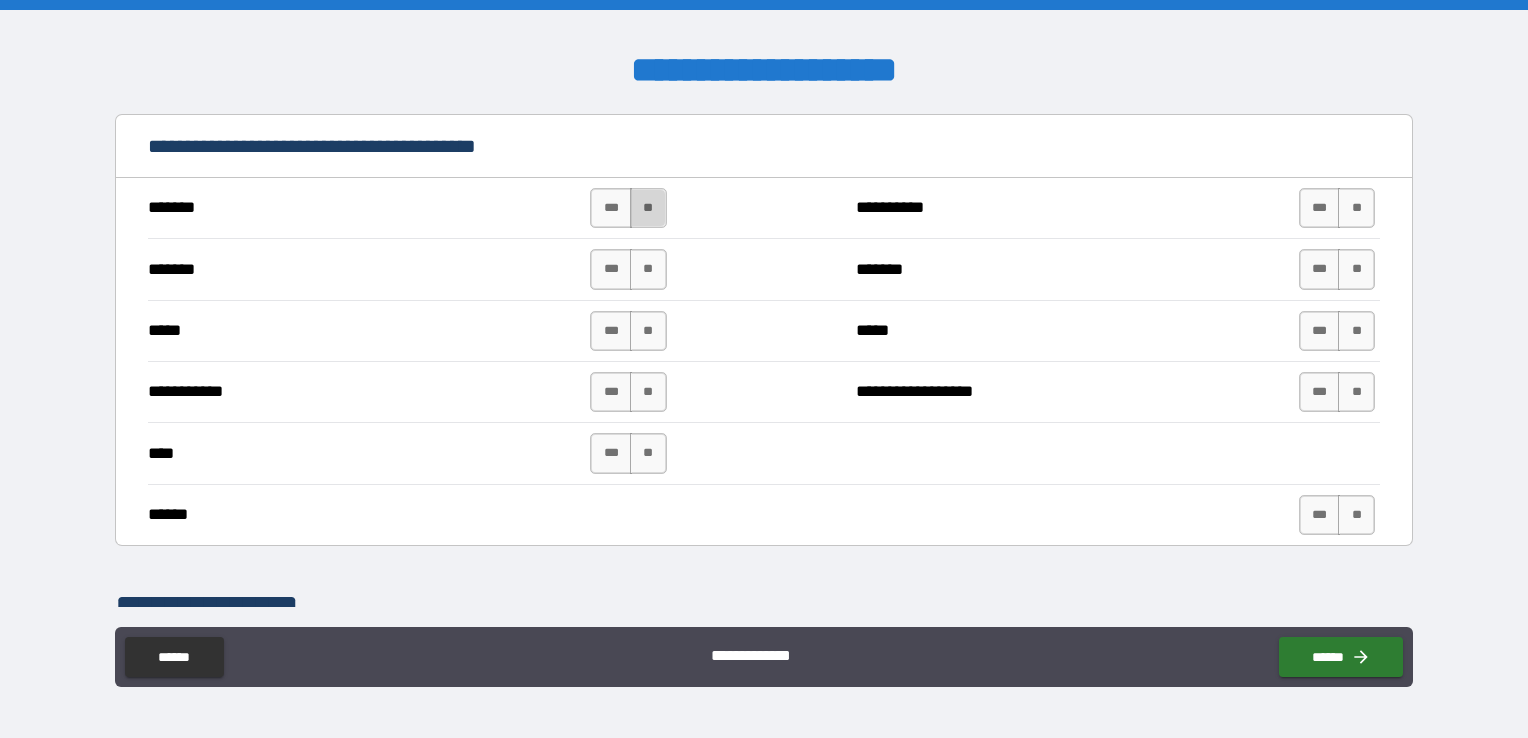click on "**" at bounding box center (648, 208) 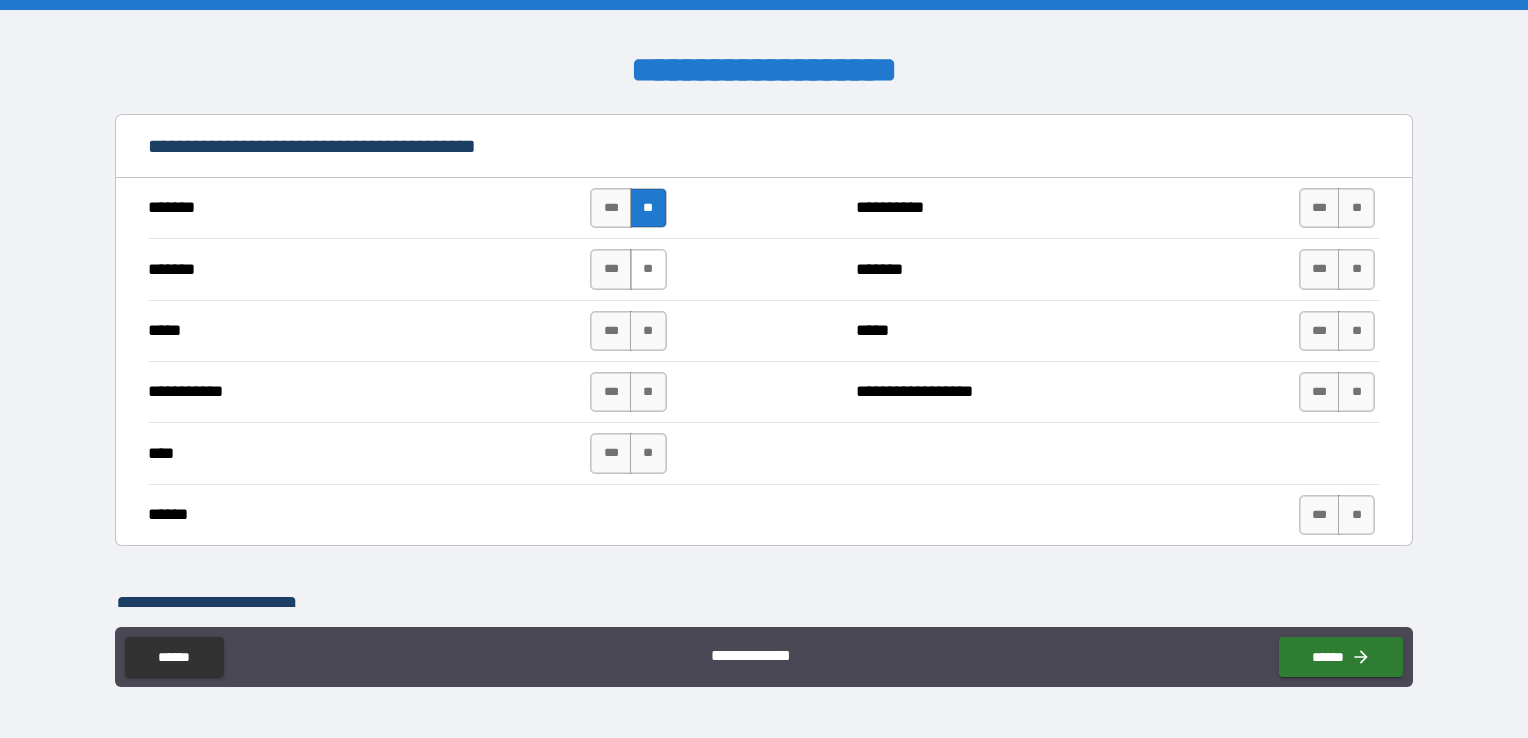 click on "**" at bounding box center [648, 269] 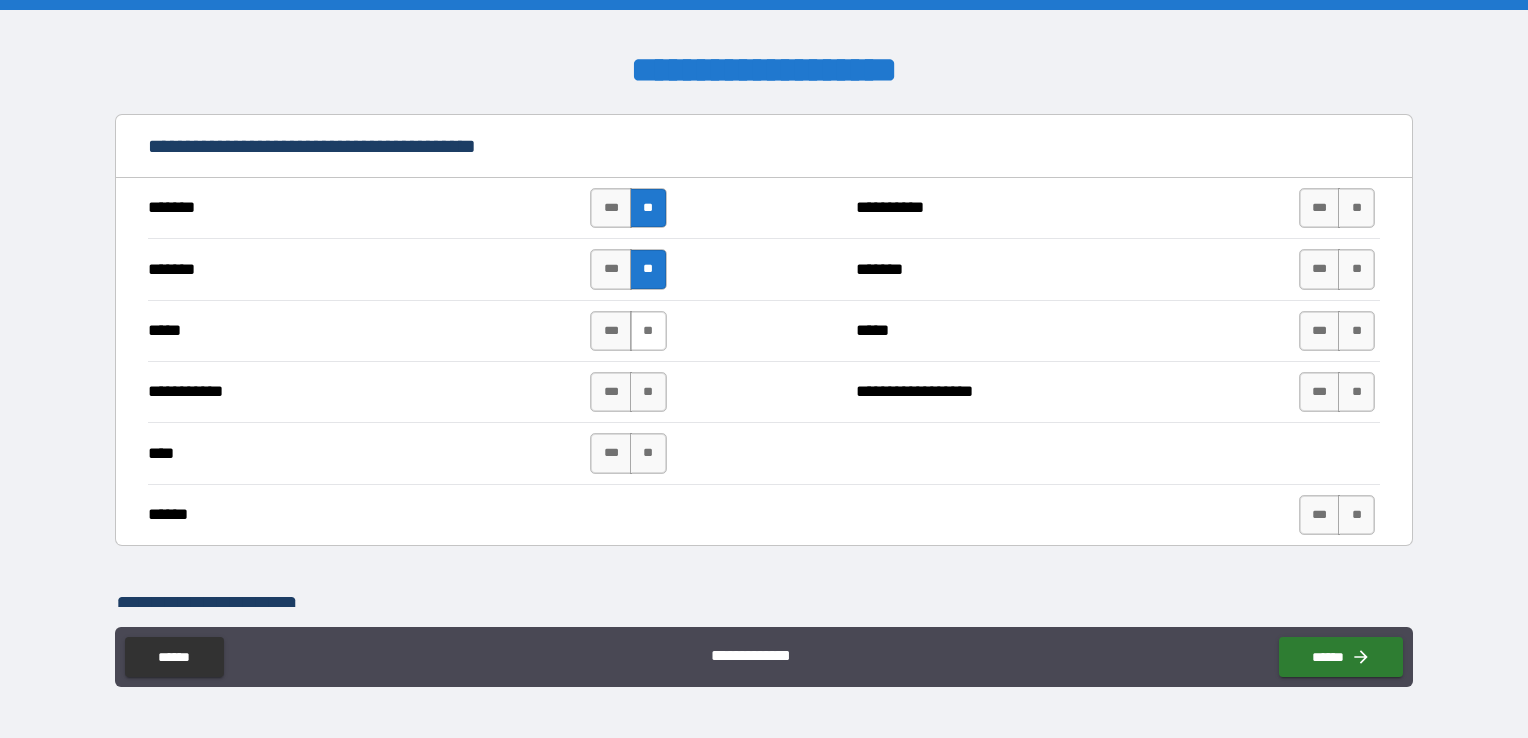 click on "**" at bounding box center (648, 331) 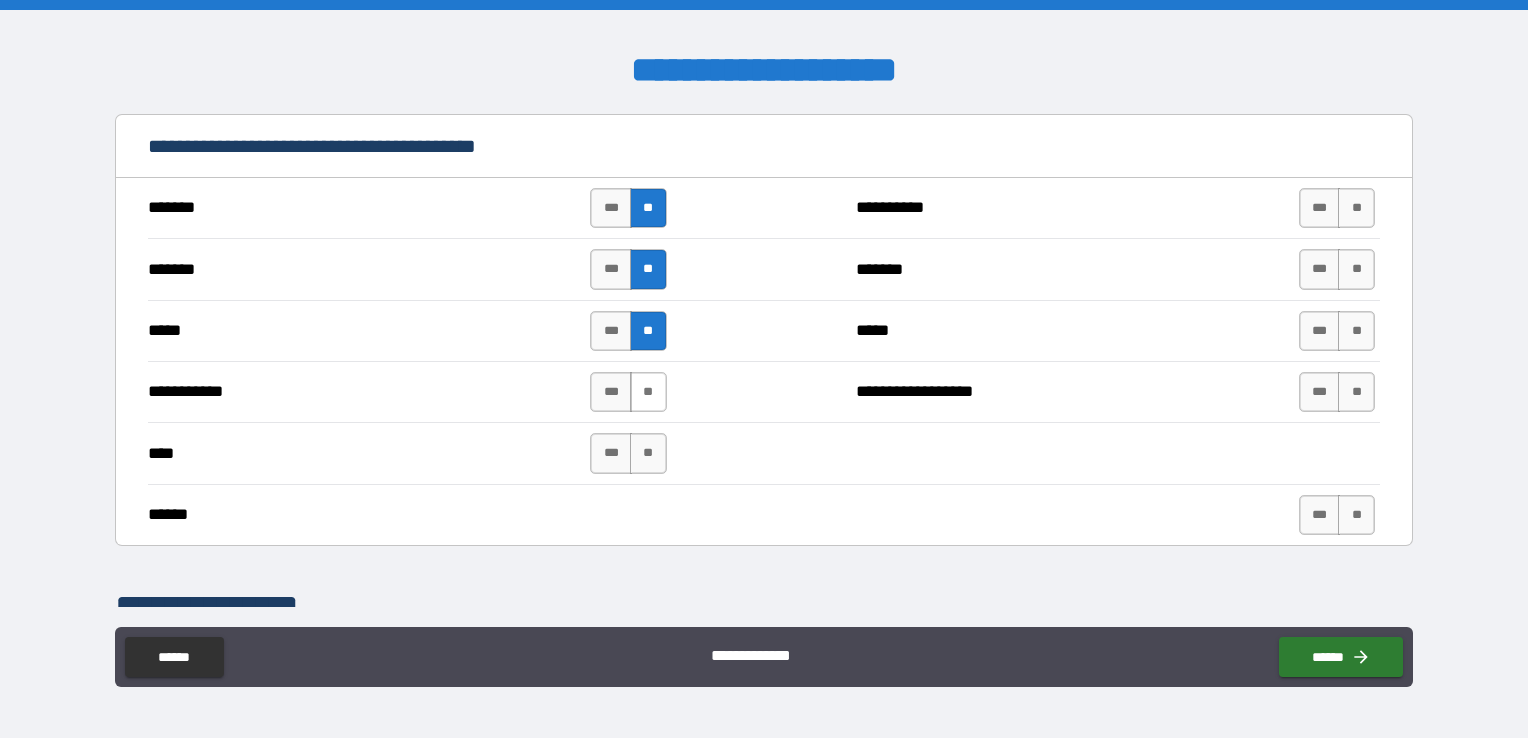 click on "**" at bounding box center [648, 392] 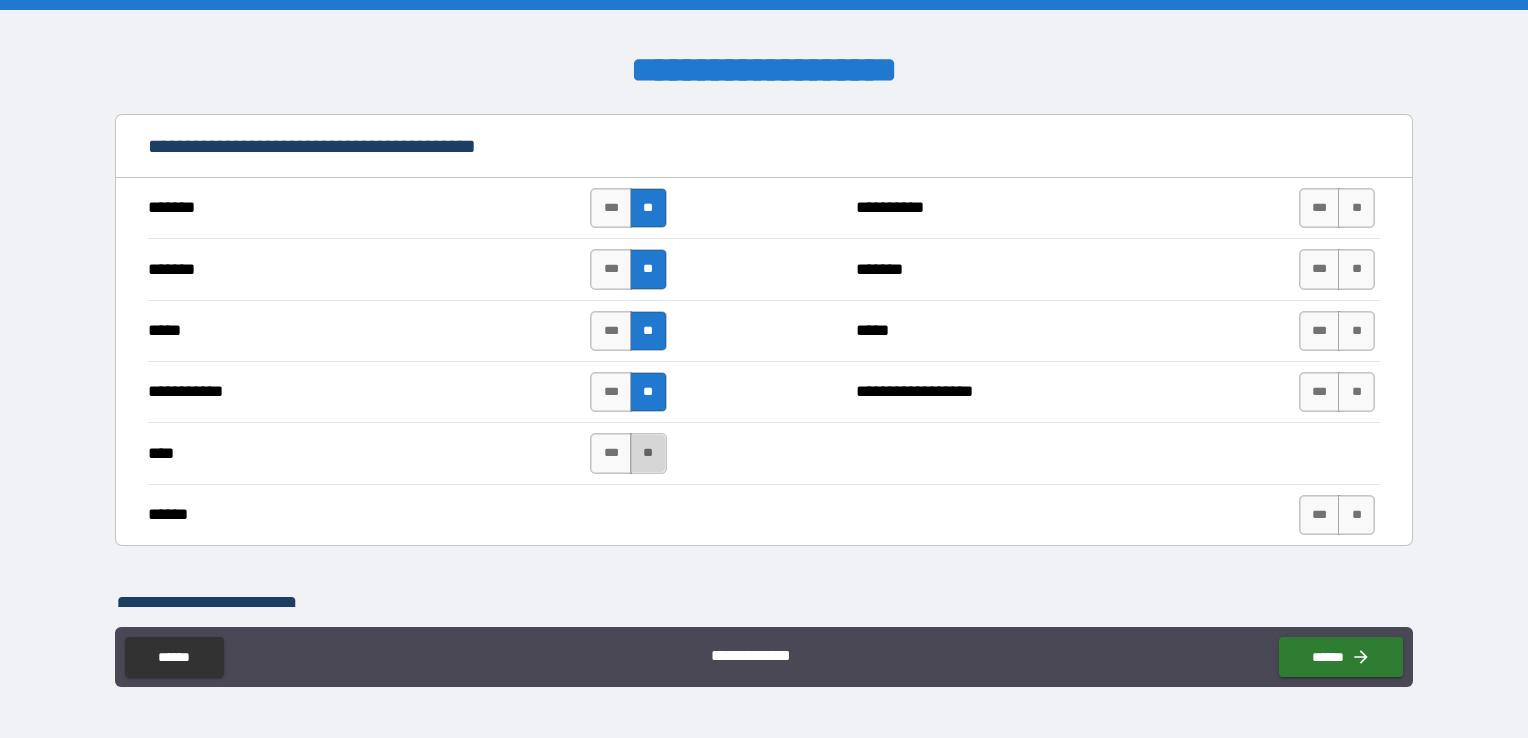 click on "**" at bounding box center (648, 453) 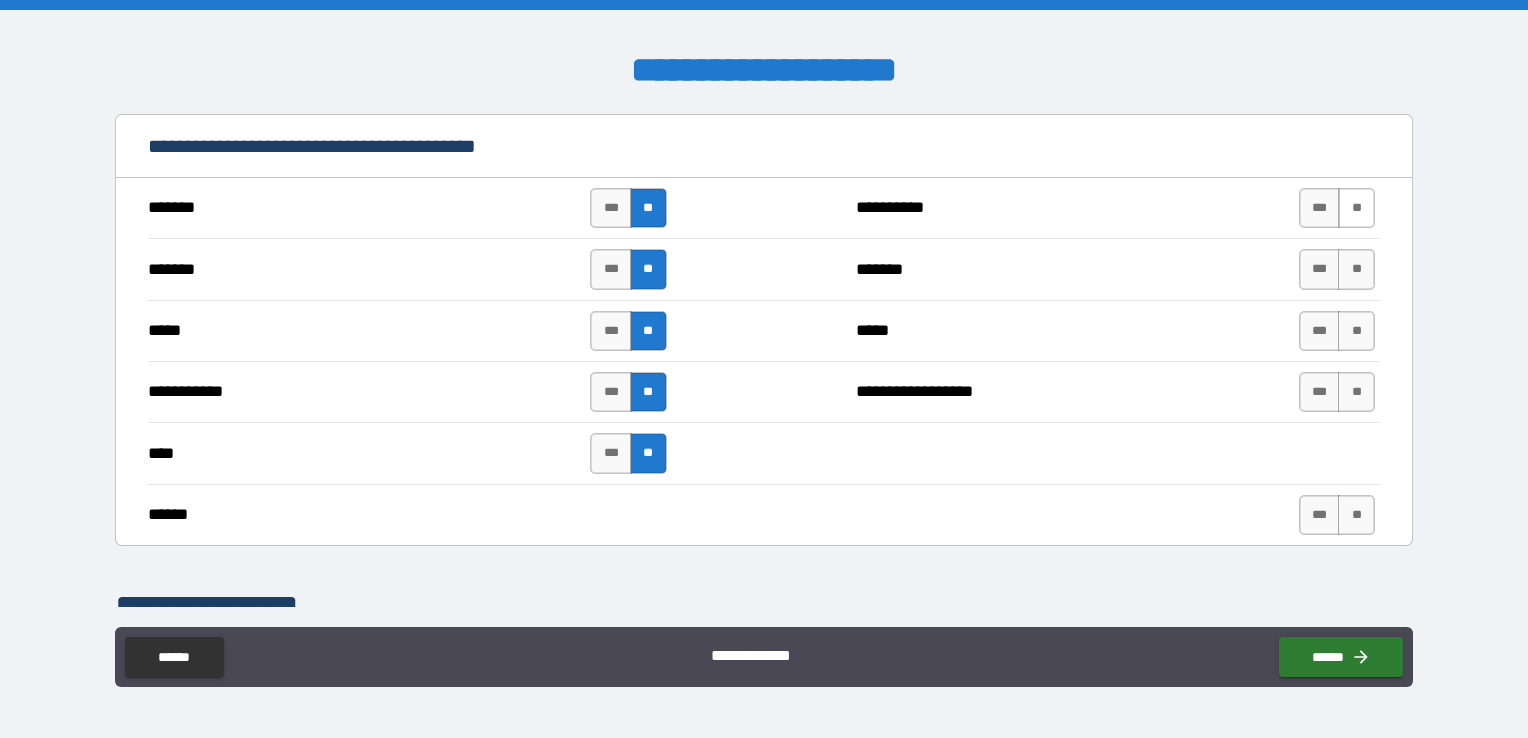 click on "**" at bounding box center [1356, 208] 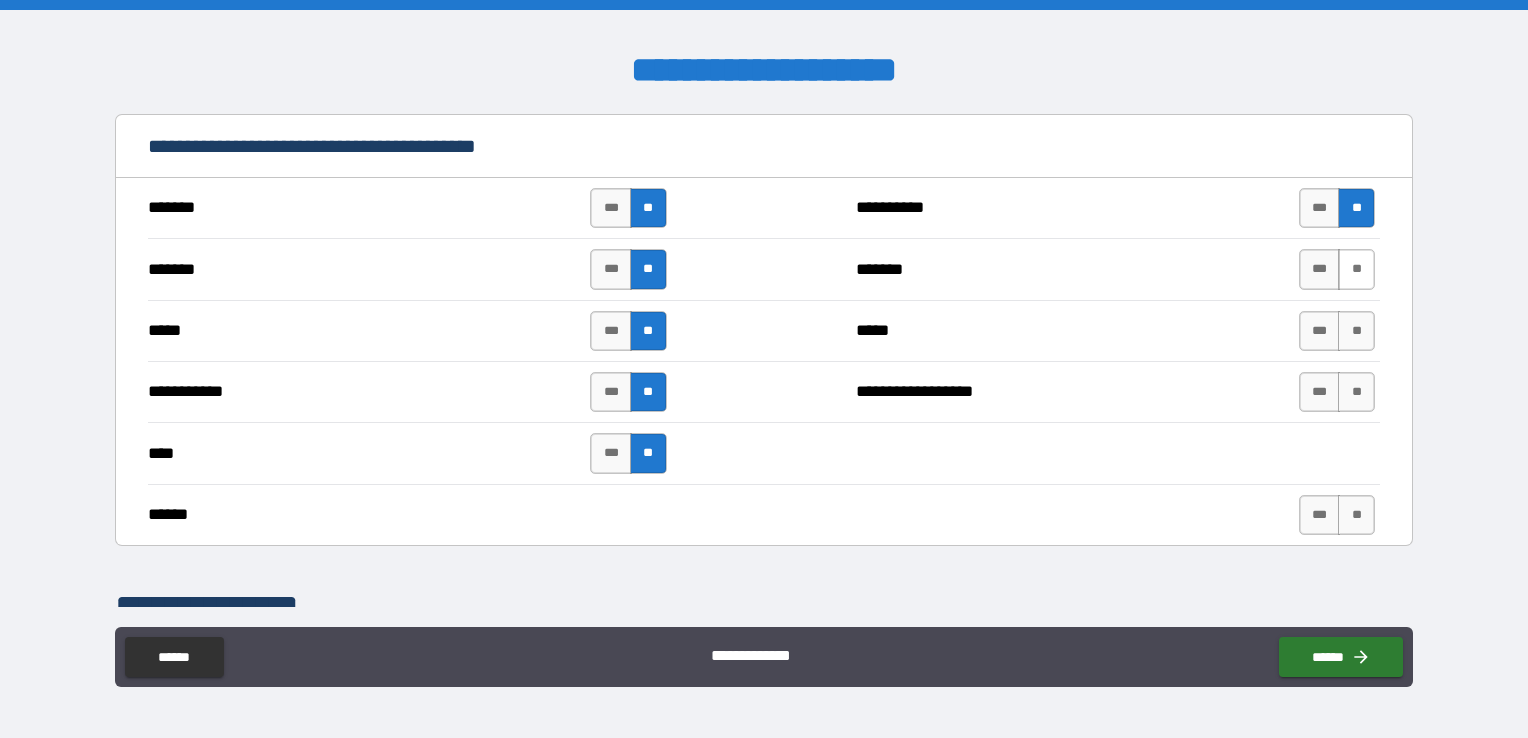 click on "**" at bounding box center [1356, 269] 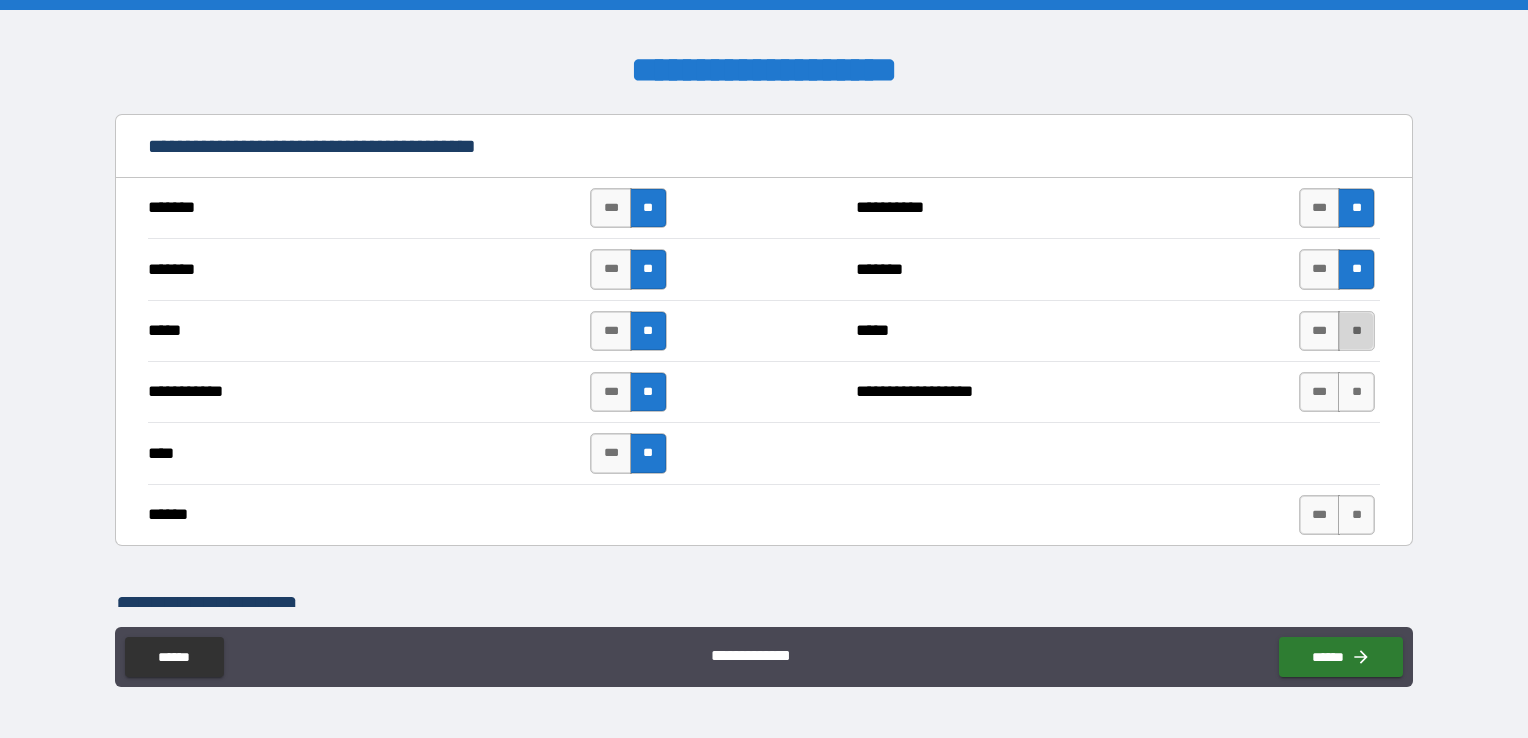 drag, startPoint x: 1336, startPoint y: 321, endPoint x: 1340, endPoint y: 333, distance: 12.649111 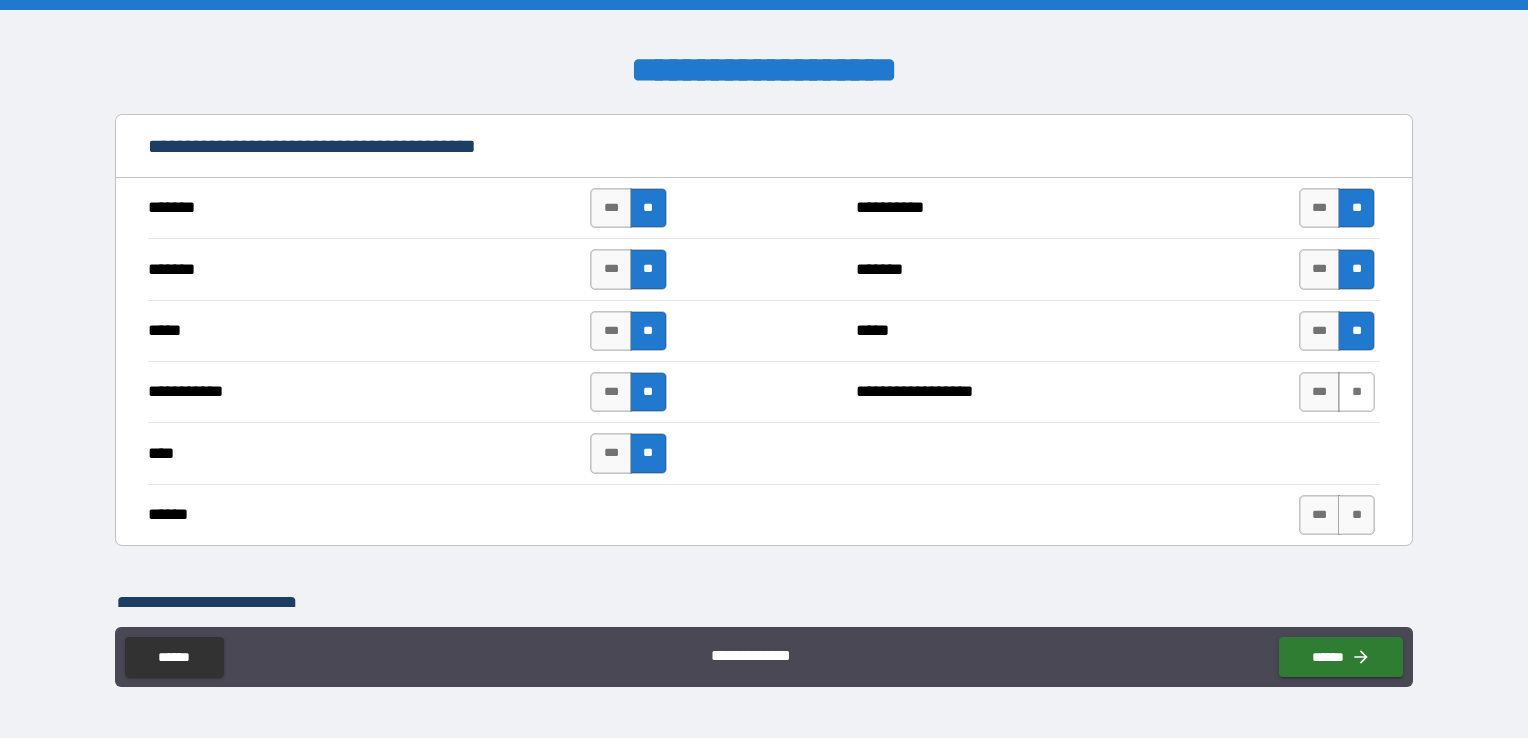 click on "**" at bounding box center (1356, 392) 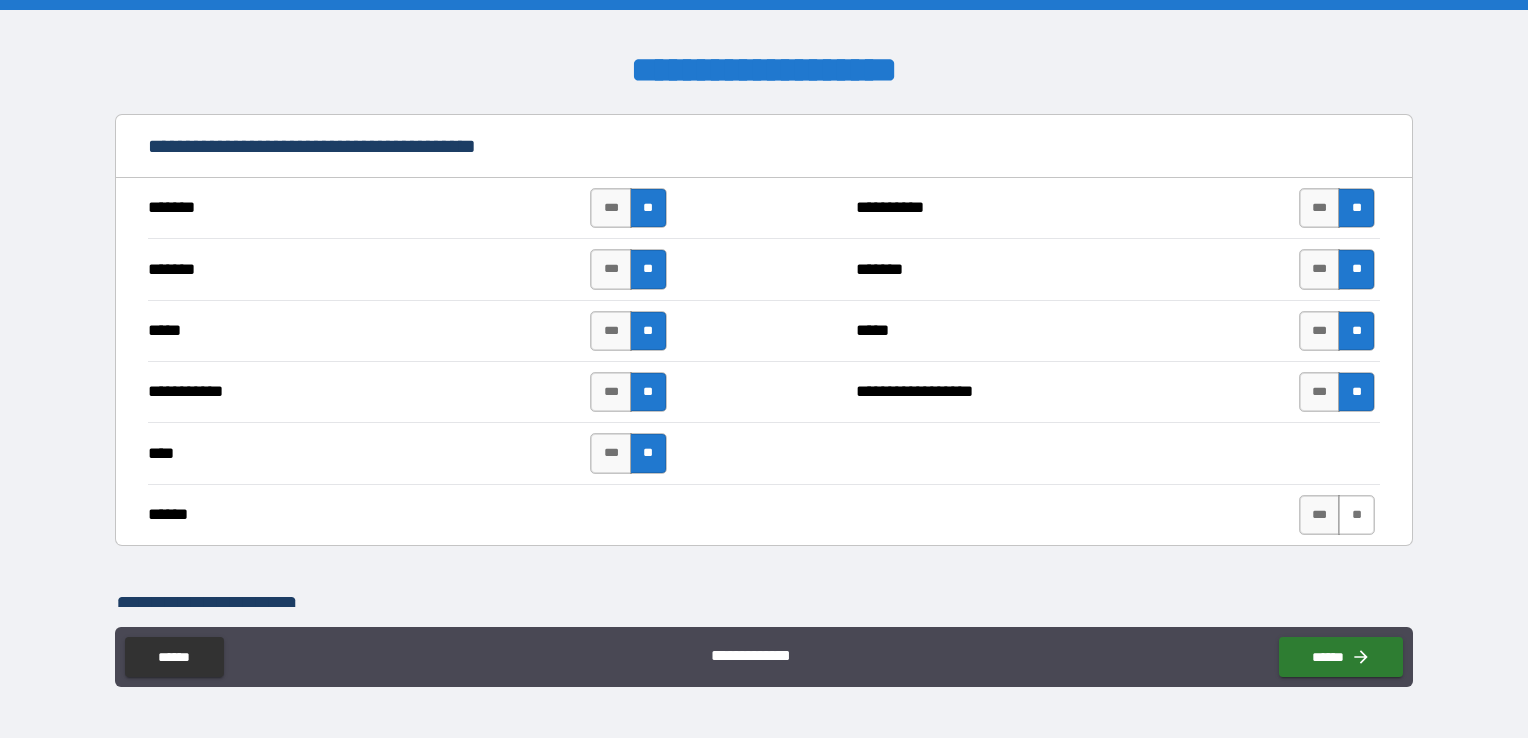 click on "**" at bounding box center [1356, 515] 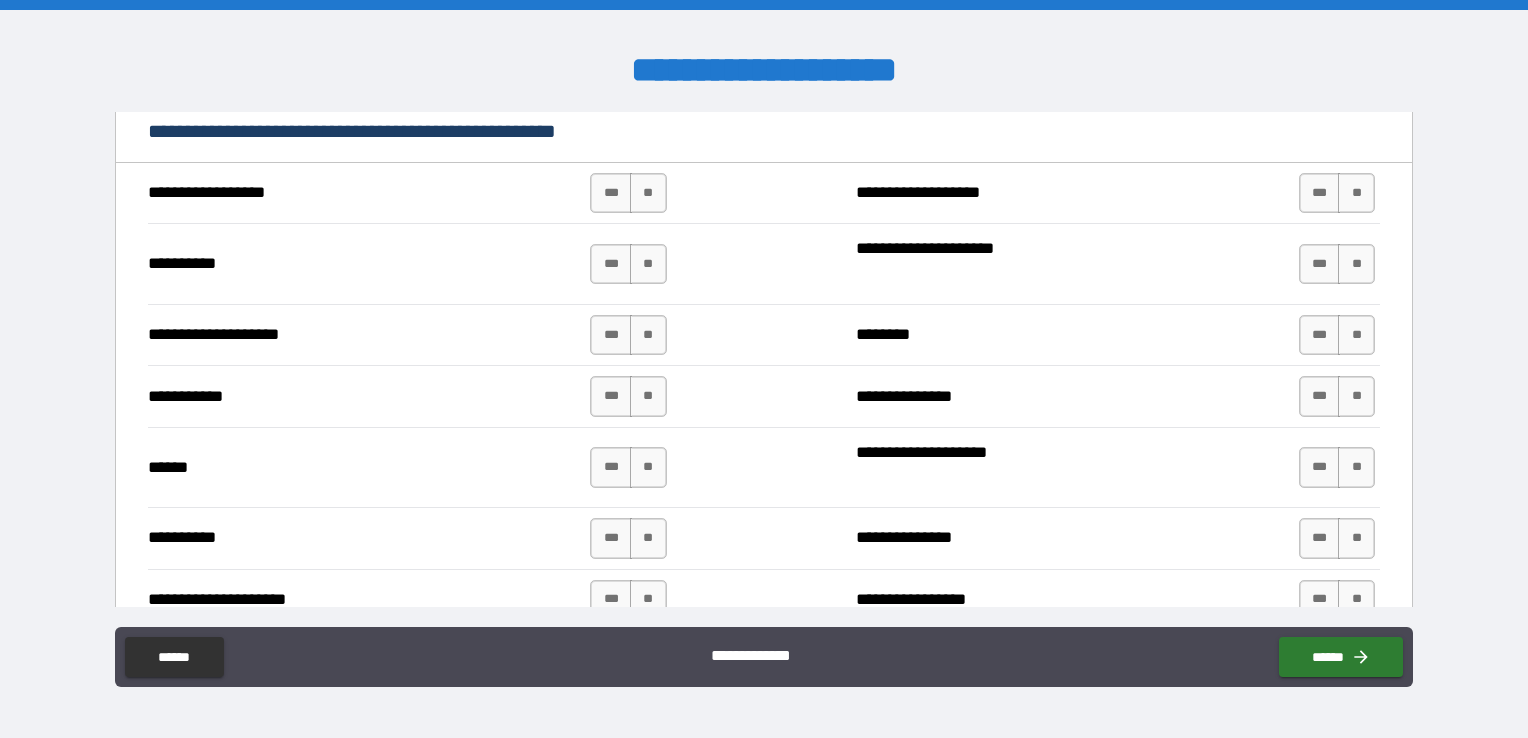 scroll, scrollTop: 1730, scrollLeft: 0, axis: vertical 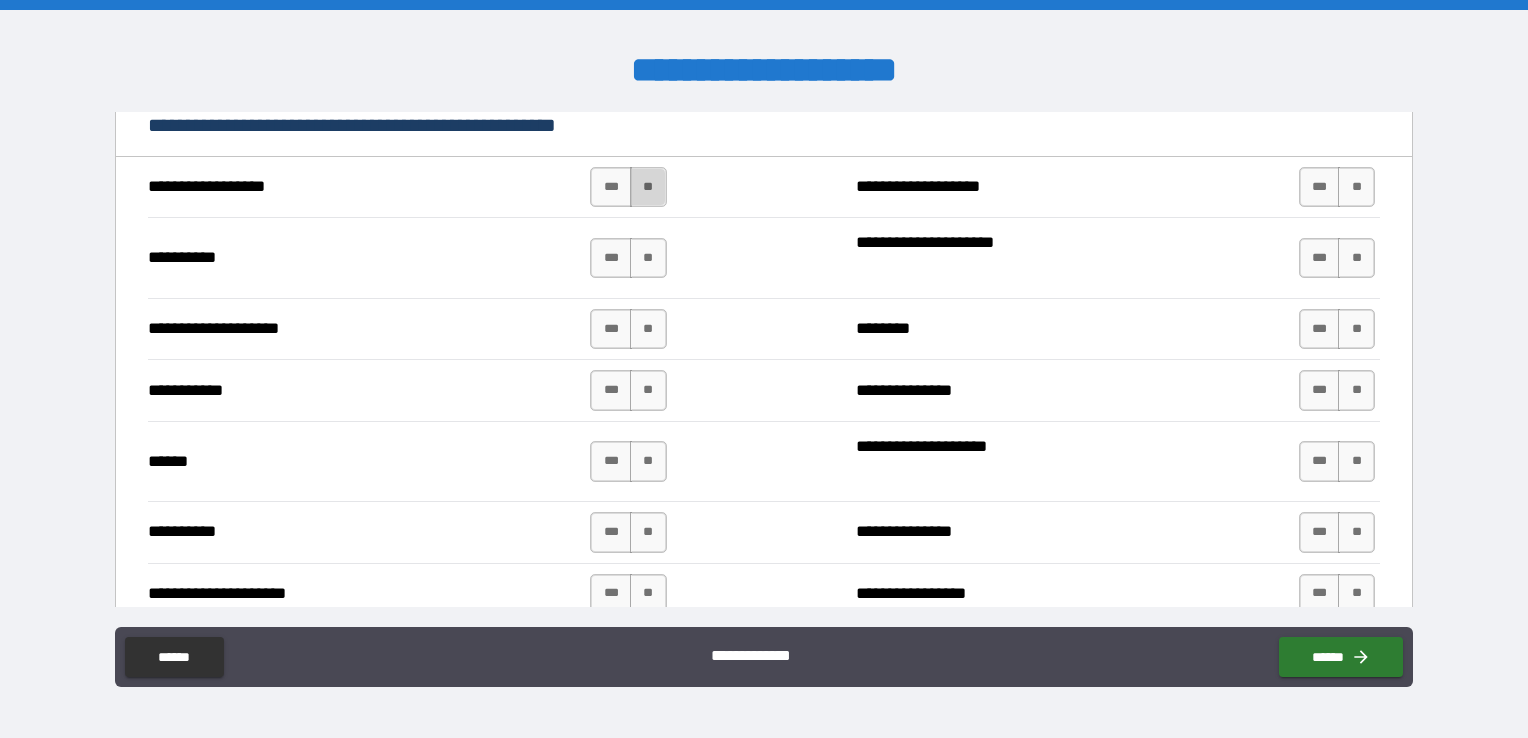 click on "**" at bounding box center (648, 187) 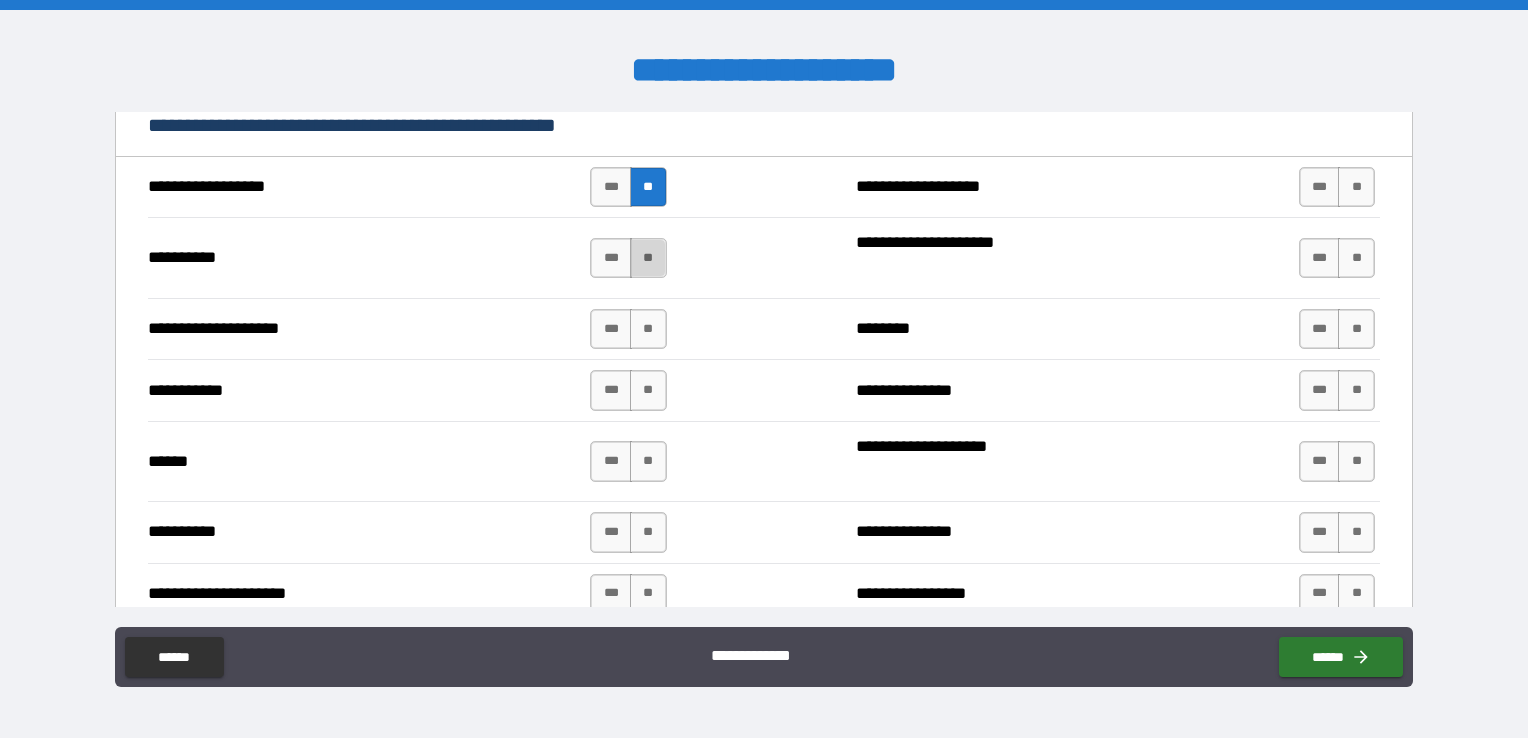 drag, startPoint x: 642, startPoint y: 242, endPoint x: 643, endPoint y: 254, distance: 12.0415945 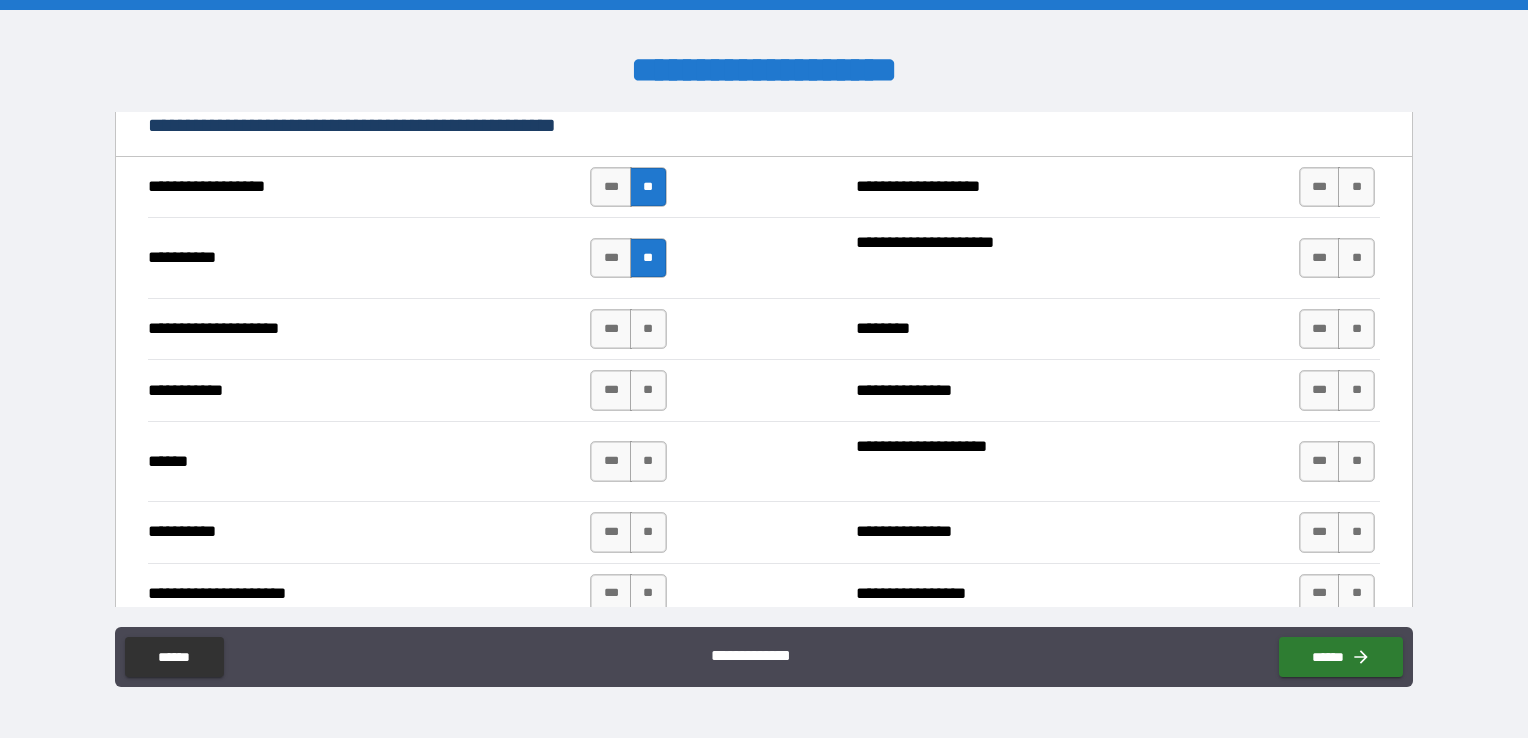drag, startPoint x: 643, startPoint y: 328, endPoint x: 681, endPoint y: 321, distance: 38.63936 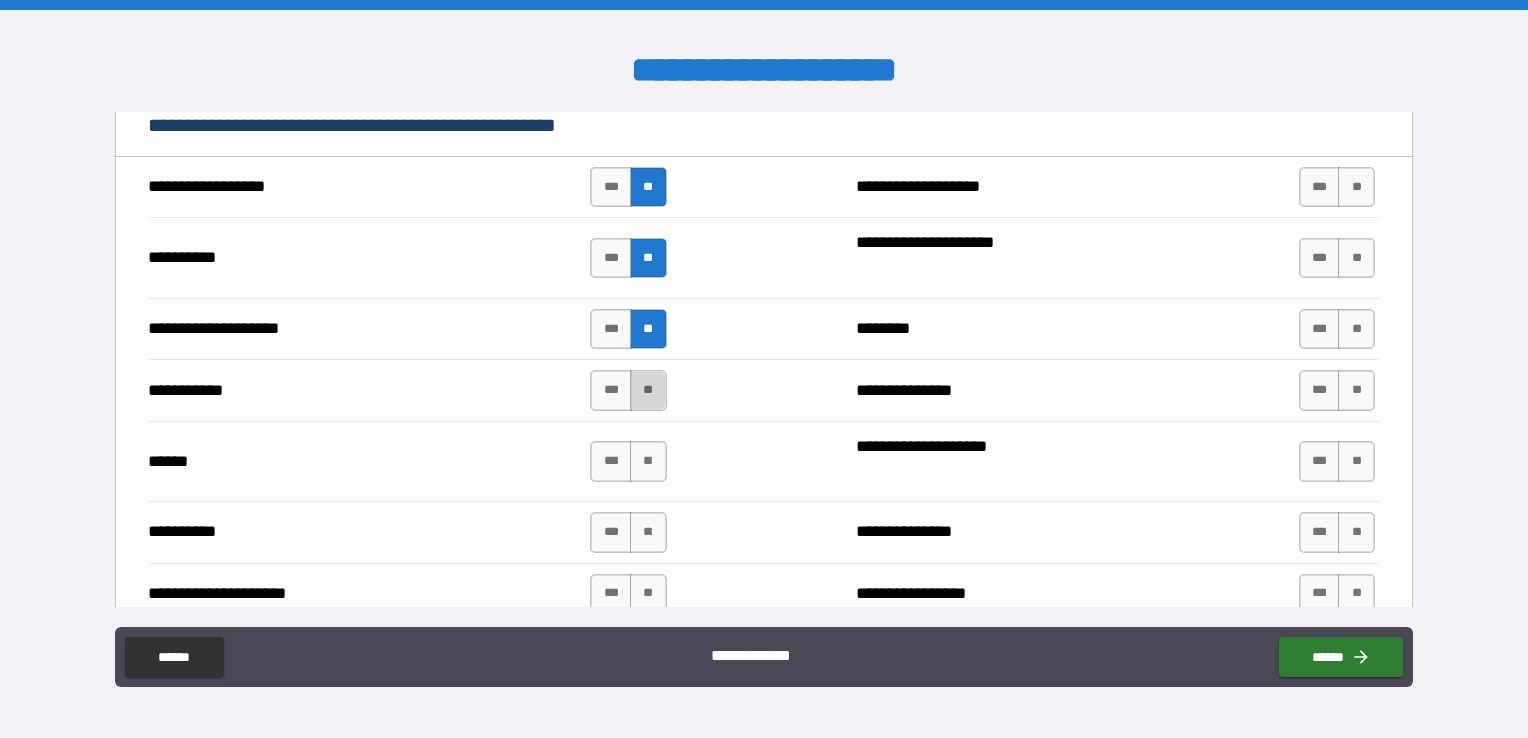 click on "**" at bounding box center (648, 390) 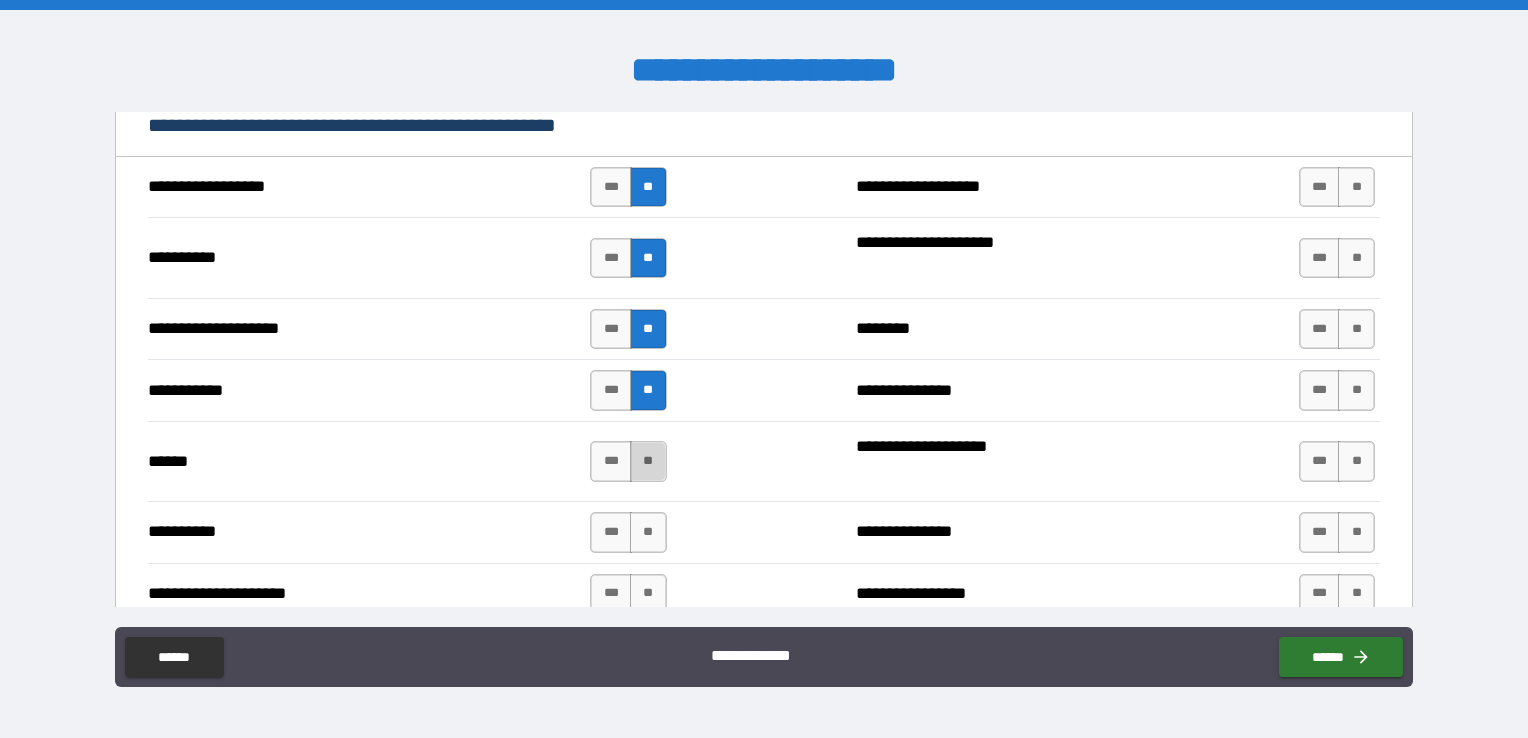 drag, startPoint x: 644, startPoint y: 449, endPoint x: 659, endPoint y: 448, distance: 15.033297 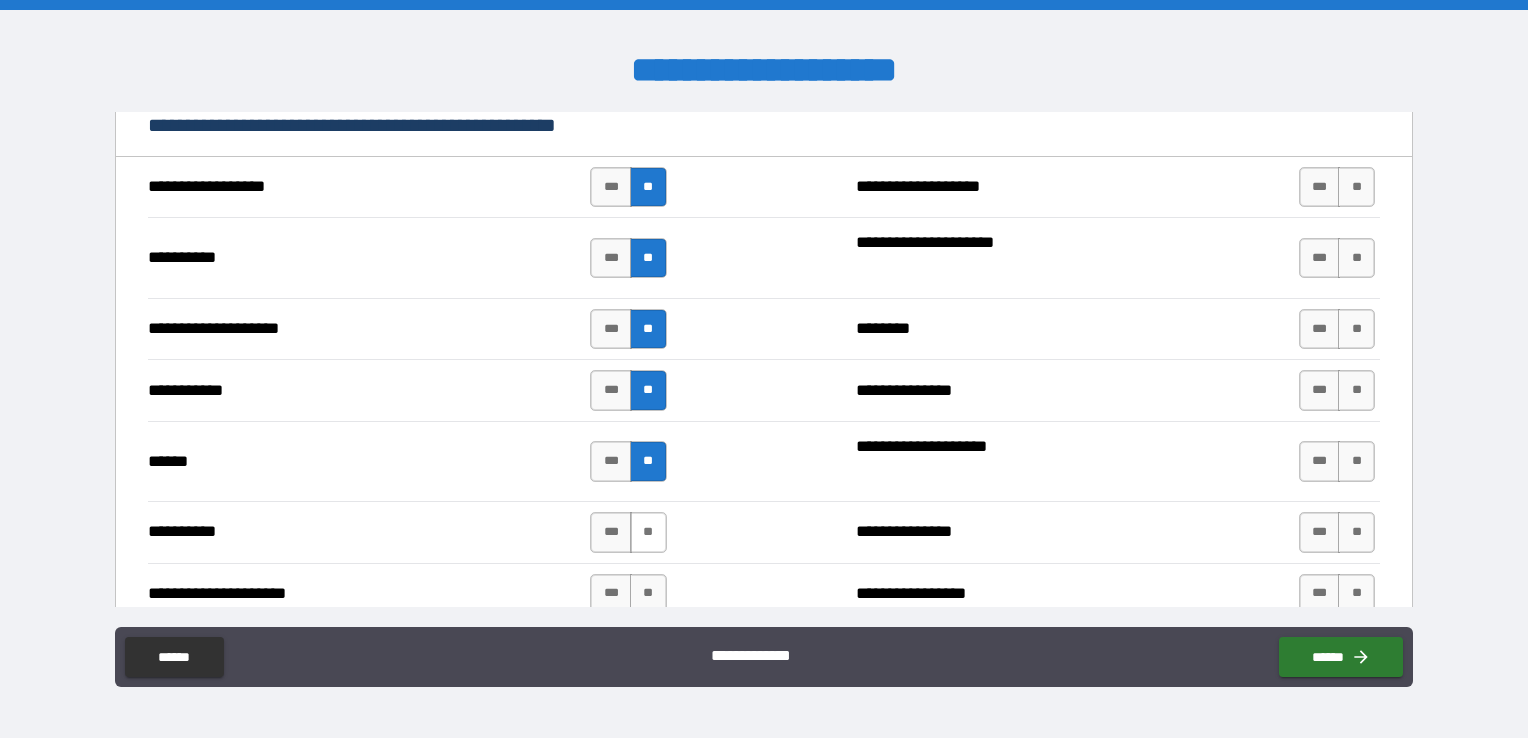 click on "**" at bounding box center (648, 532) 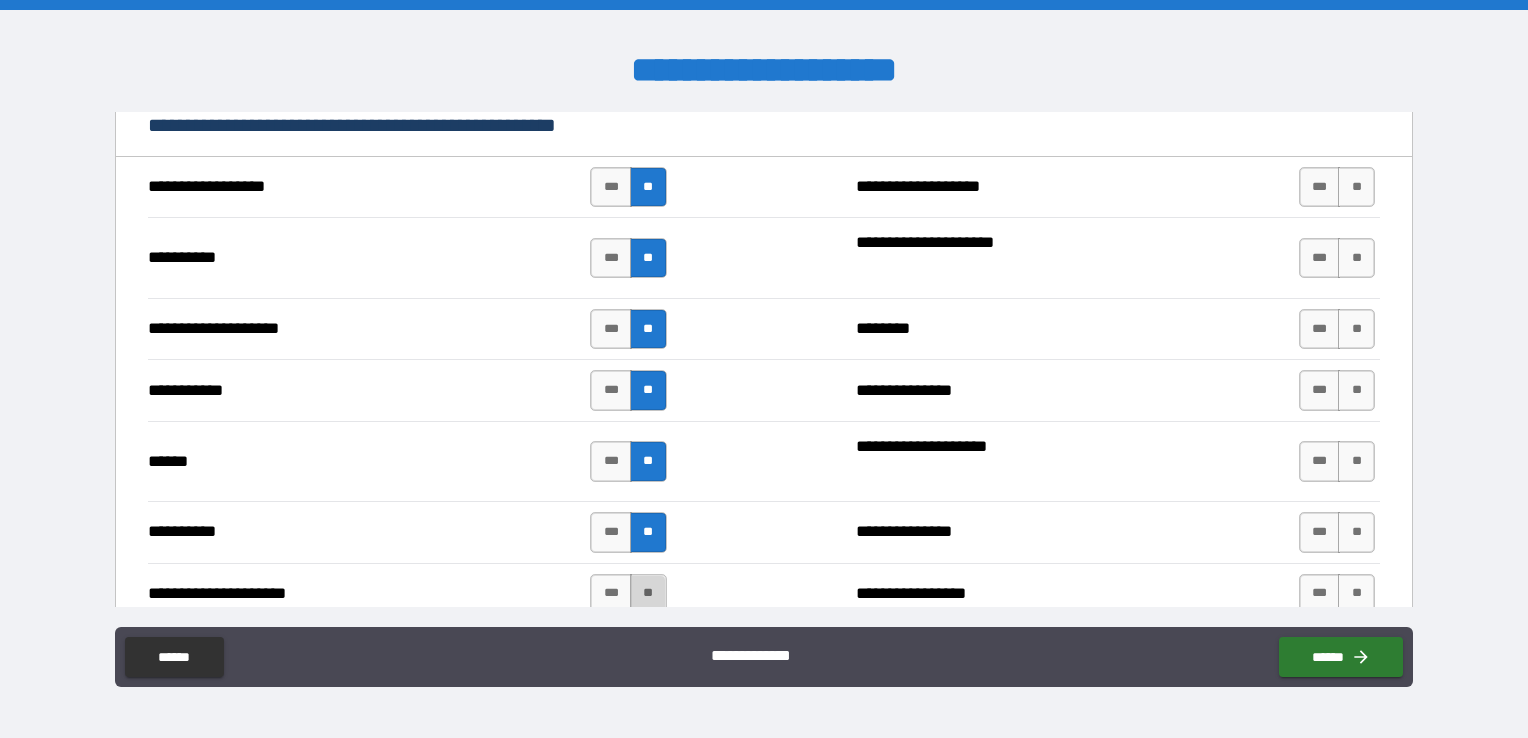 click on "**" at bounding box center [648, 594] 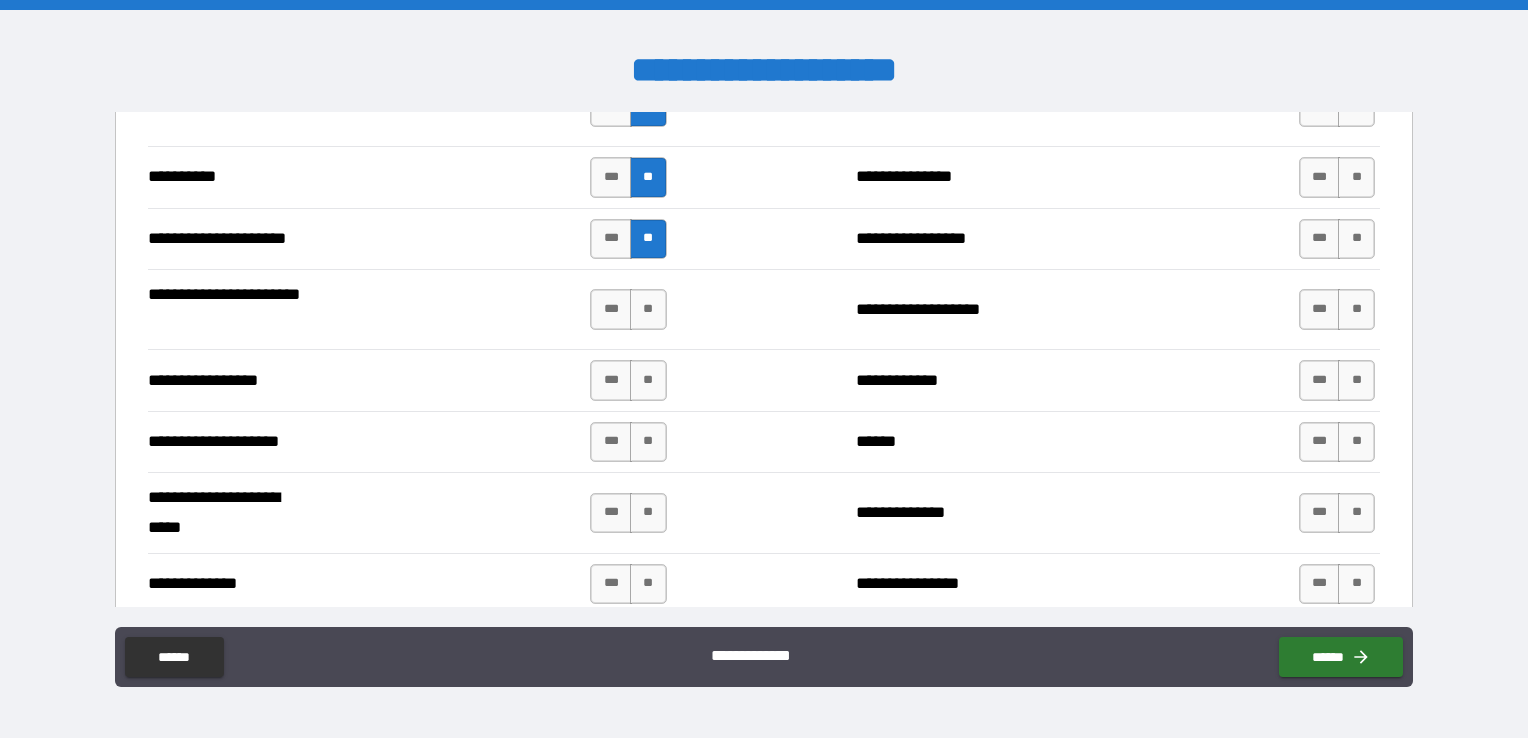 scroll, scrollTop: 2104, scrollLeft: 0, axis: vertical 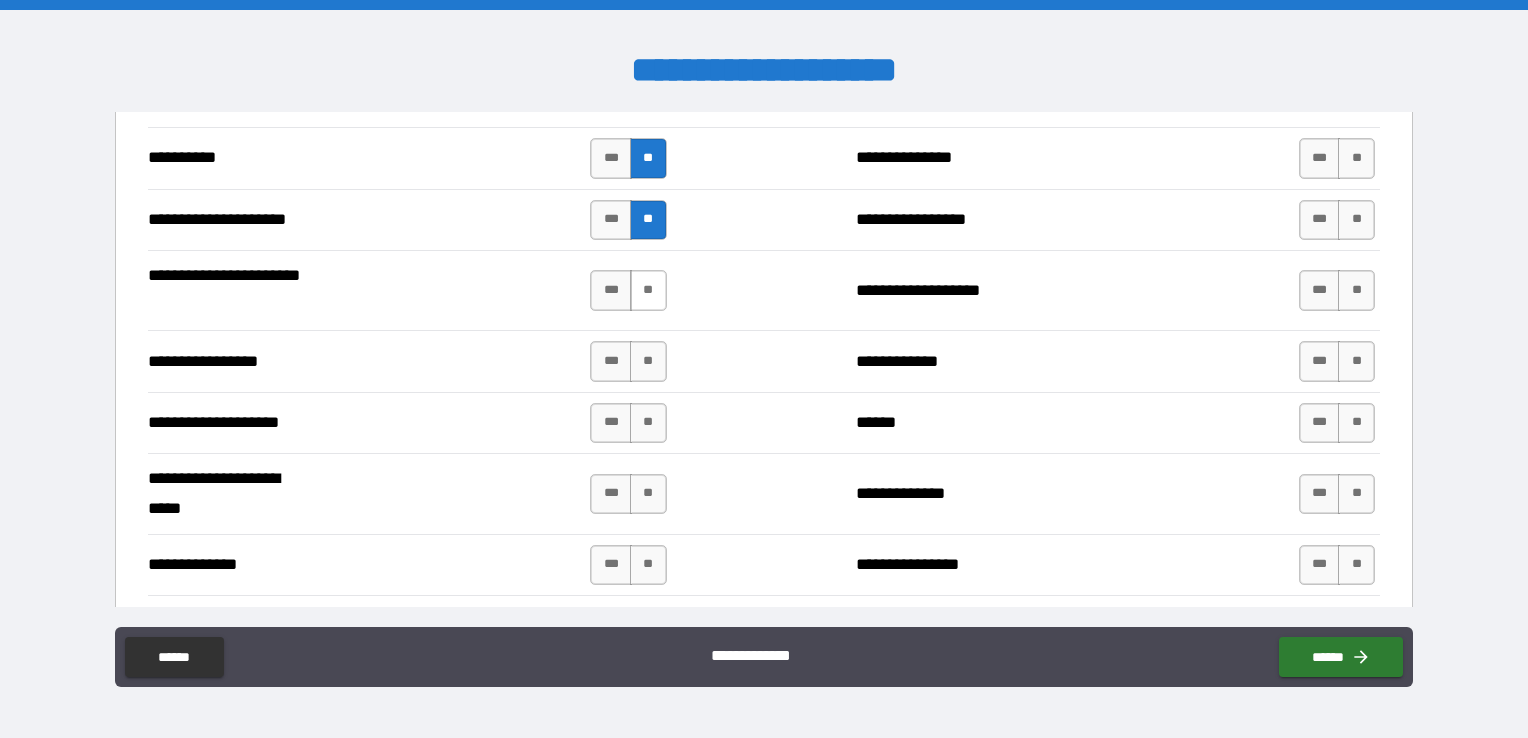 click on "**" at bounding box center [648, 290] 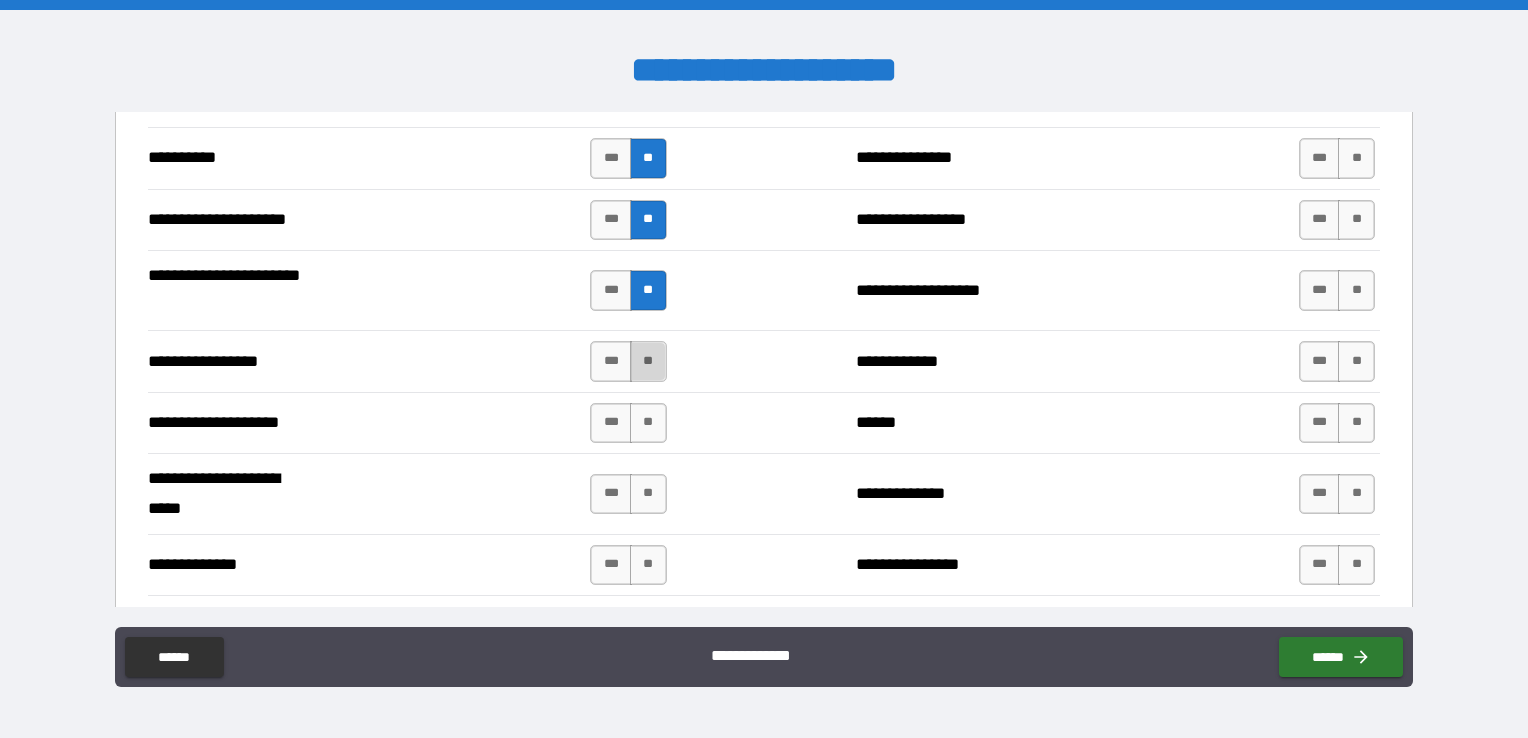 click on "**" at bounding box center [648, 361] 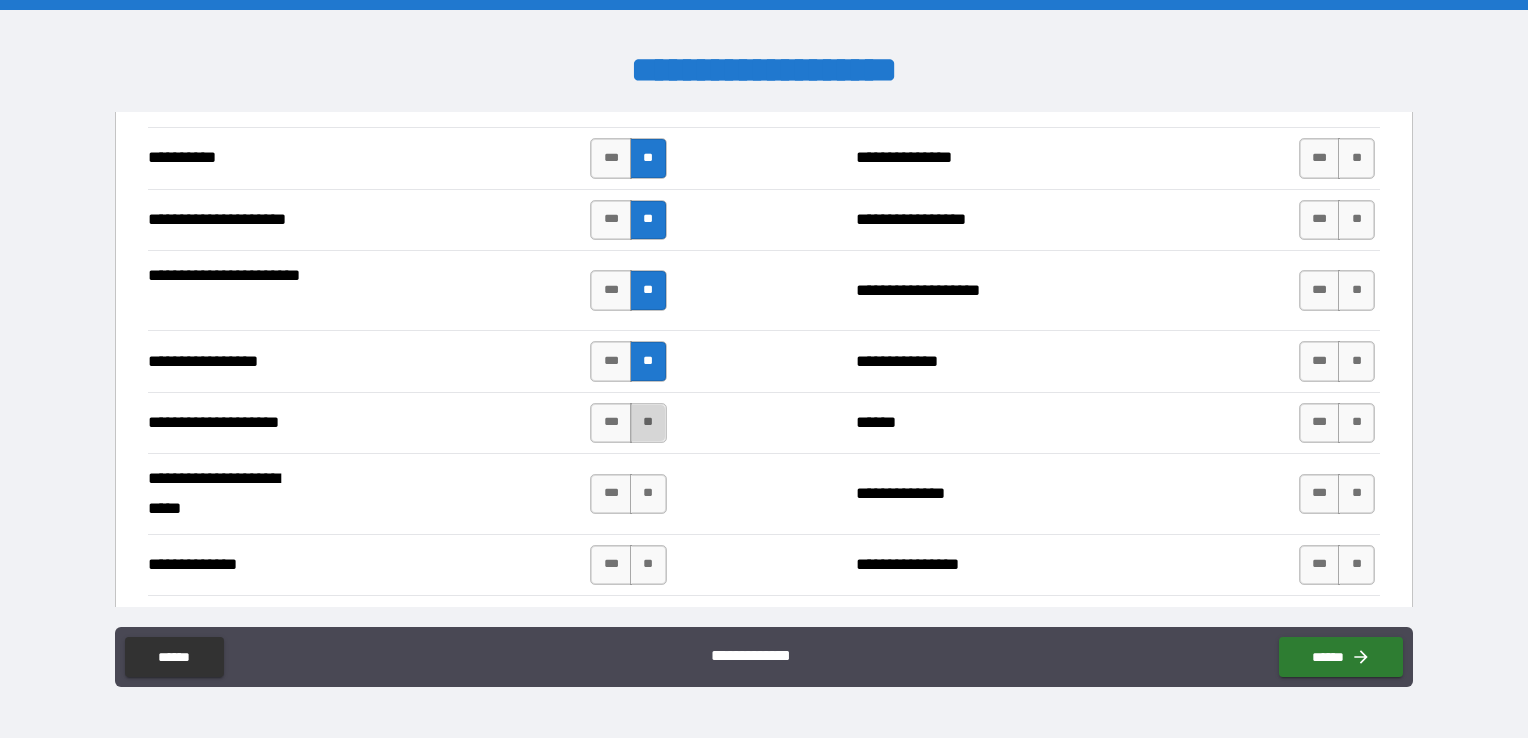 click on "**" at bounding box center [648, 423] 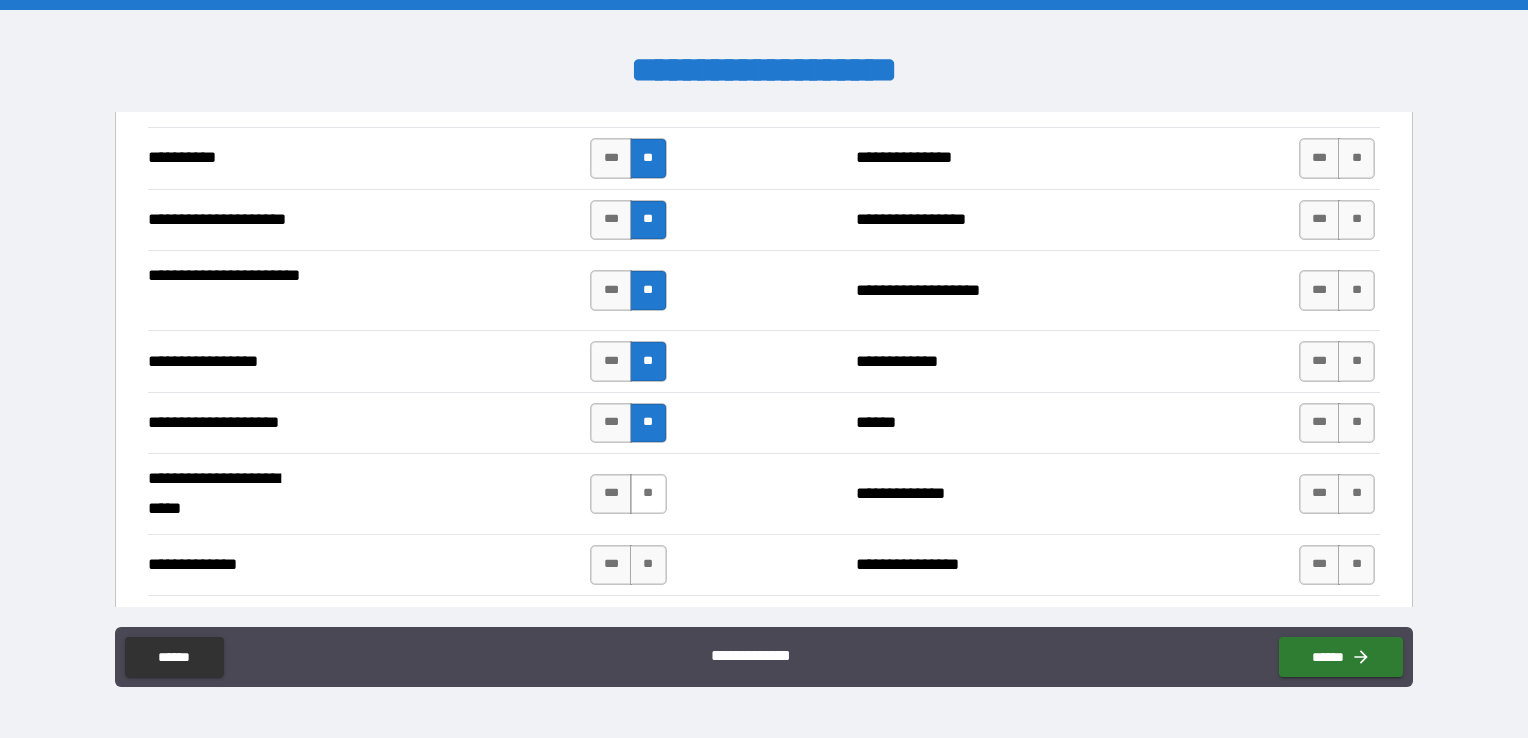click on "**" at bounding box center [648, 494] 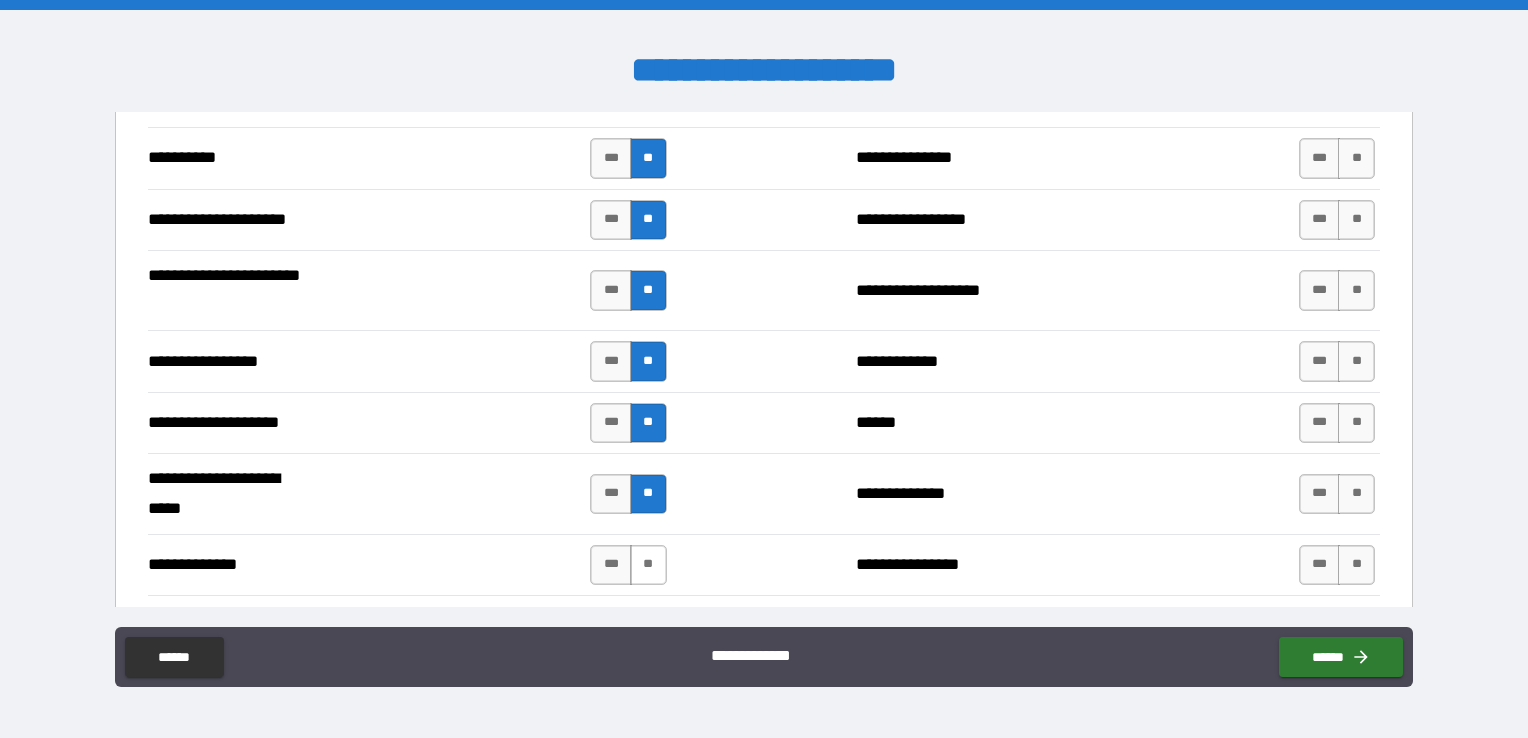 click on "**" at bounding box center [648, 565] 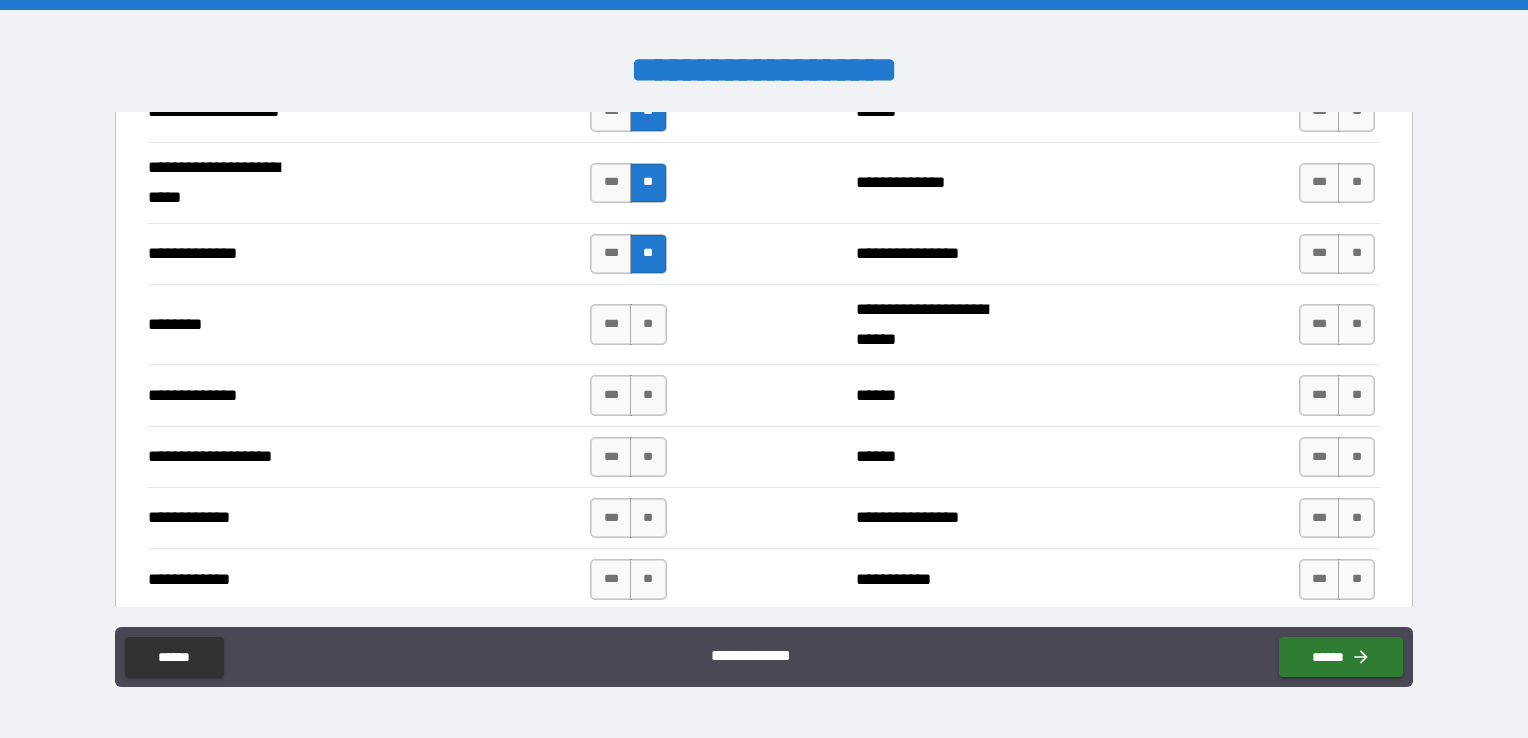 scroll, scrollTop: 2433, scrollLeft: 0, axis: vertical 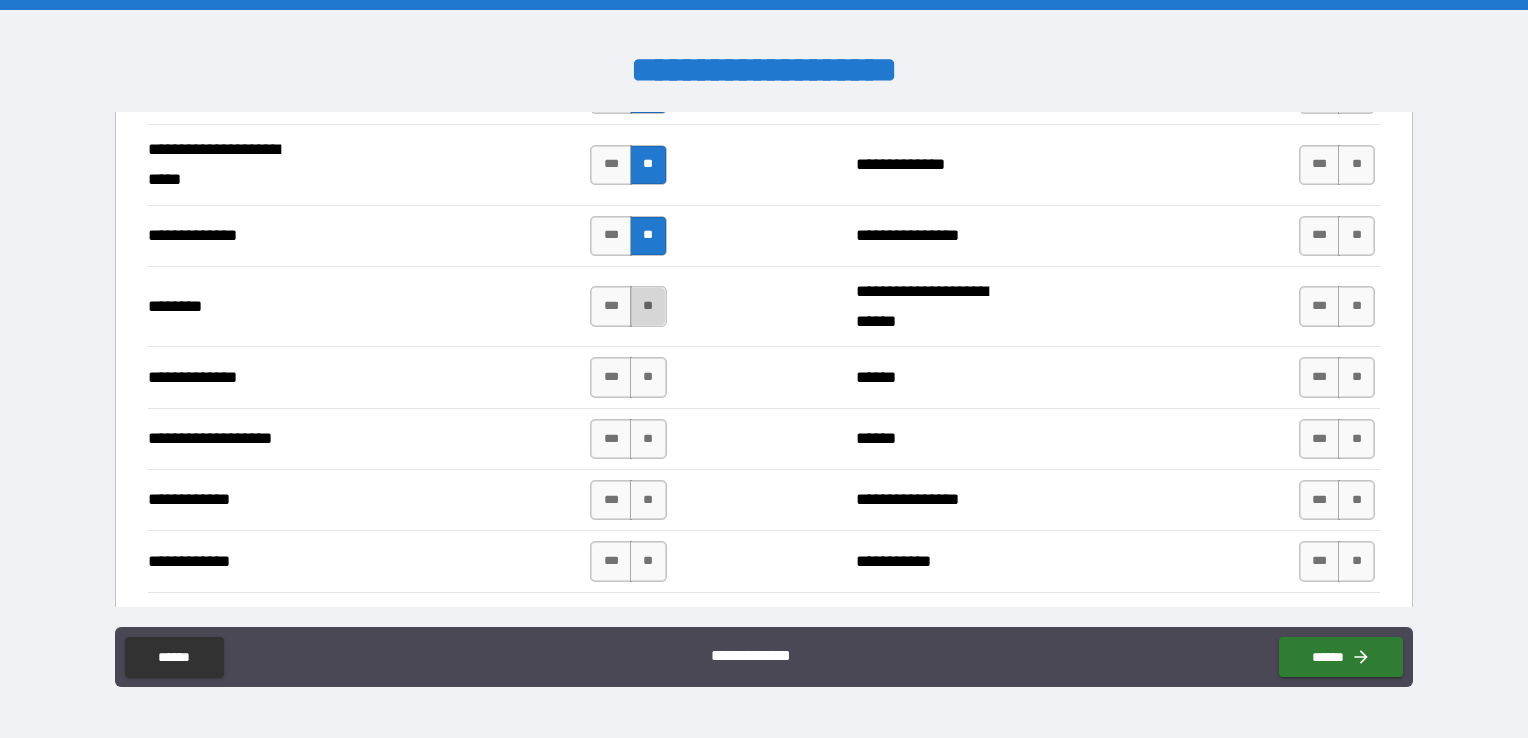 click on "**" at bounding box center [648, 306] 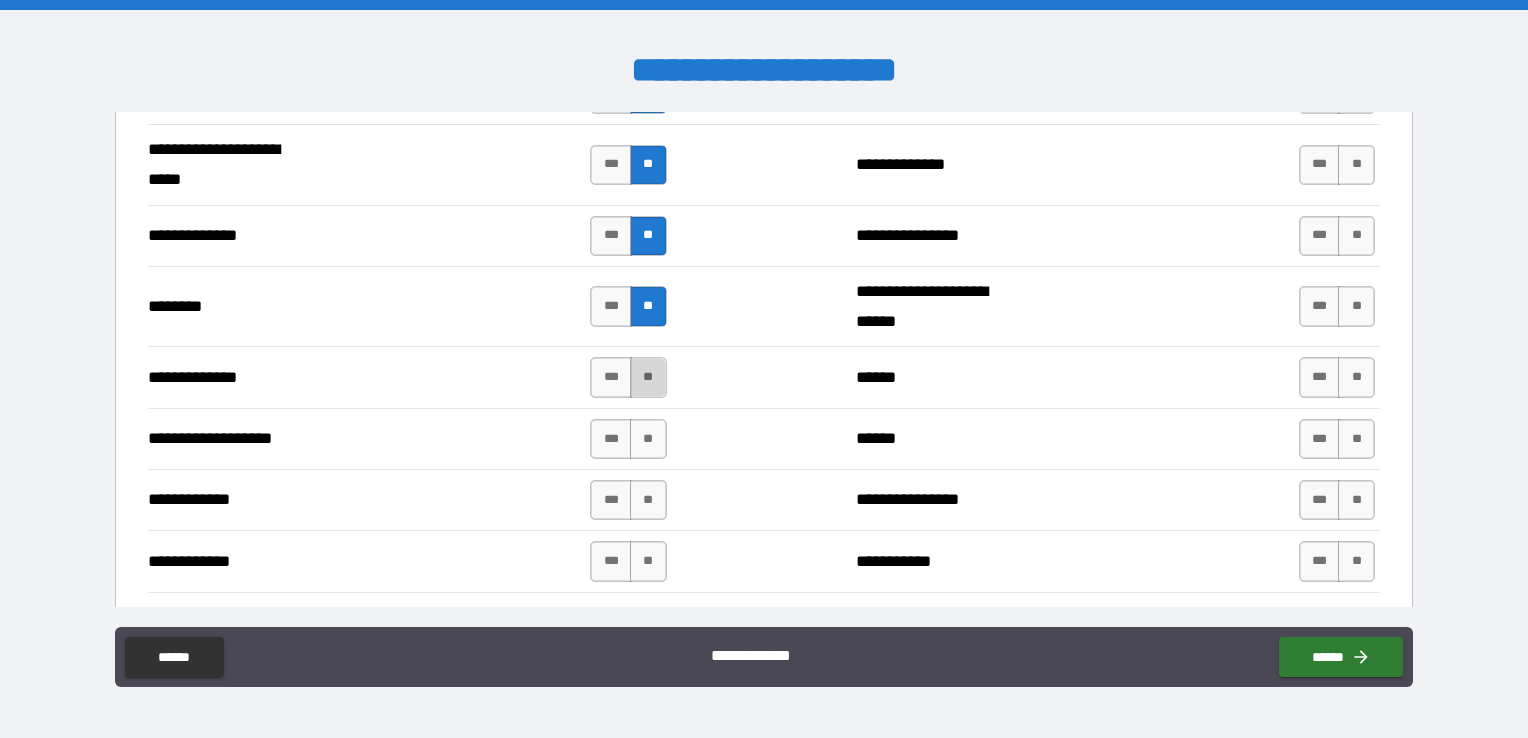 click on "**" at bounding box center (648, 377) 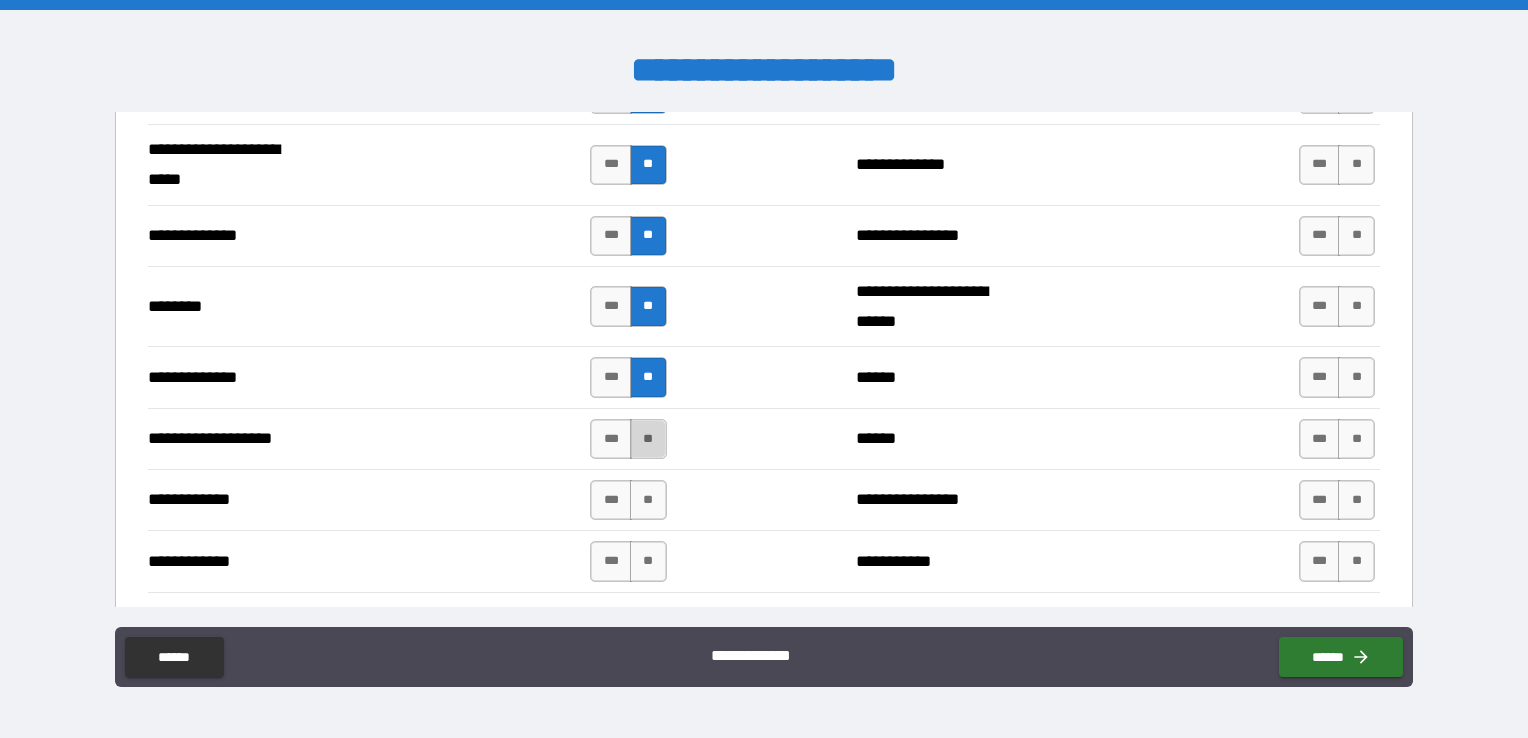 click on "**" at bounding box center [648, 439] 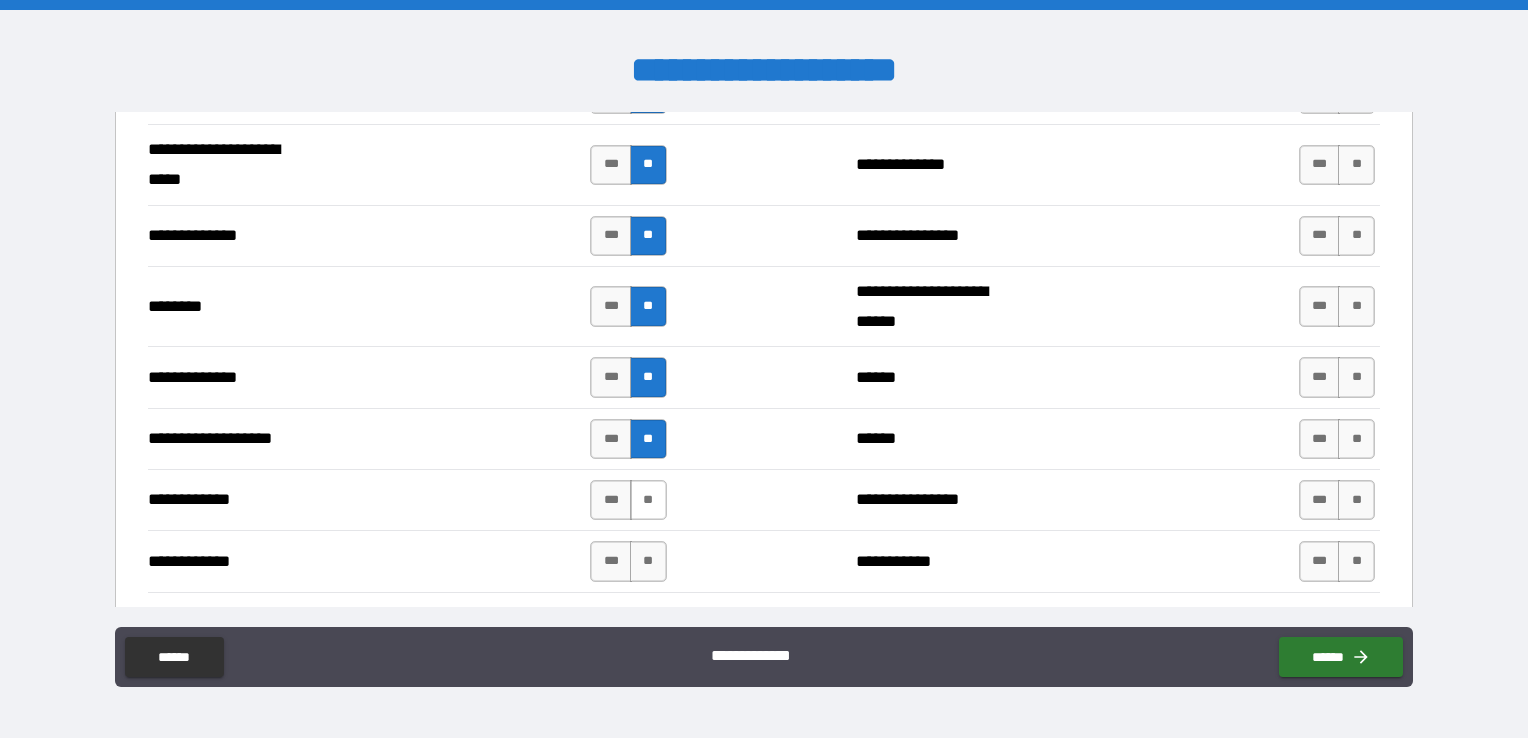 click on "**" at bounding box center (648, 500) 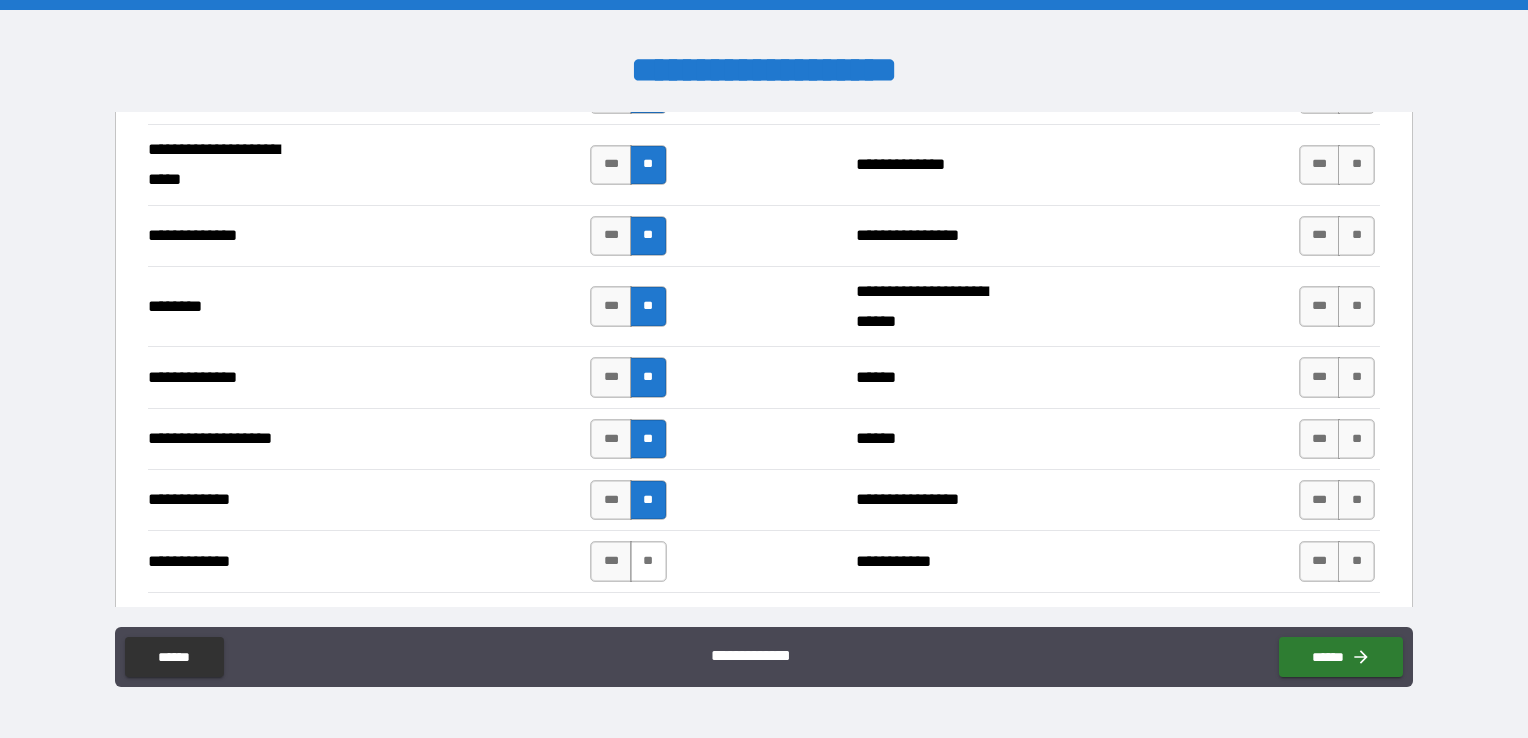 click on "**" at bounding box center [648, 561] 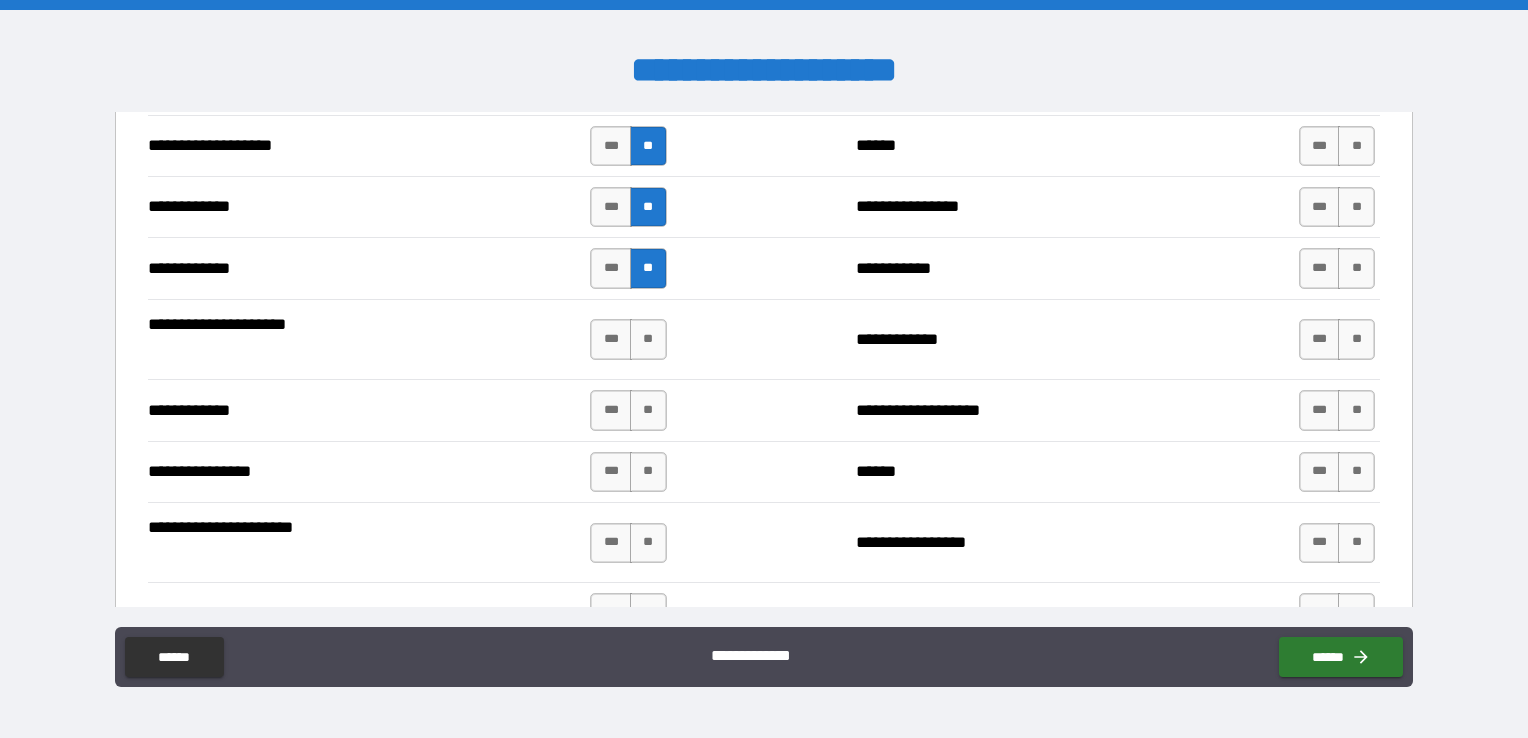 scroll, scrollTop: 2738, scrollLeft: 0, axis: vertical 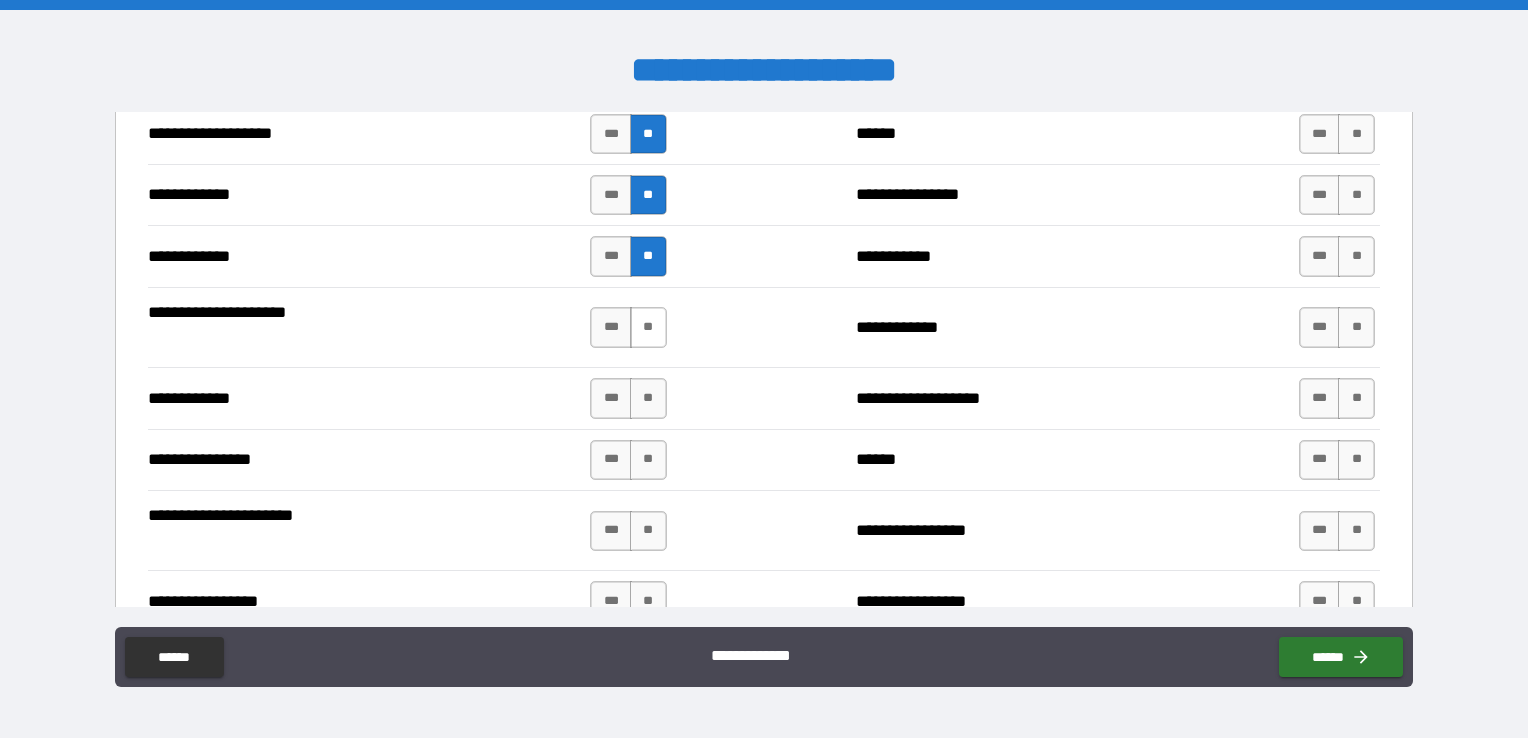 click on "**" at bounding box center (648, 327) 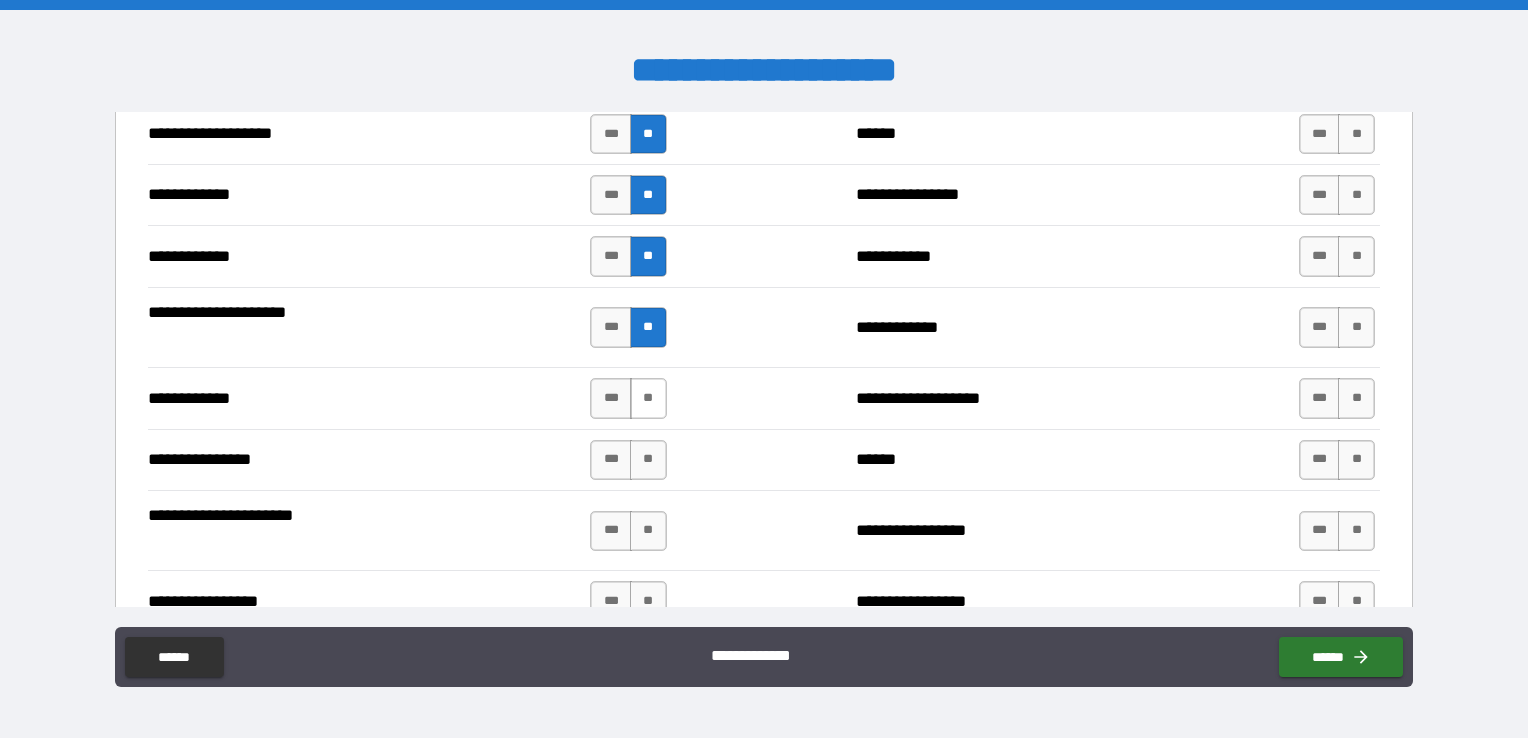 click on "**" at bounding box center (648, 398) 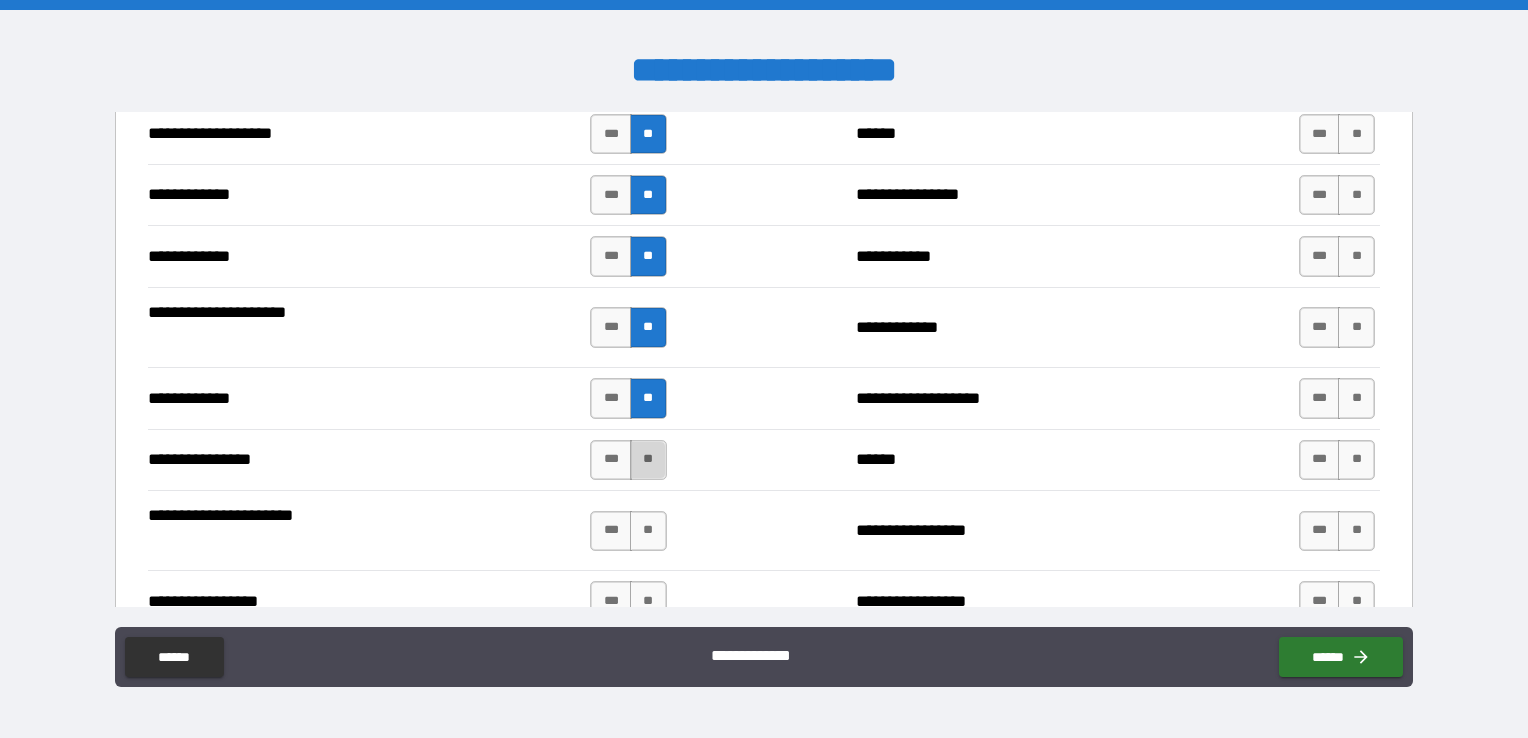 click on "**" at bounding box center [648, 460] 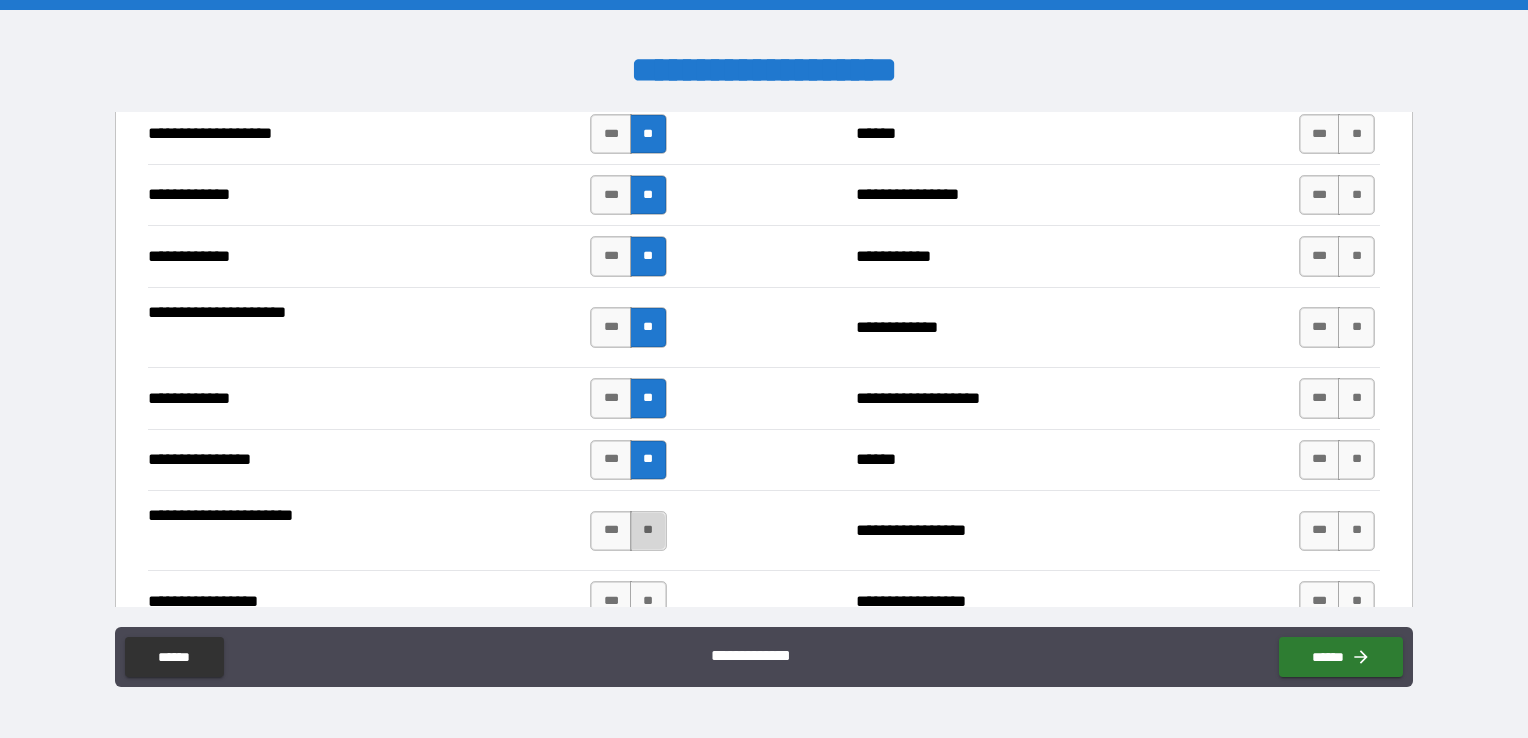 click on "**" at bounding box center (648, 531) 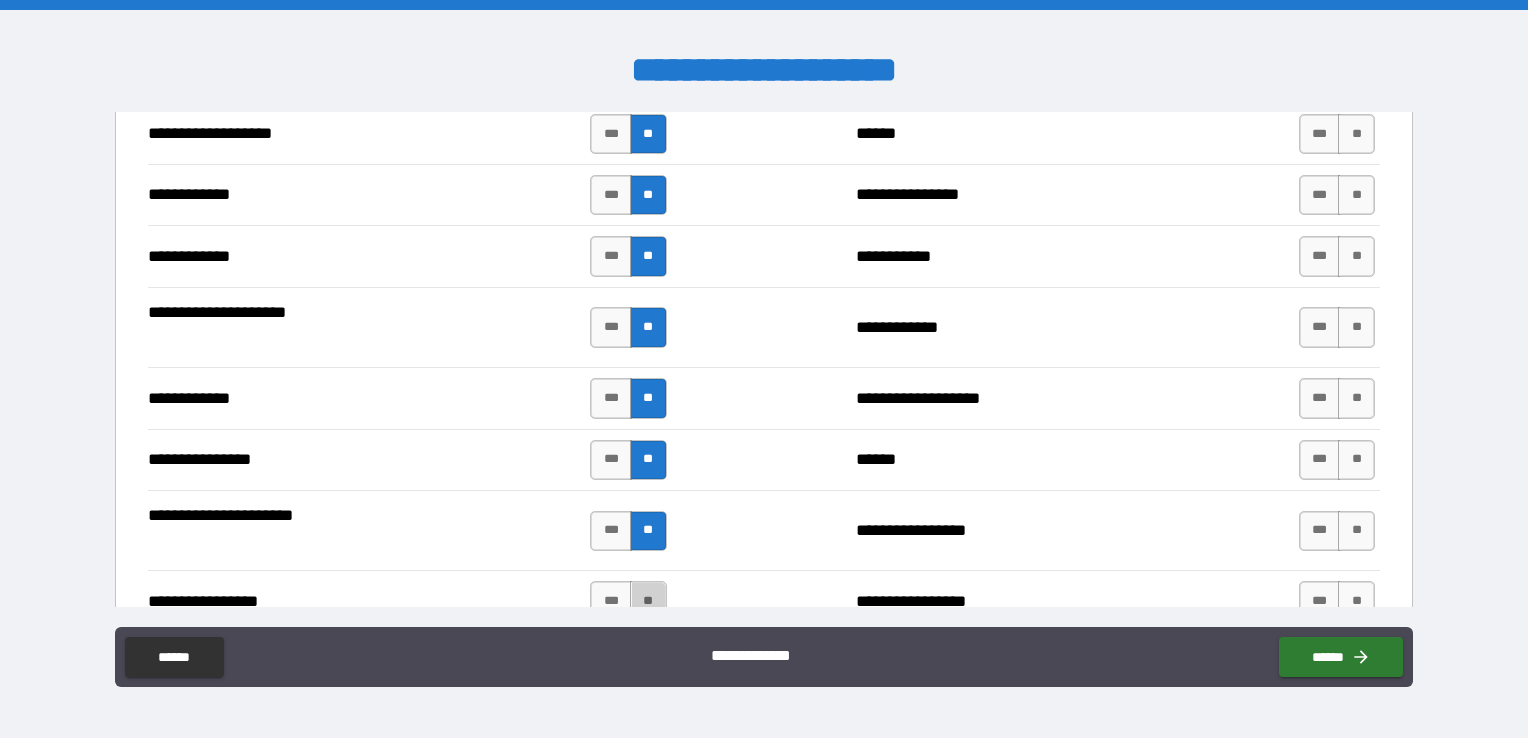 drag, startPoint x: 637, startPoint y: 590, endPoint x: 672, endPoint y: 582, distance: 35.902645 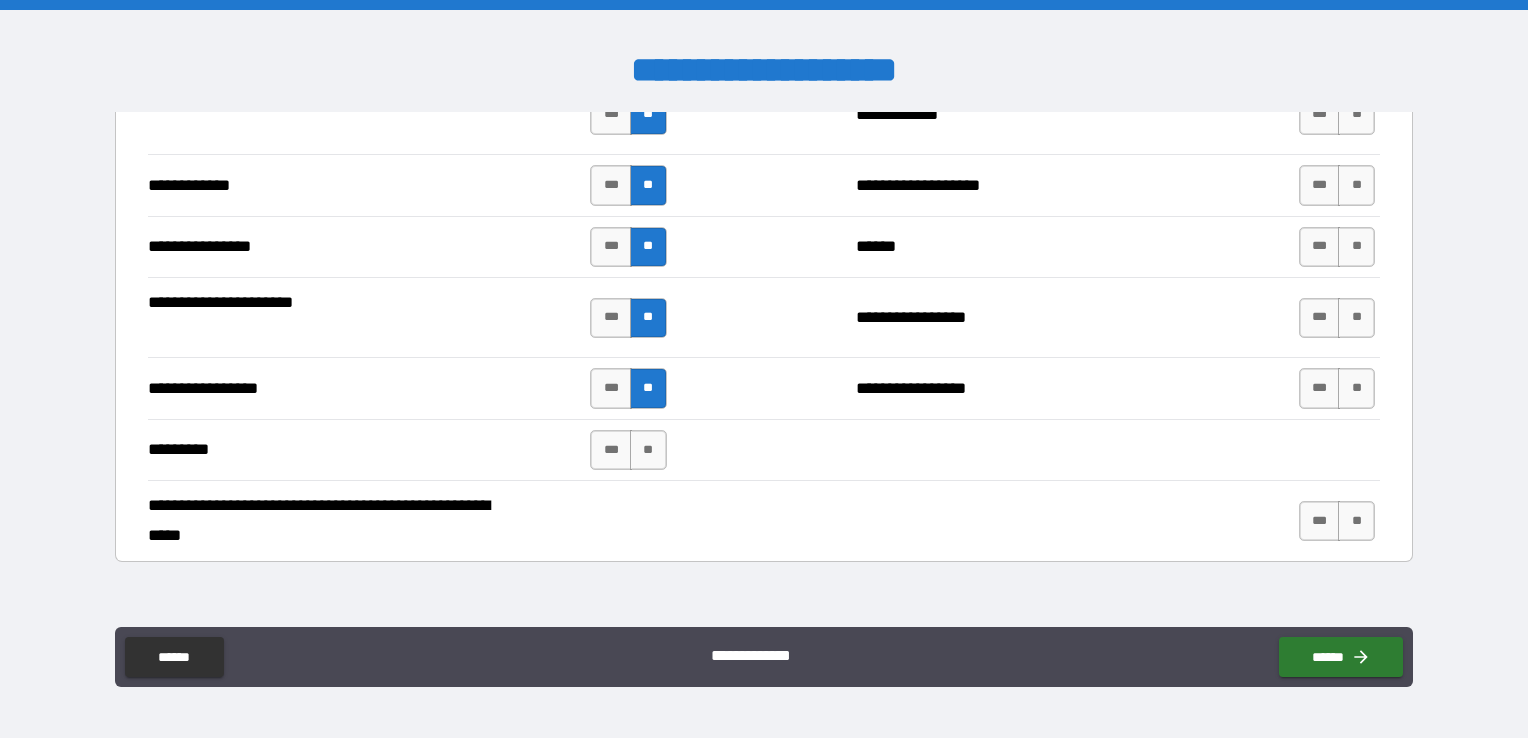 scroll, scrollTop: 2956, scrollLeft: 0, axis: vertical 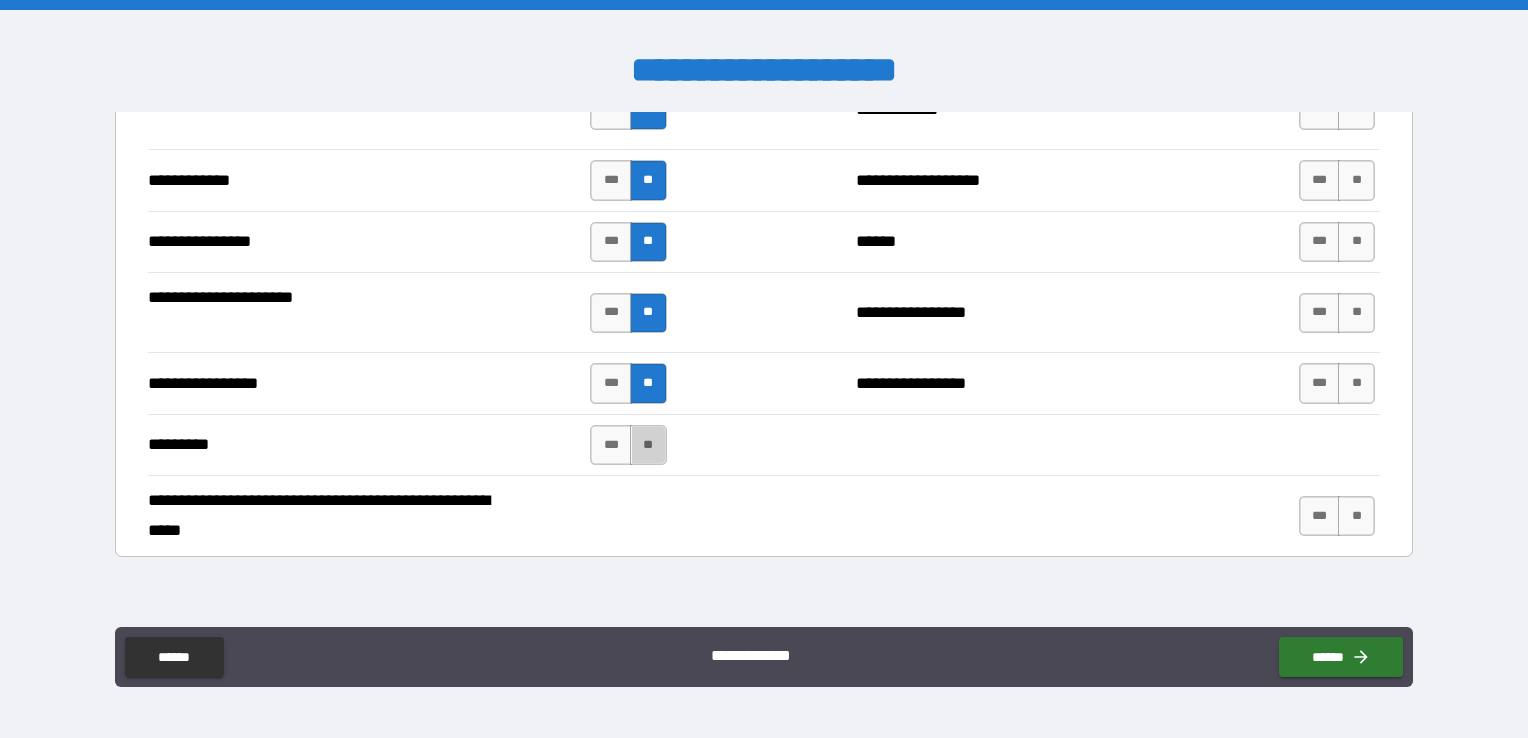 drag, startPoint x: 646, startPoint y: 433, endPoint x: 660, endPoint y: 424, distance: 16.643316 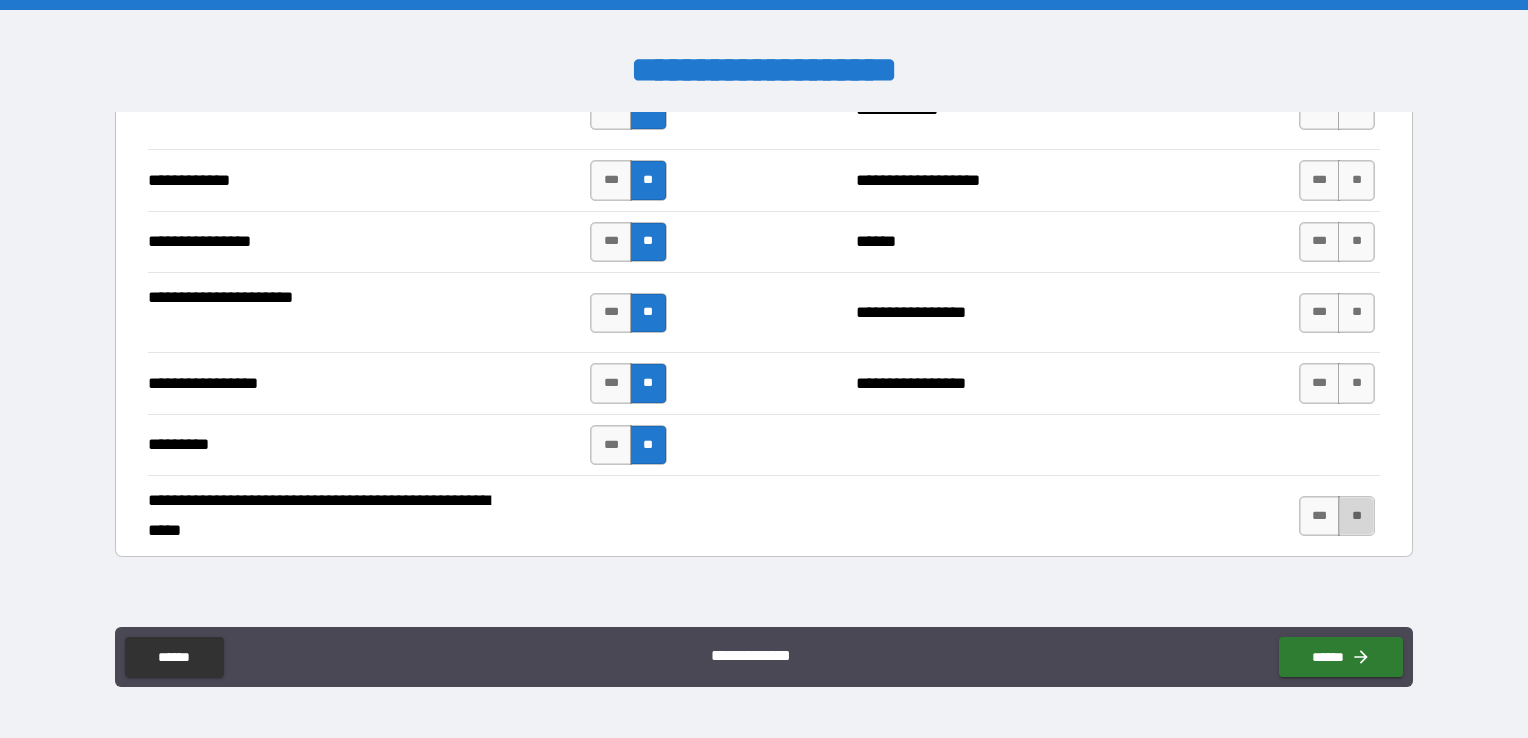 drag, startPoint x: 1345, startPoint y: 497, endPoint x: 1412, endPoint y: 447, distance: 83.60024 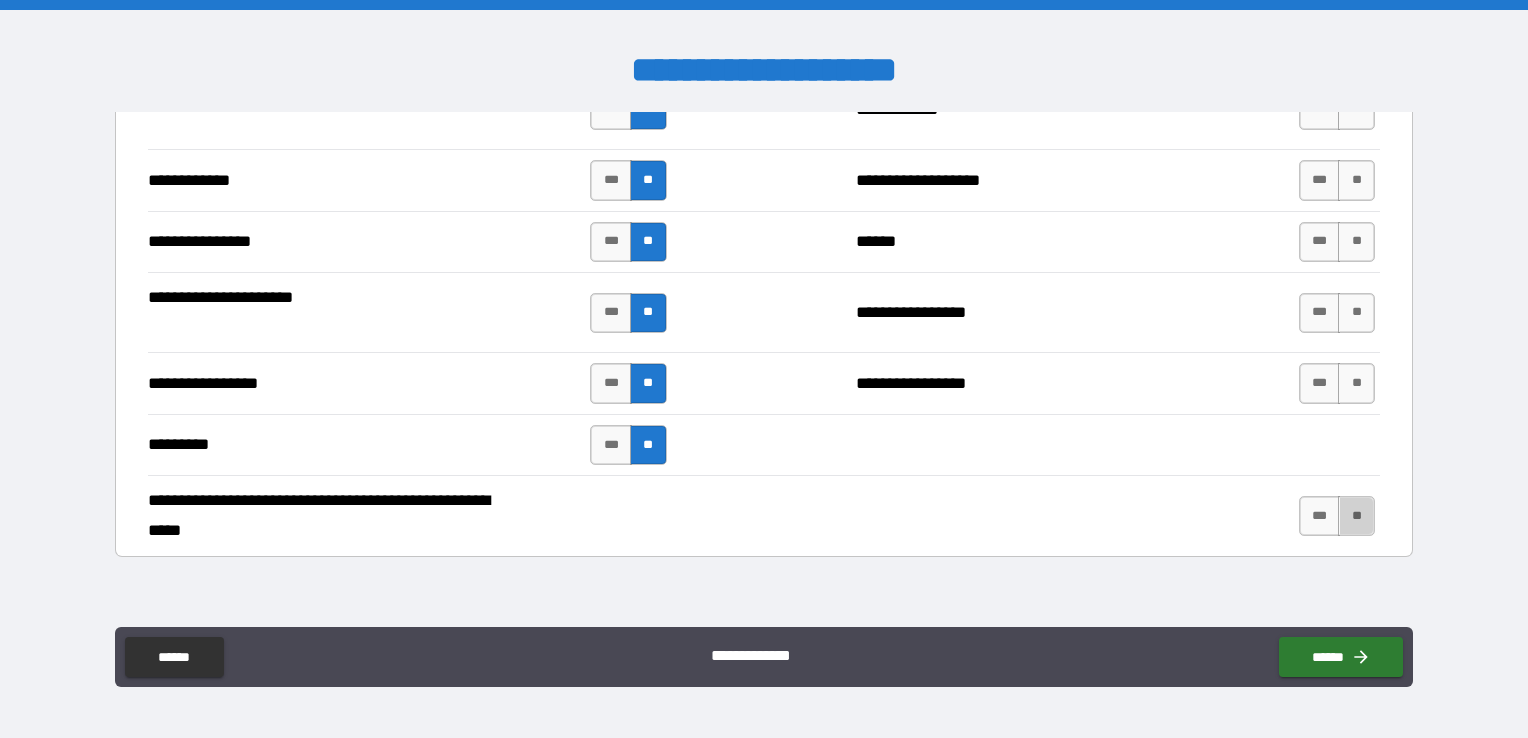 click on "**" at bounding box center [1356, 516] 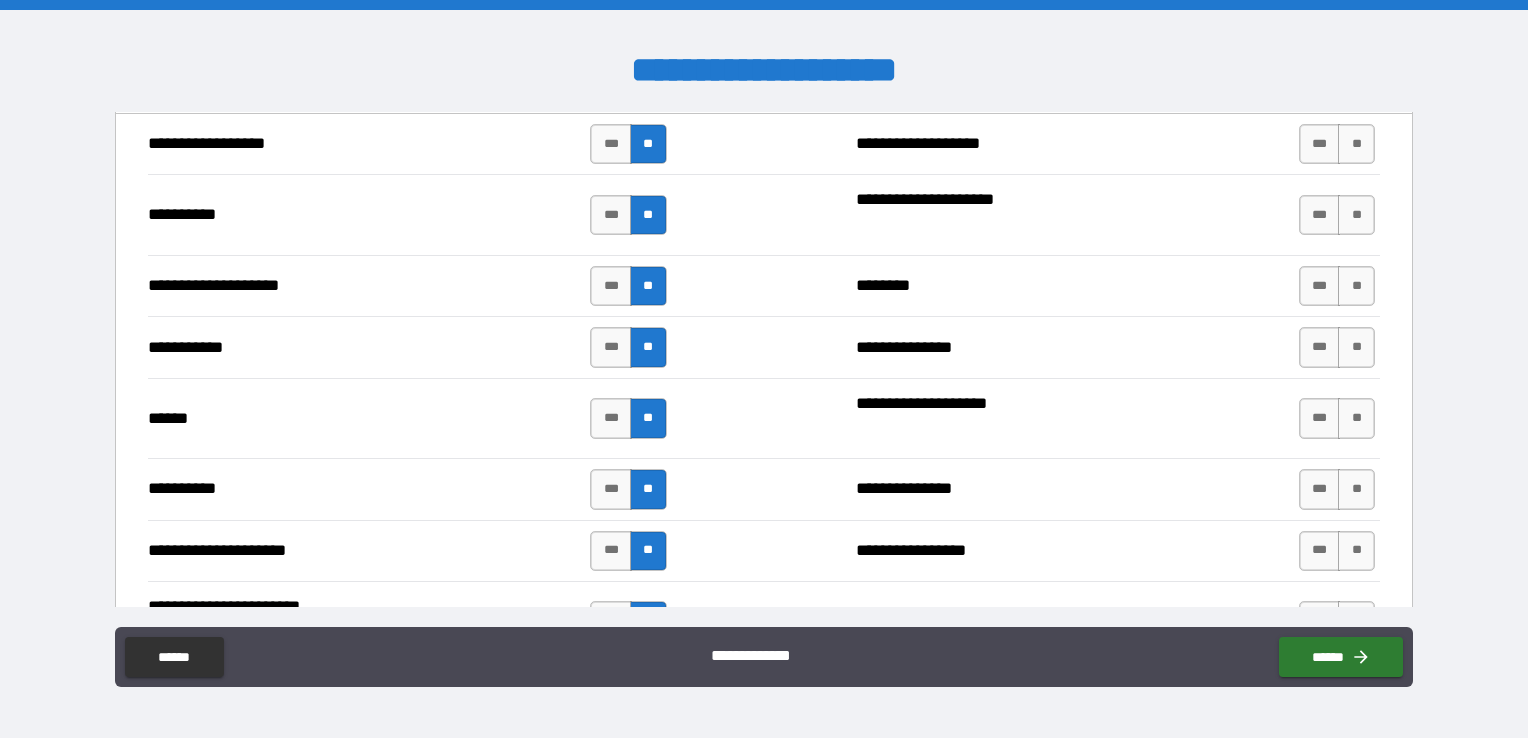 scroll, scrollTop: 1780, scrollLeft: 0, axis: vertical 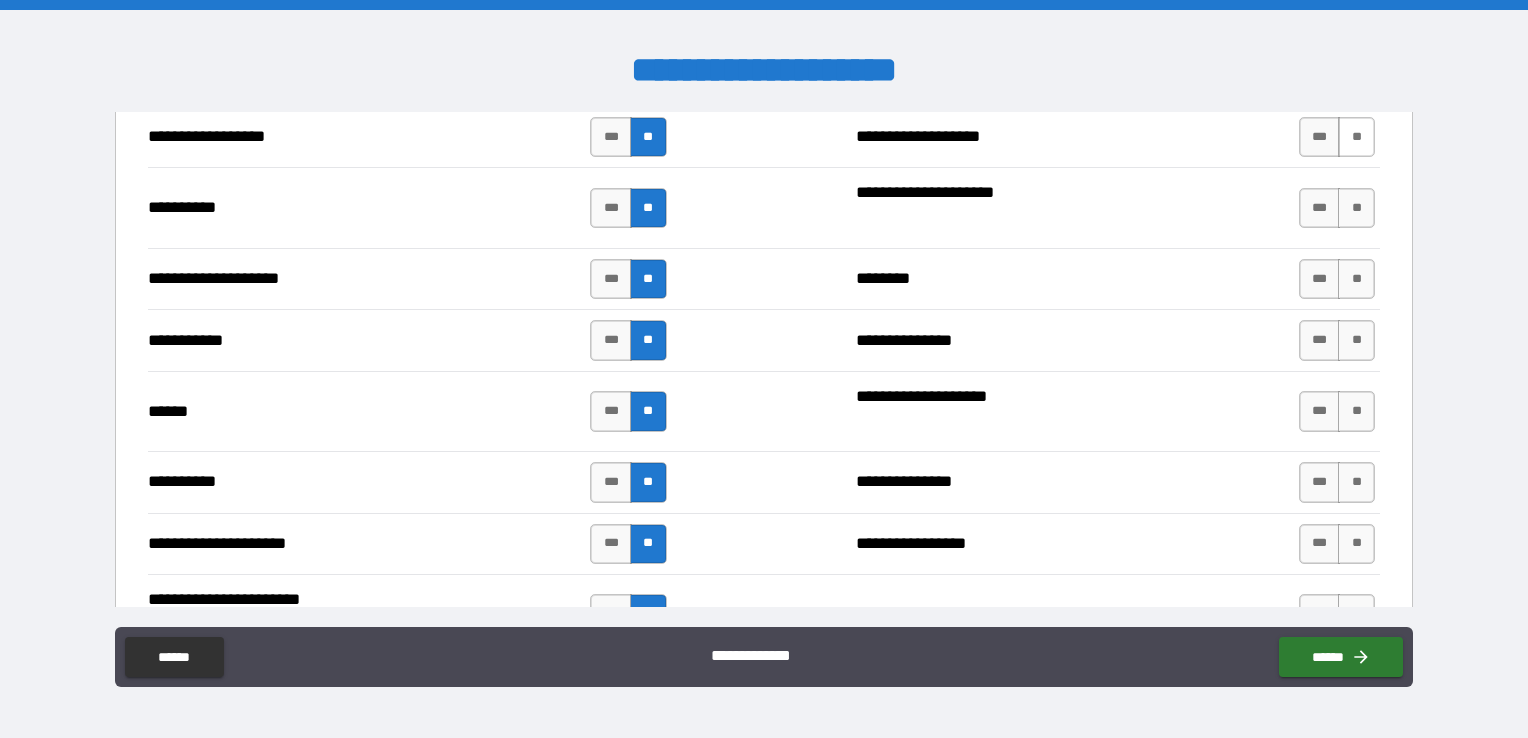 click on "**" at bounding box center [1356, 137] 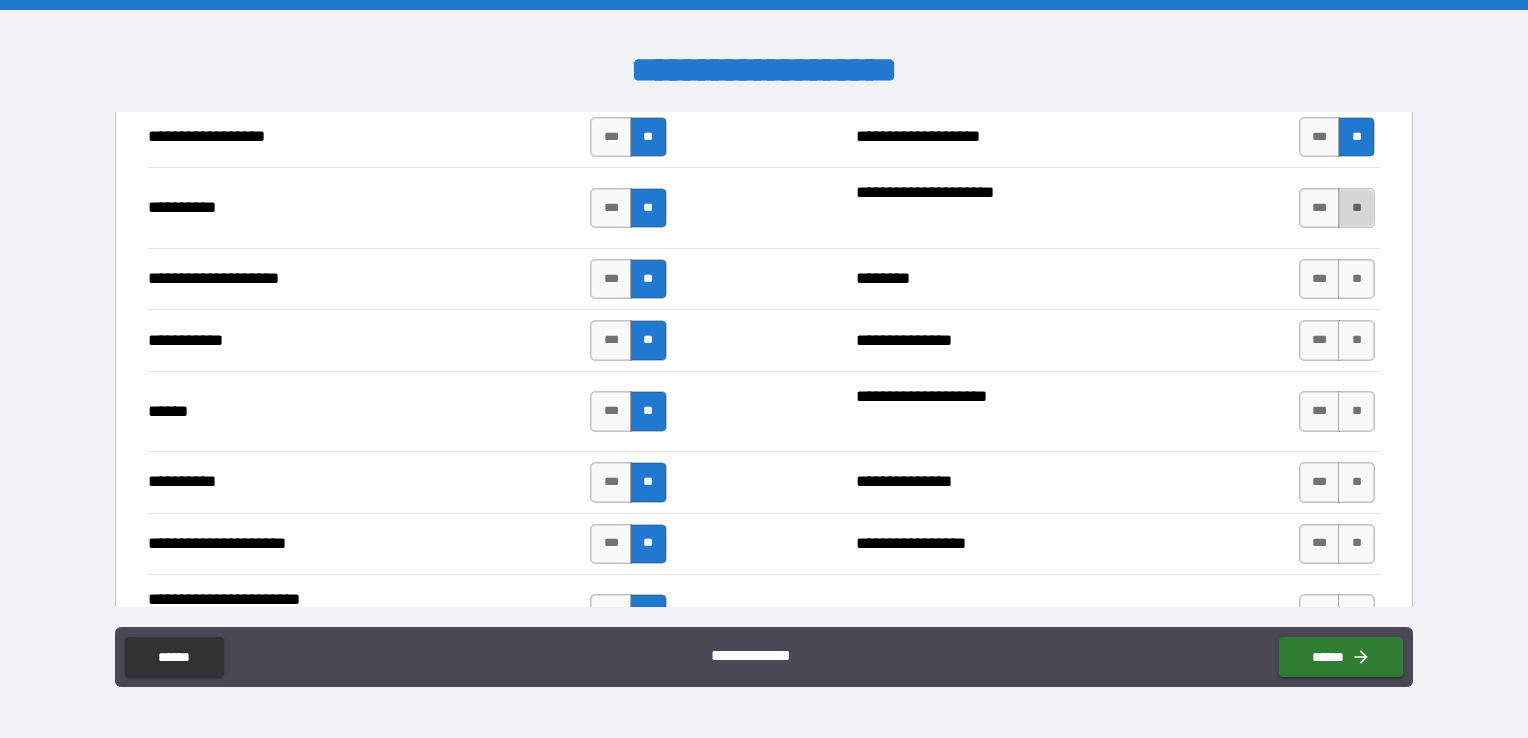 click on "**" at bounding box center [1356, 208] 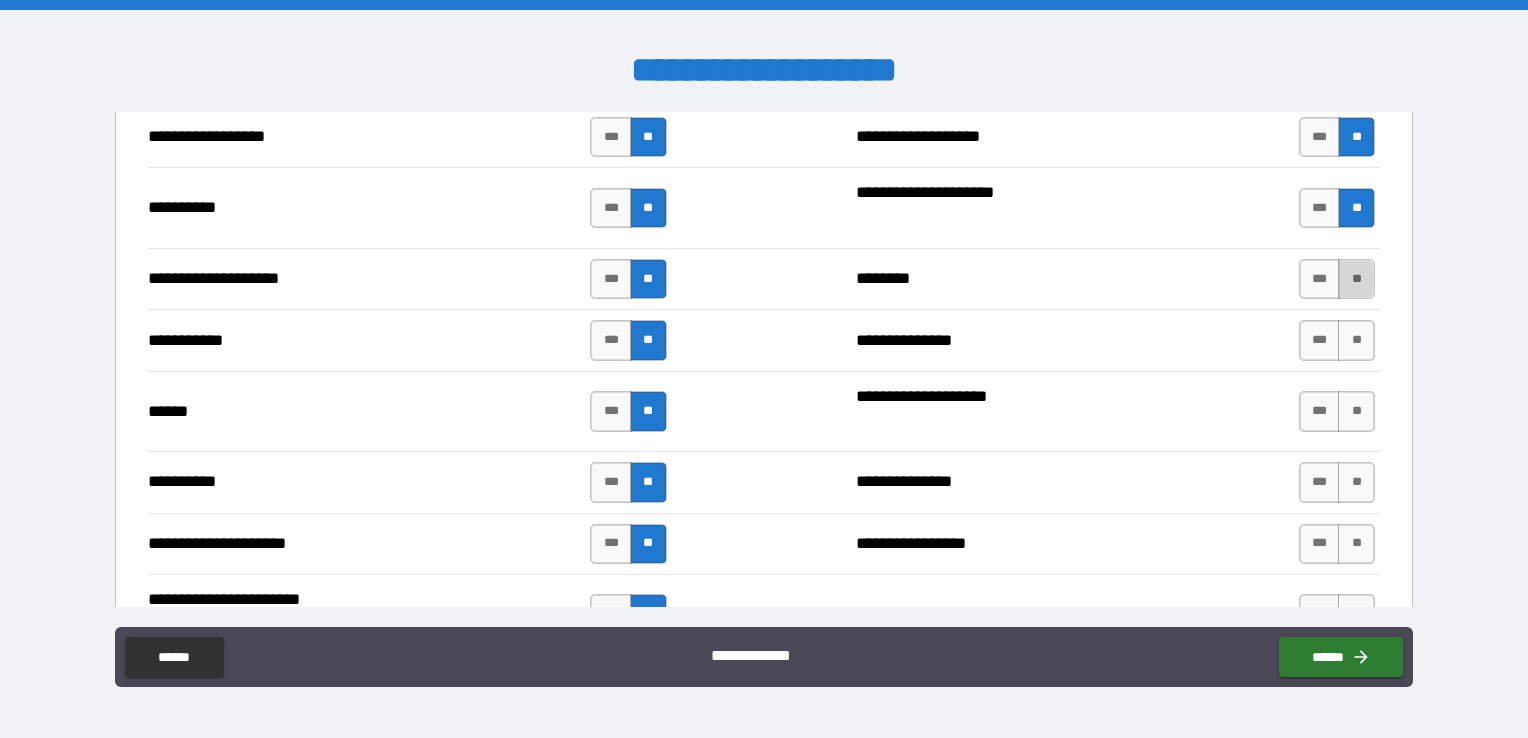 click on "**" at bounding box center (1356, 279) 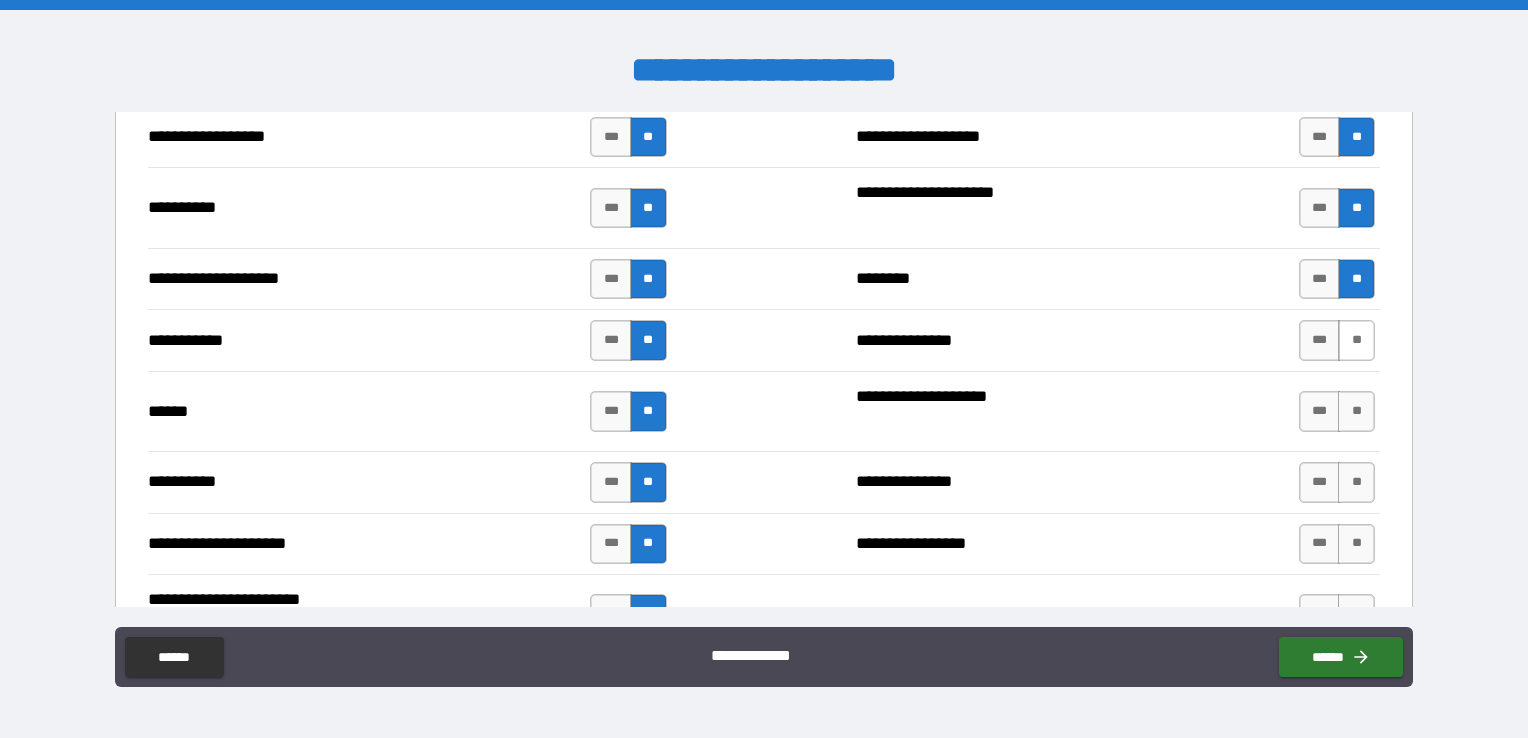 click on "**" at bounding box center (1356, 340) 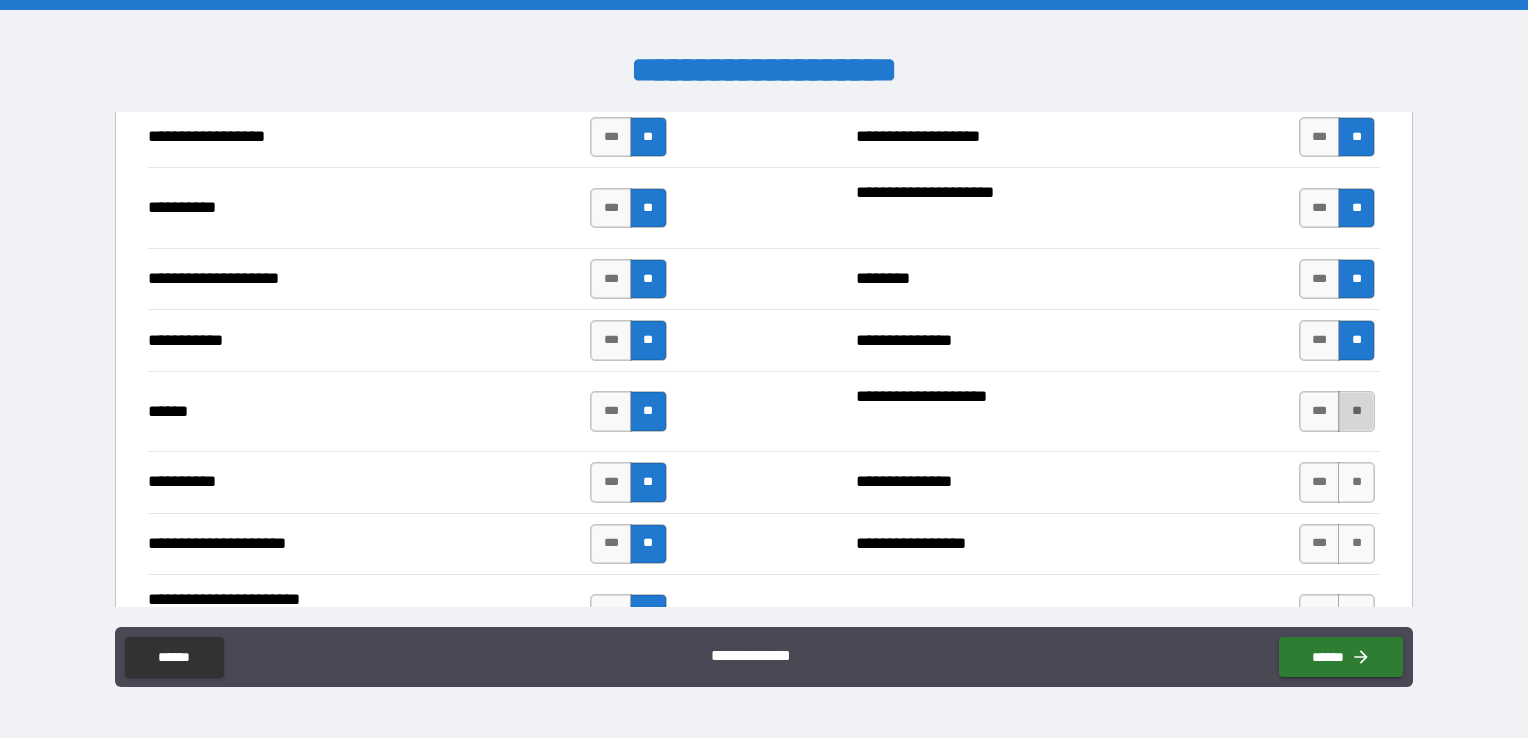 click on "**" at bounding box center (1356, 411) 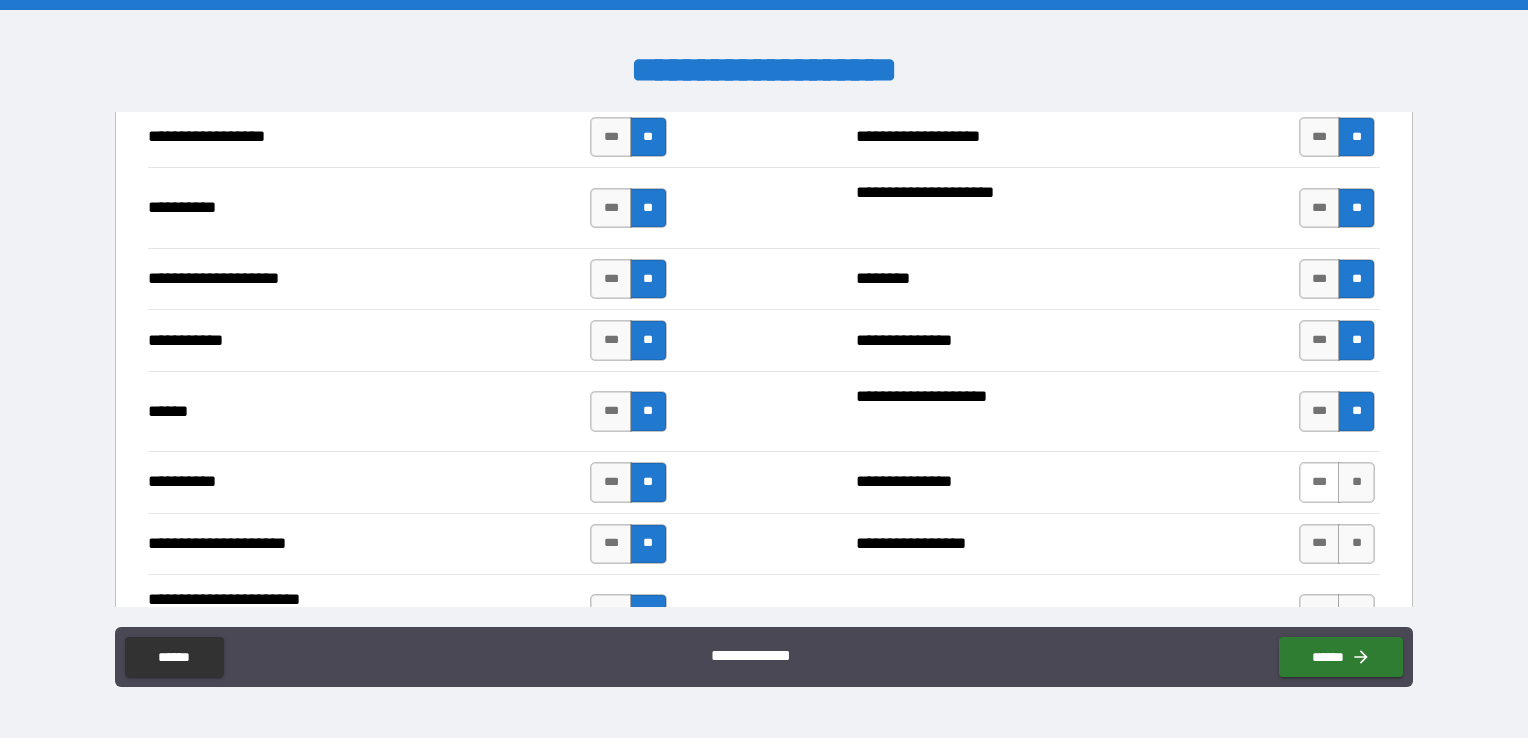 click on "***" at bounding box center (1320, 482) 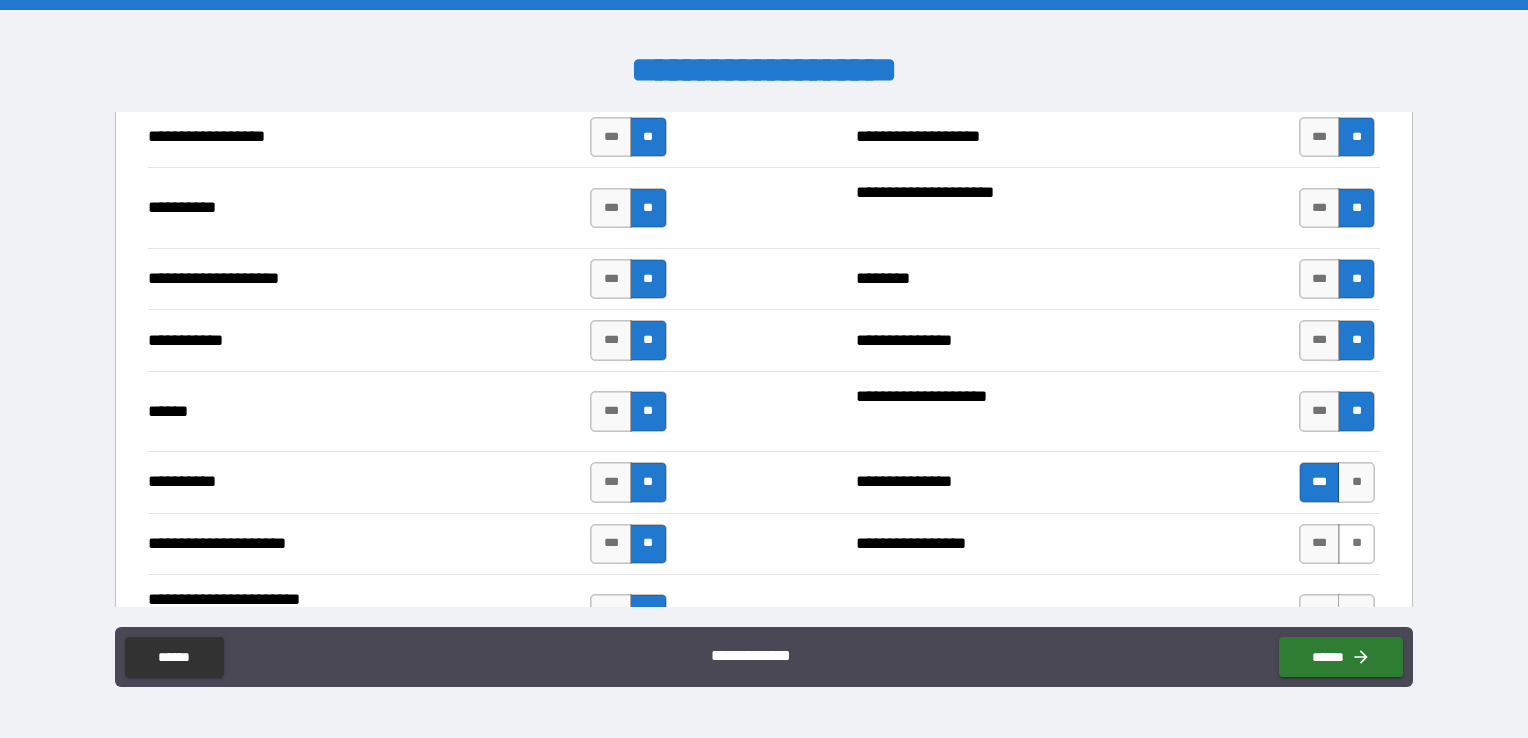 drag, startPoint x: 1302, startPoint y: 534, endPoint x: 1339, endPoint y: 526, distance: 37.85499 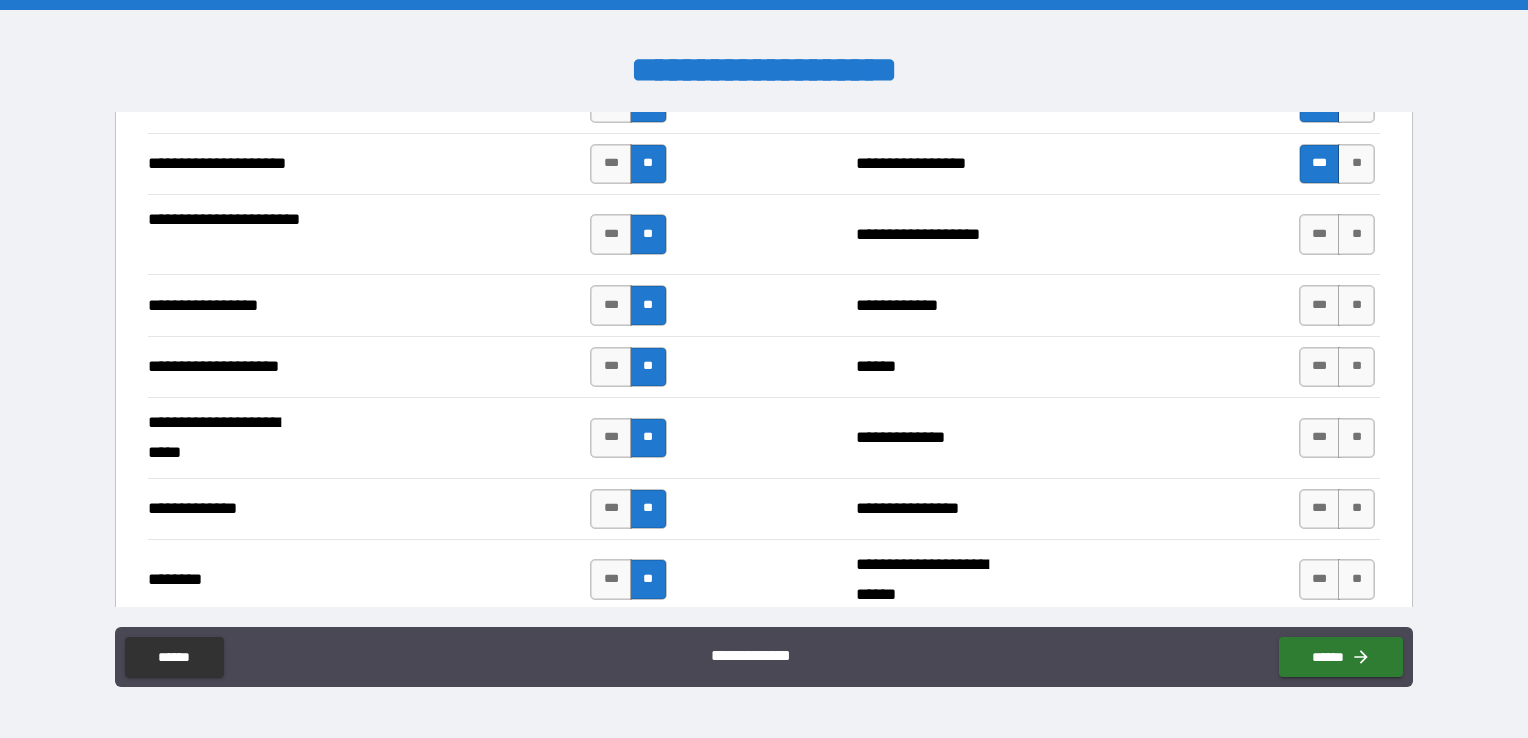 scroll, scrollTop: 2165, scrollLeft: 0, axis: vertical 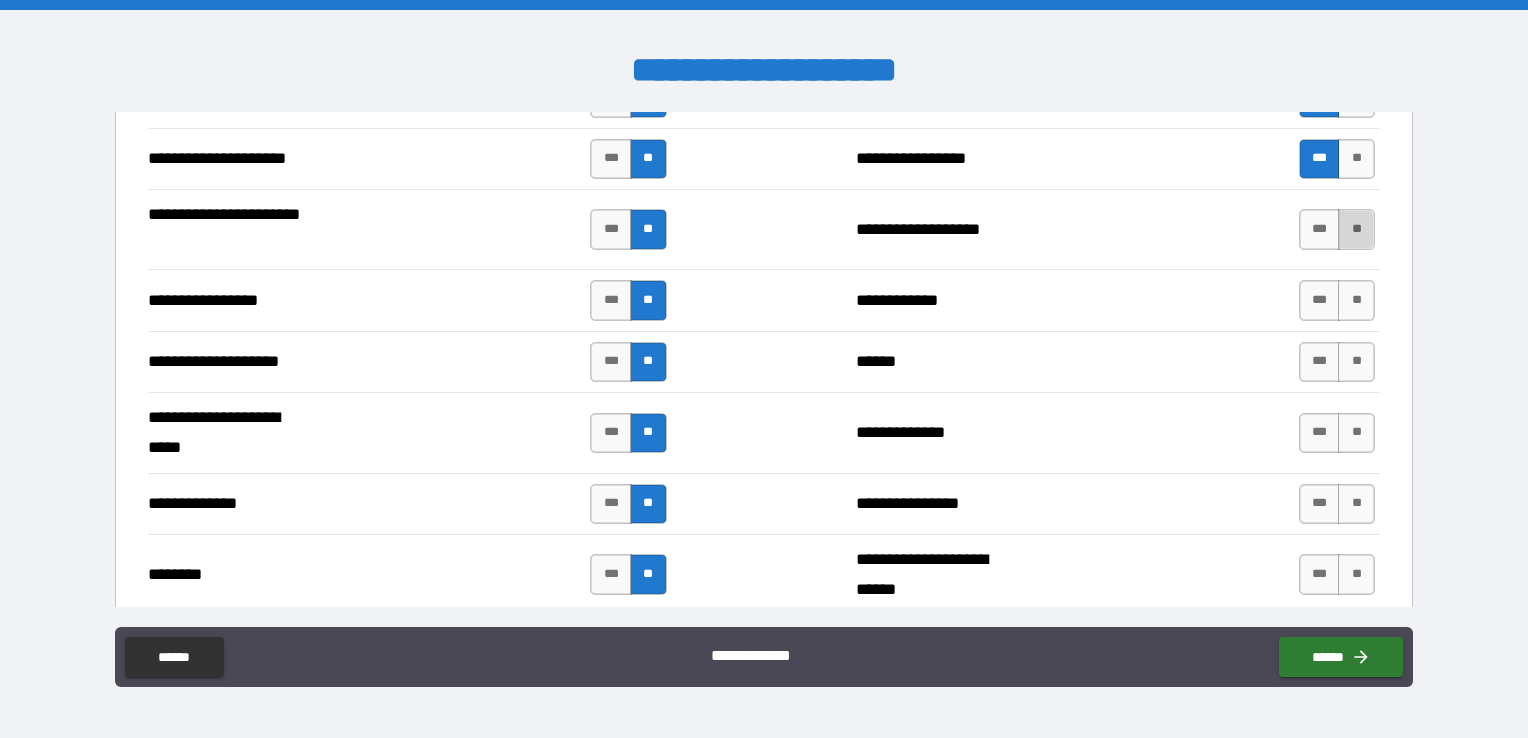click on "**" at bounding box center (1356, 229) 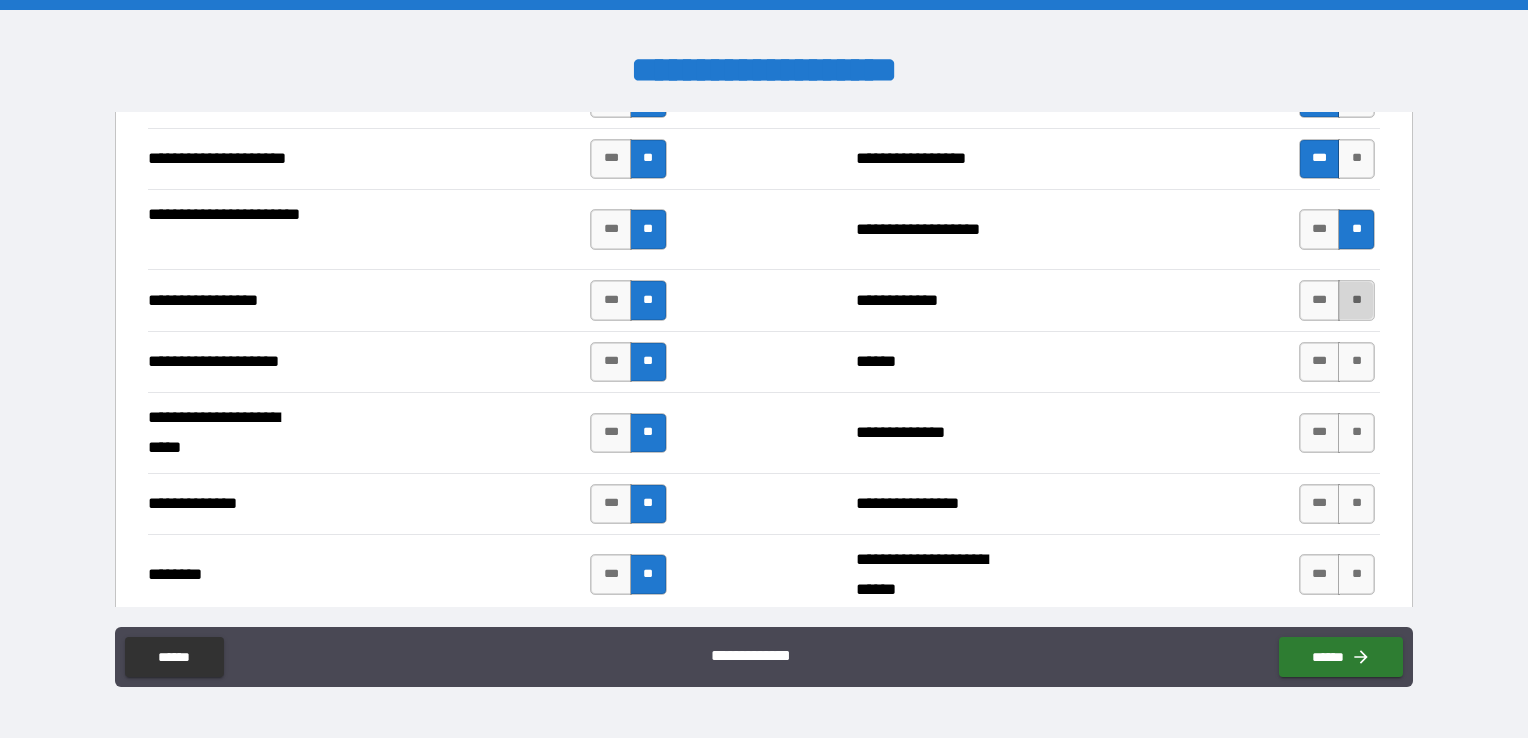click on "**" at bounding box center (1356, 300) 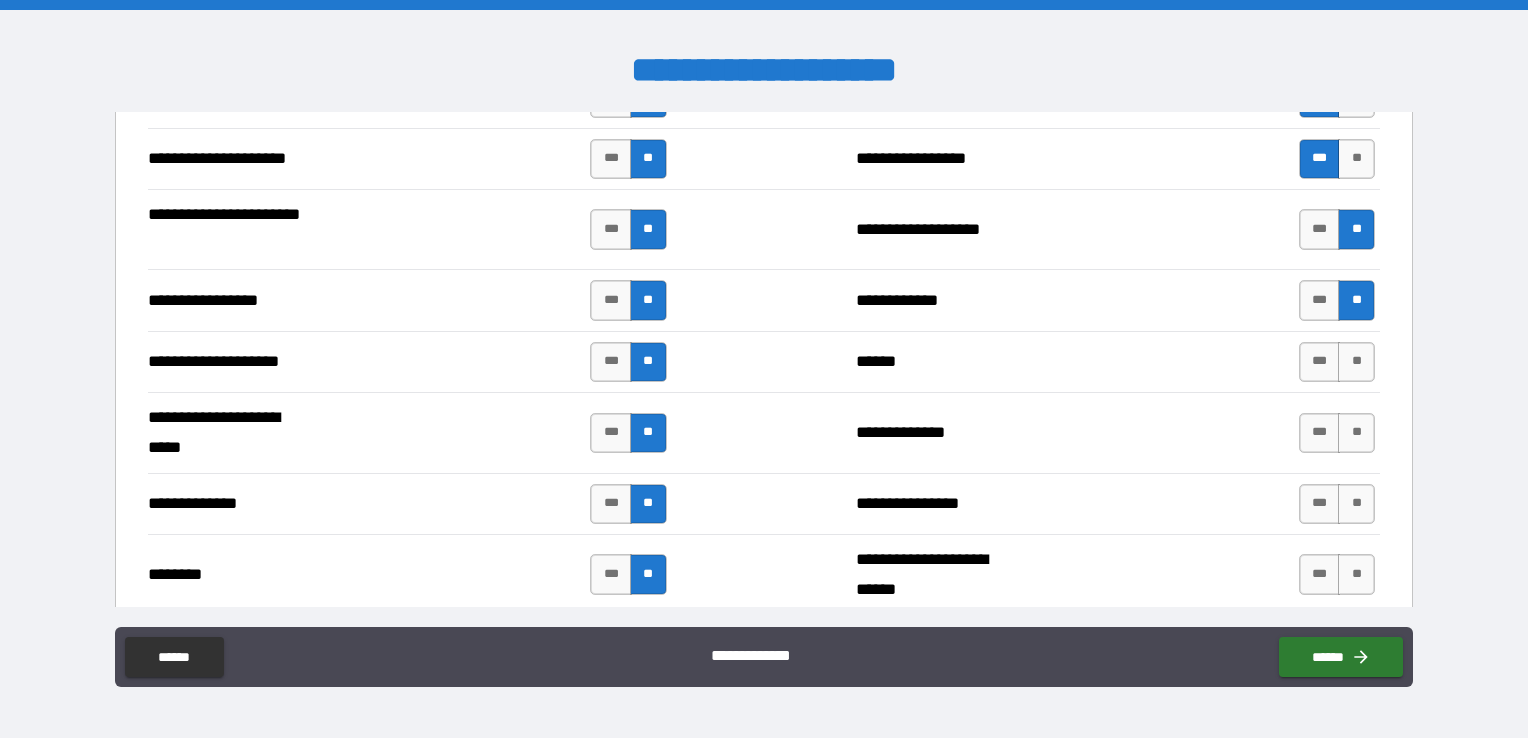 click on "*** **" at bounding box center [1337, 362] 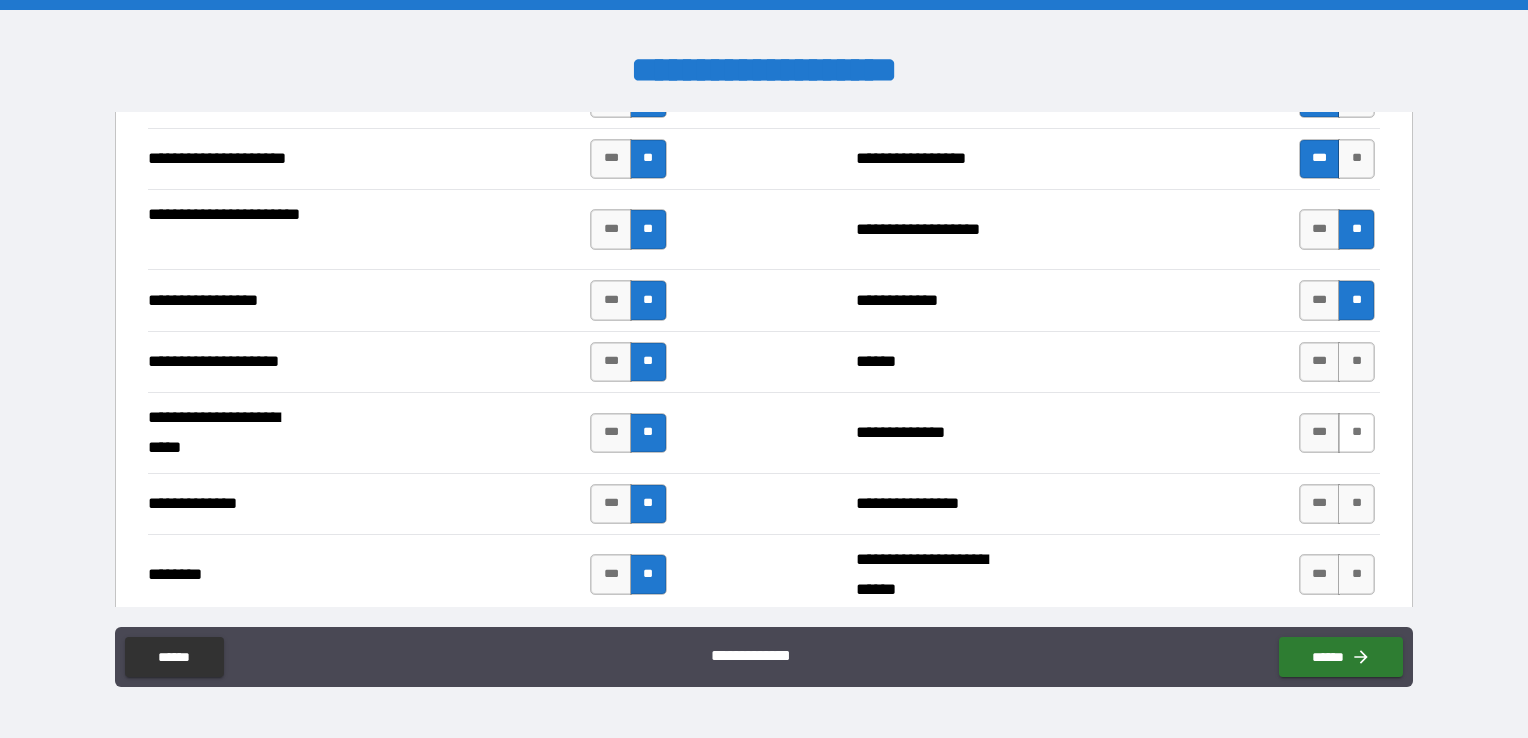 click on "**" at bounding box center [1356, 433] 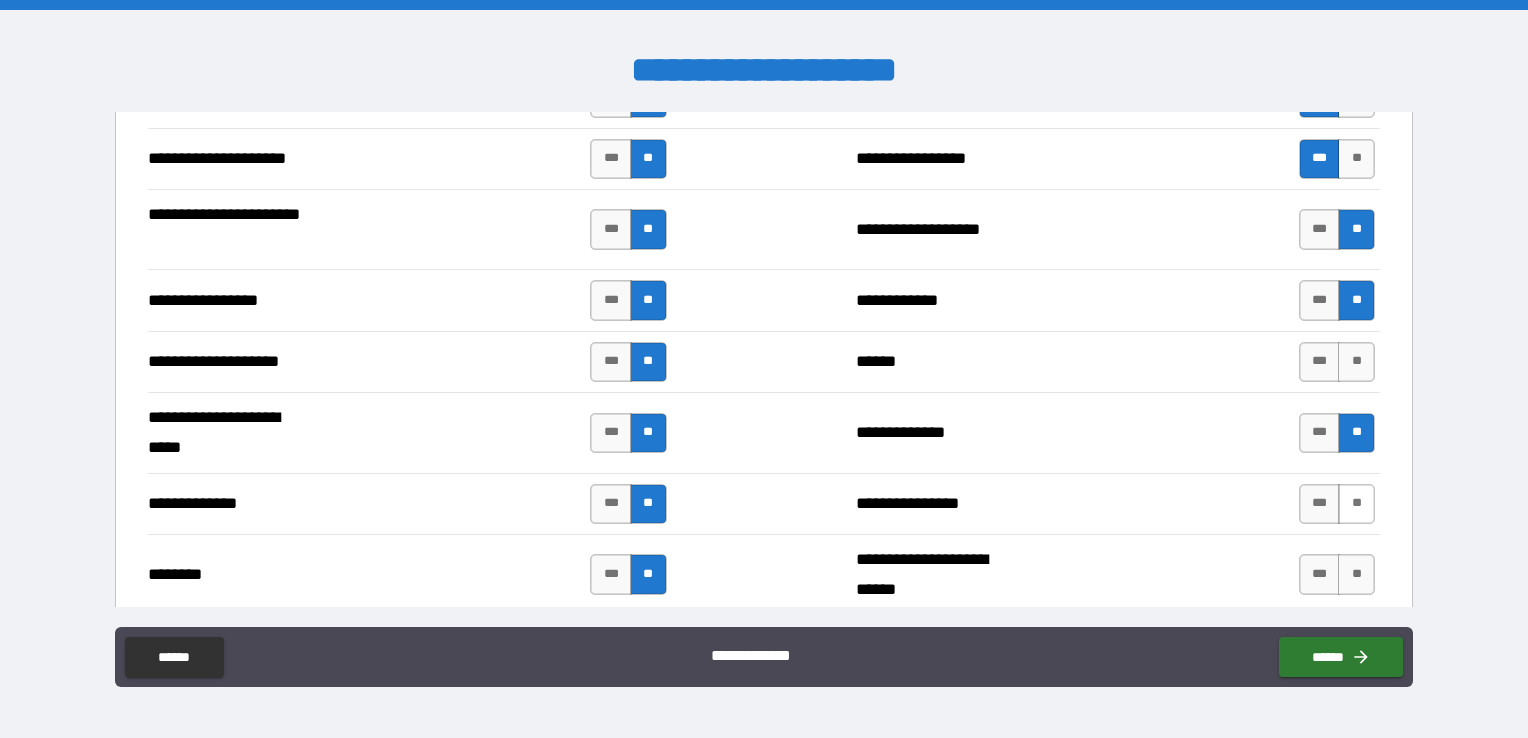 click on "**" at bounding box center (1356, 504) 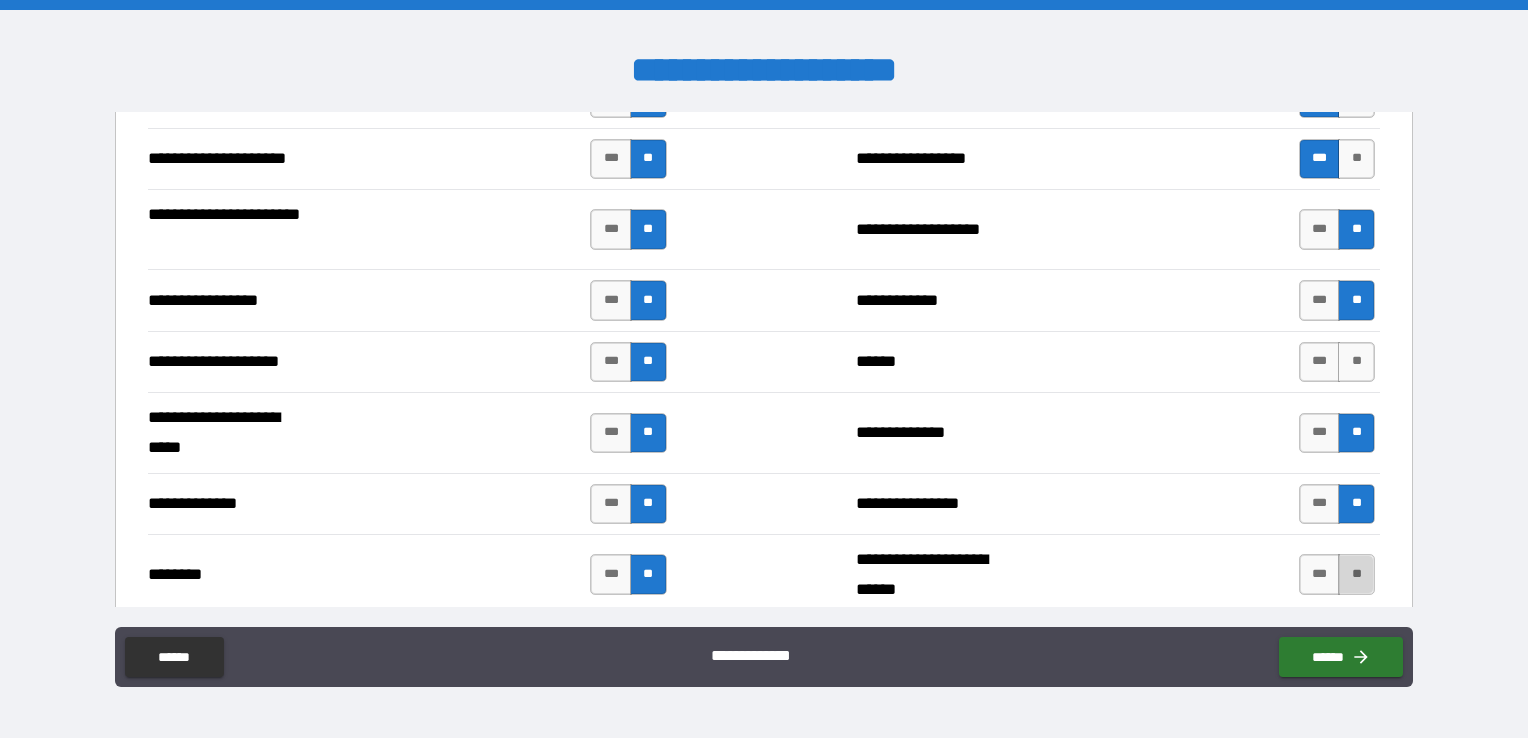 click on "**" at bounding box center [1356, 574] 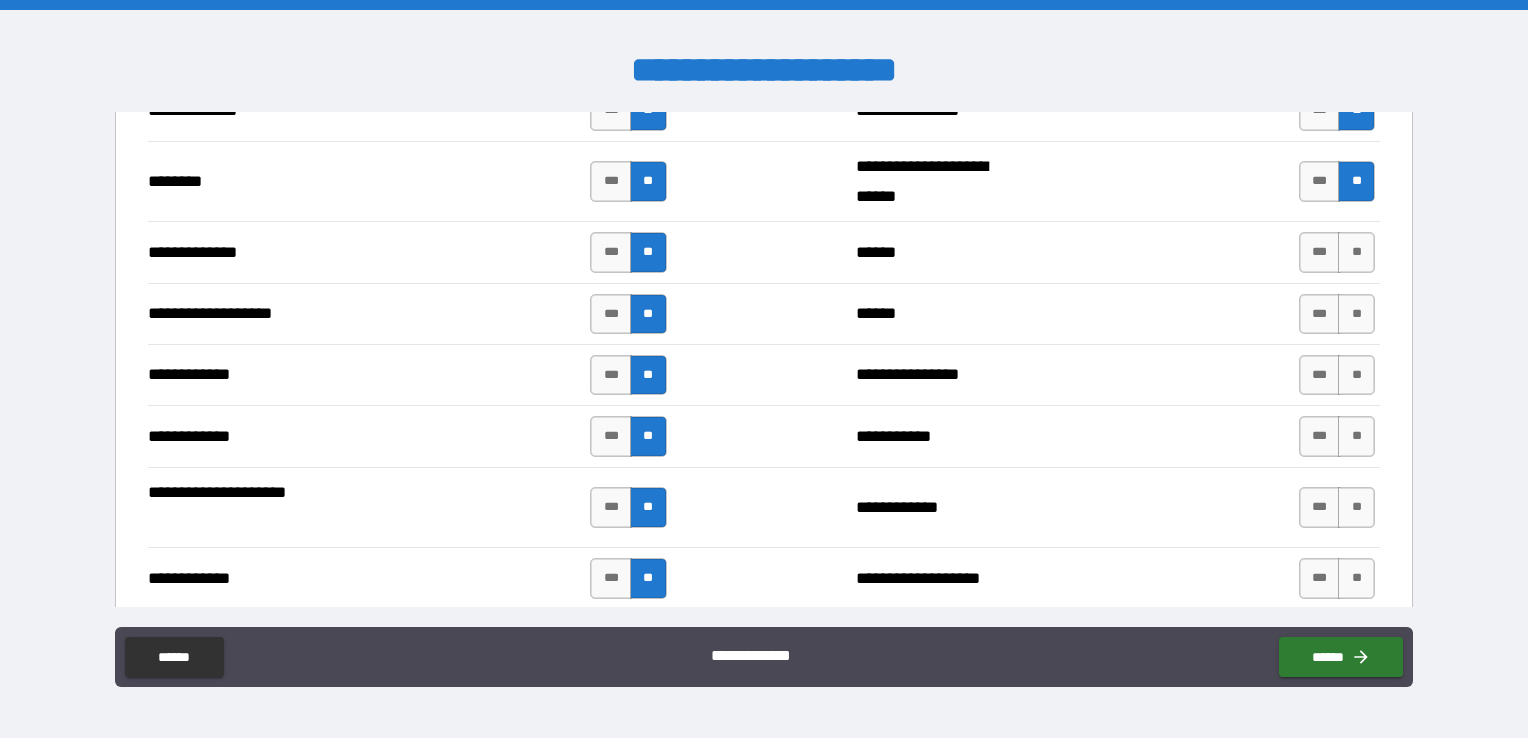 scroll, scrollTop: 2564, scrollLeft: 0, axis: vertical 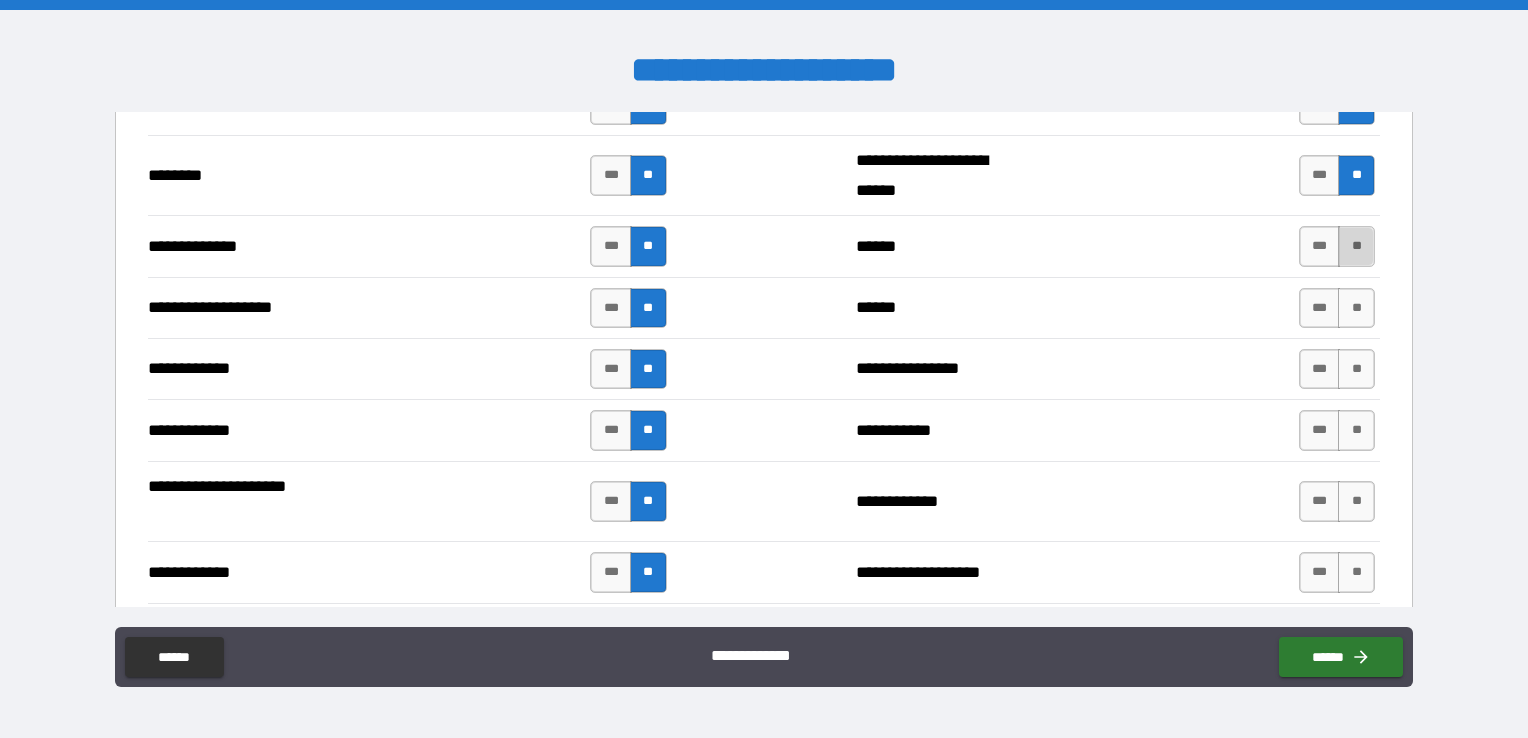 click on "**" at bounding box center (1356, 246) 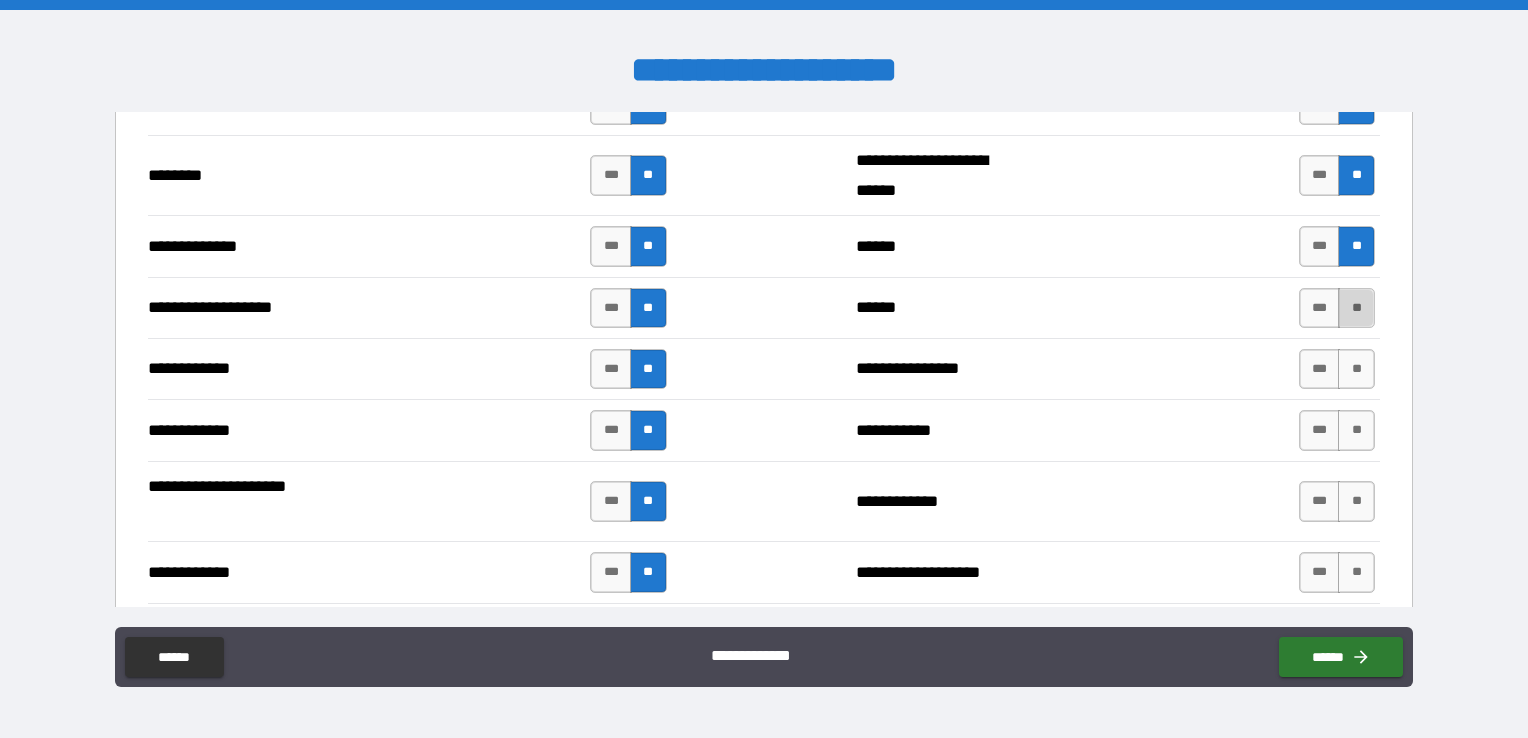 click on "**" at bounding box center [1356, 308] 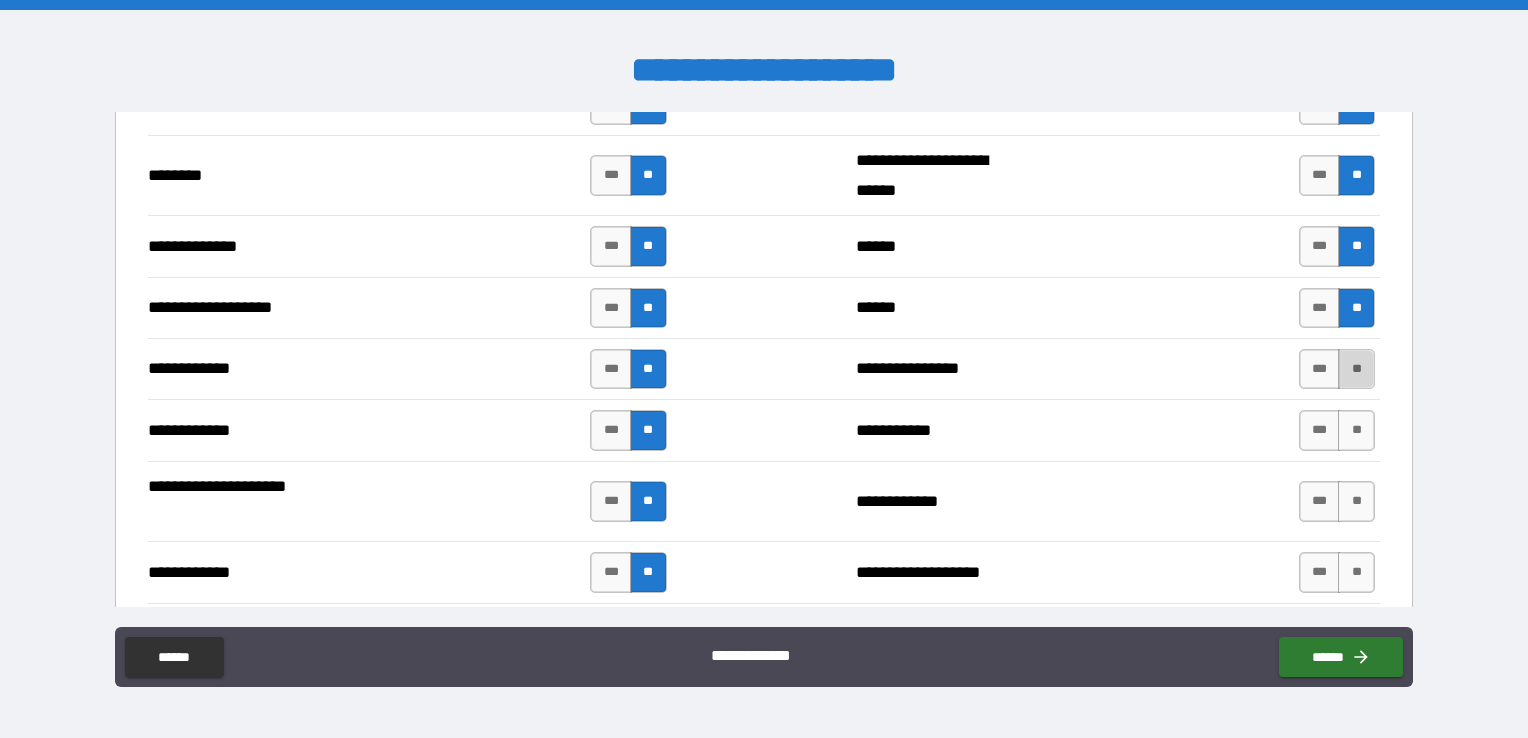 click on "**" at bounding box center [1356, 369] 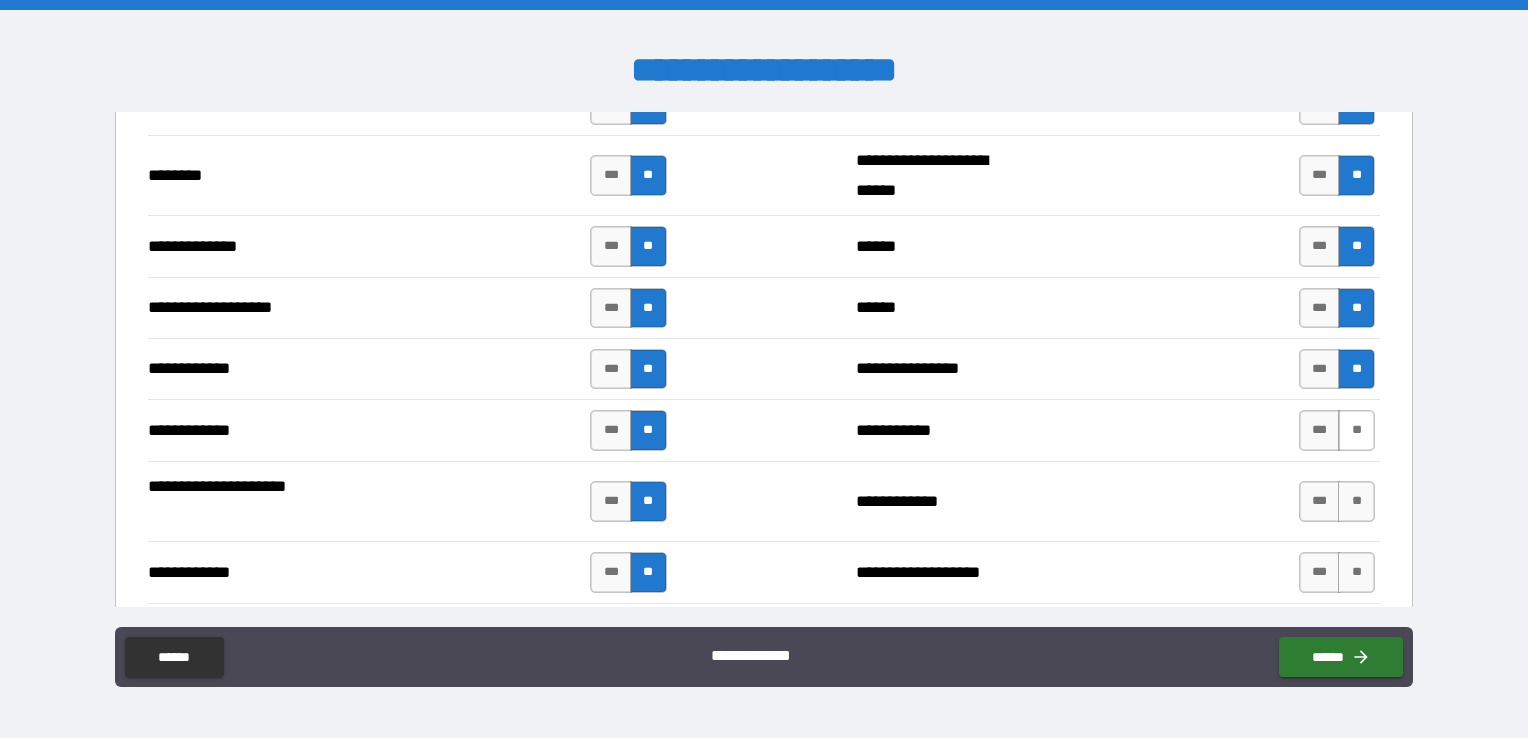 click on "**" at bounding box center [1356, 430] 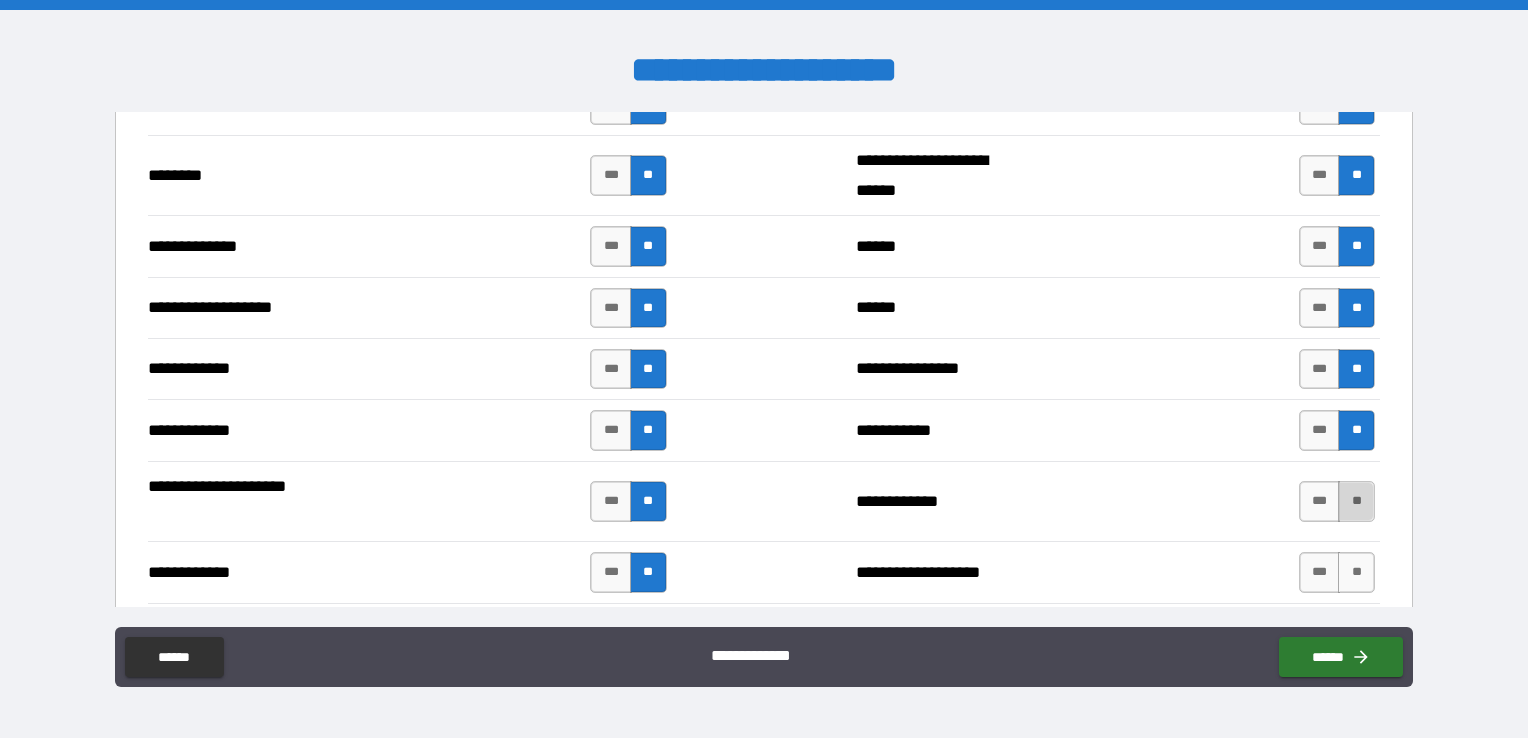 click on "**" at bounding box center (1356, 501) 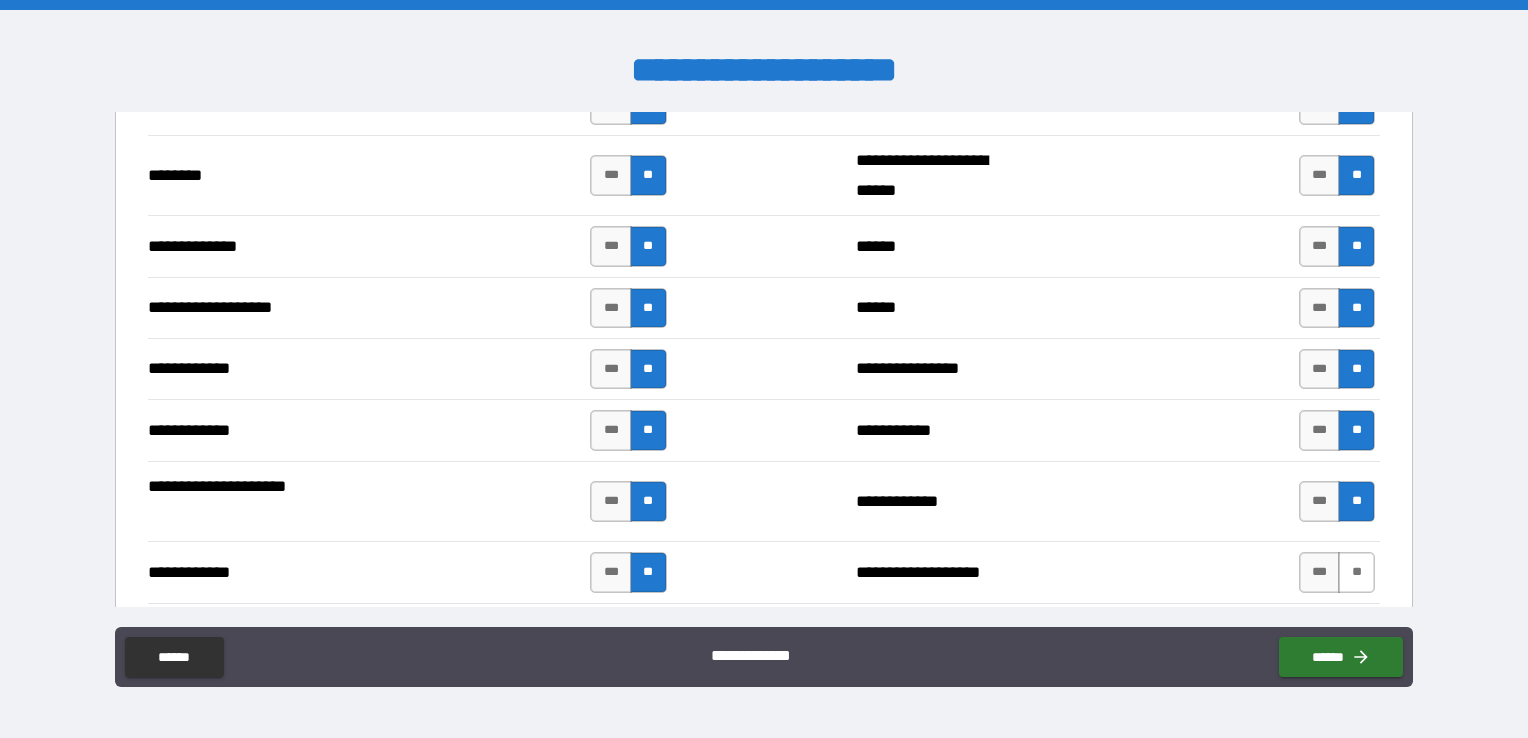 click on "**" at bounding box center (1356, 572) 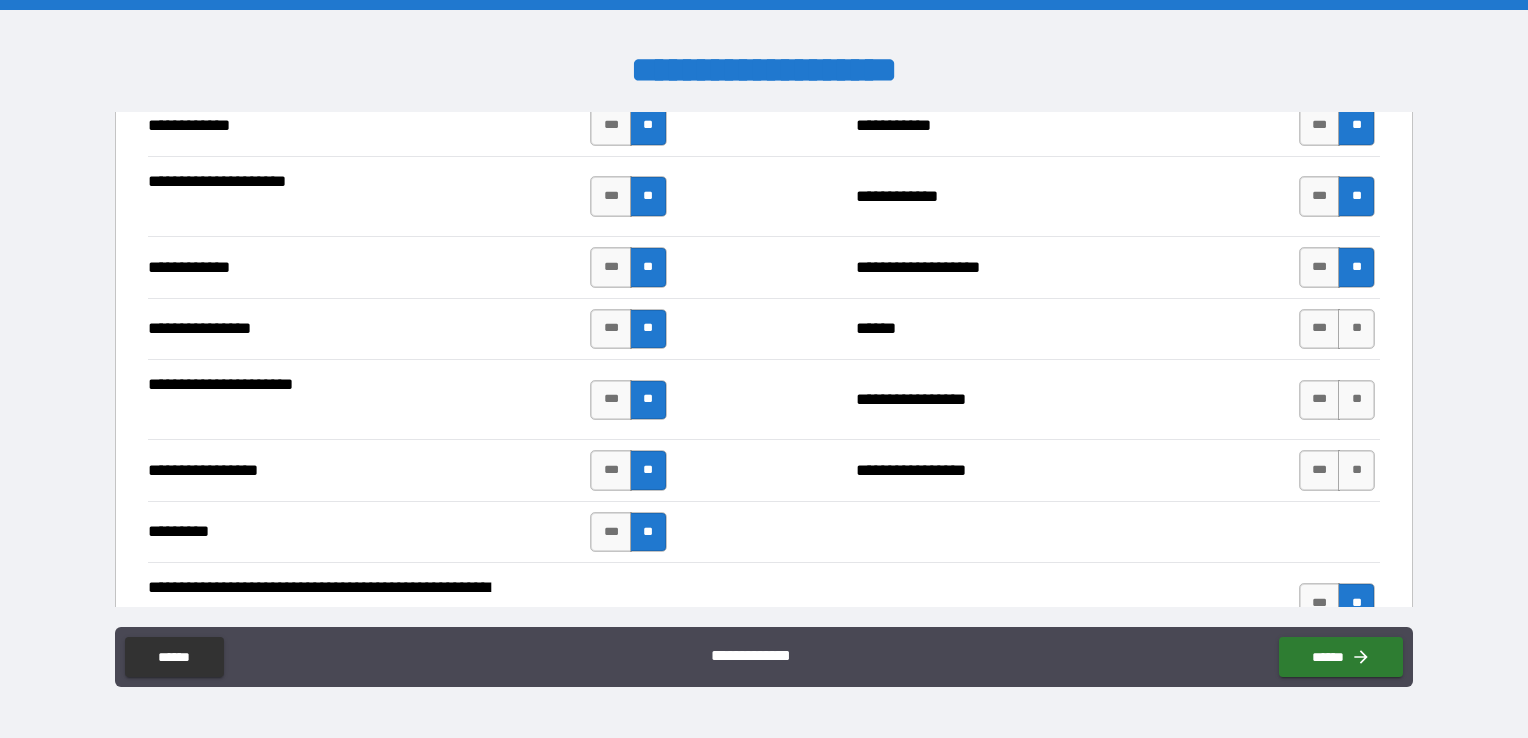 scroll, scrollTop: 2894, scrollLeft: 0, axis: vertical 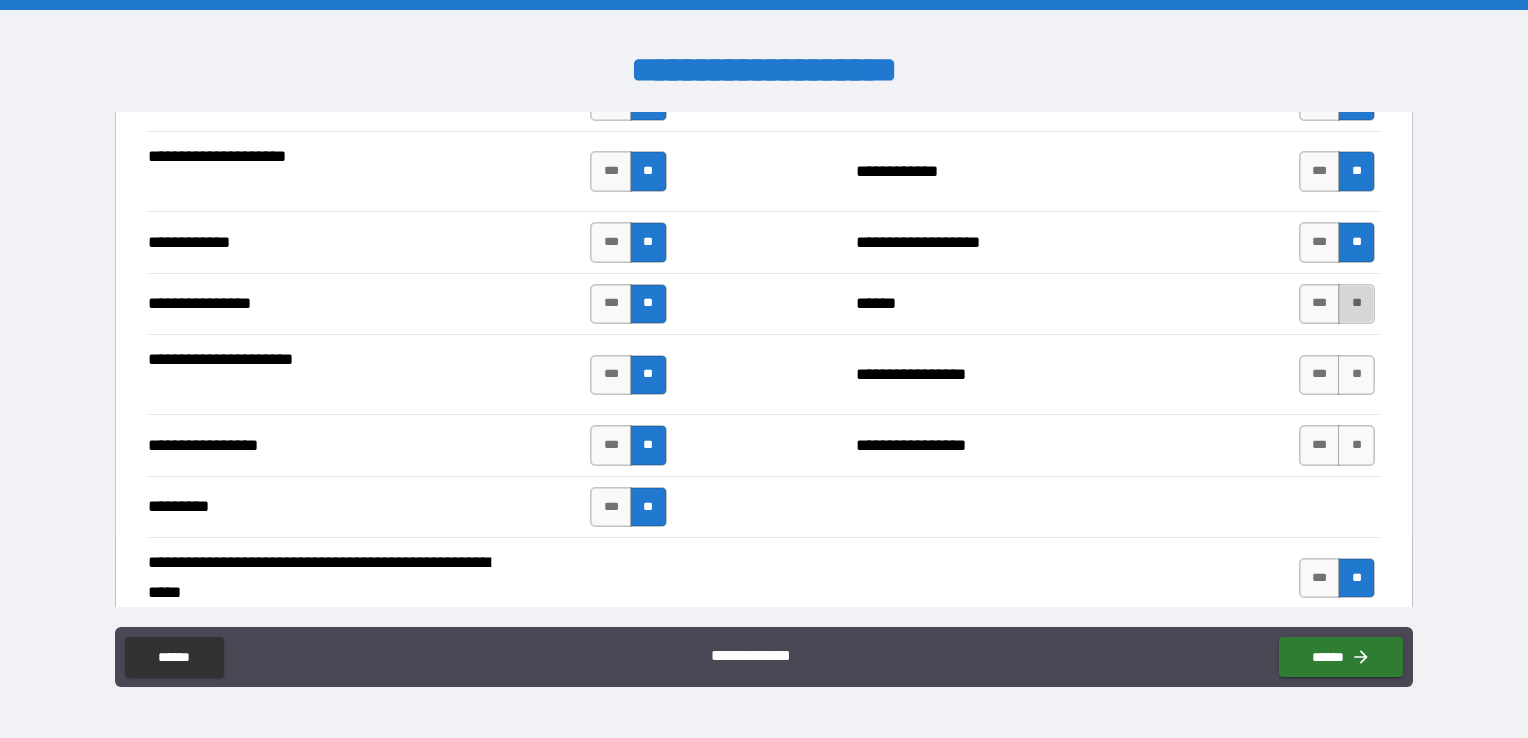 click on "**" at bounding box center [1356, 304] 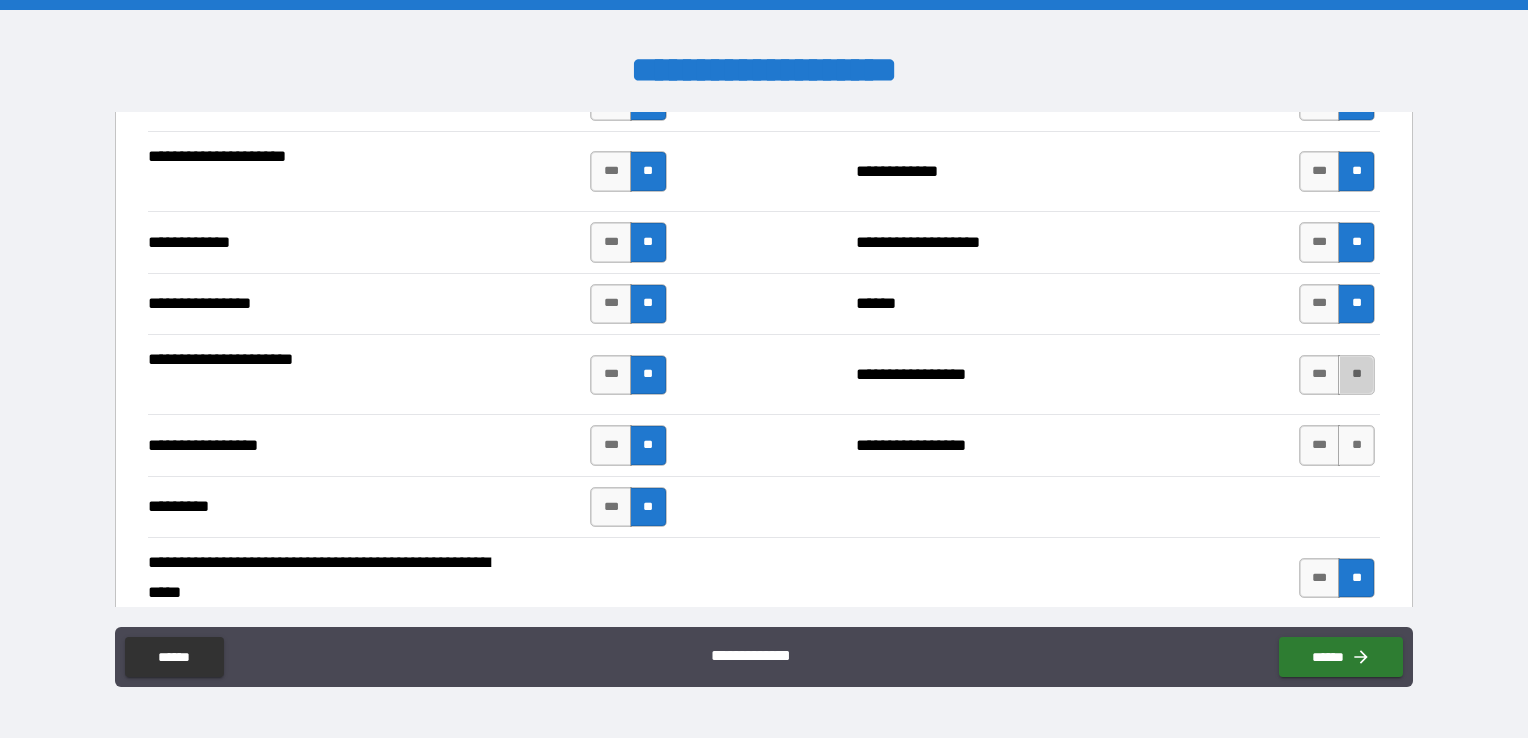 drag, startPoint x: 1345, startPoint y: 358, endPoint x: 1339, endPoint y: 390, distance: 32.55764 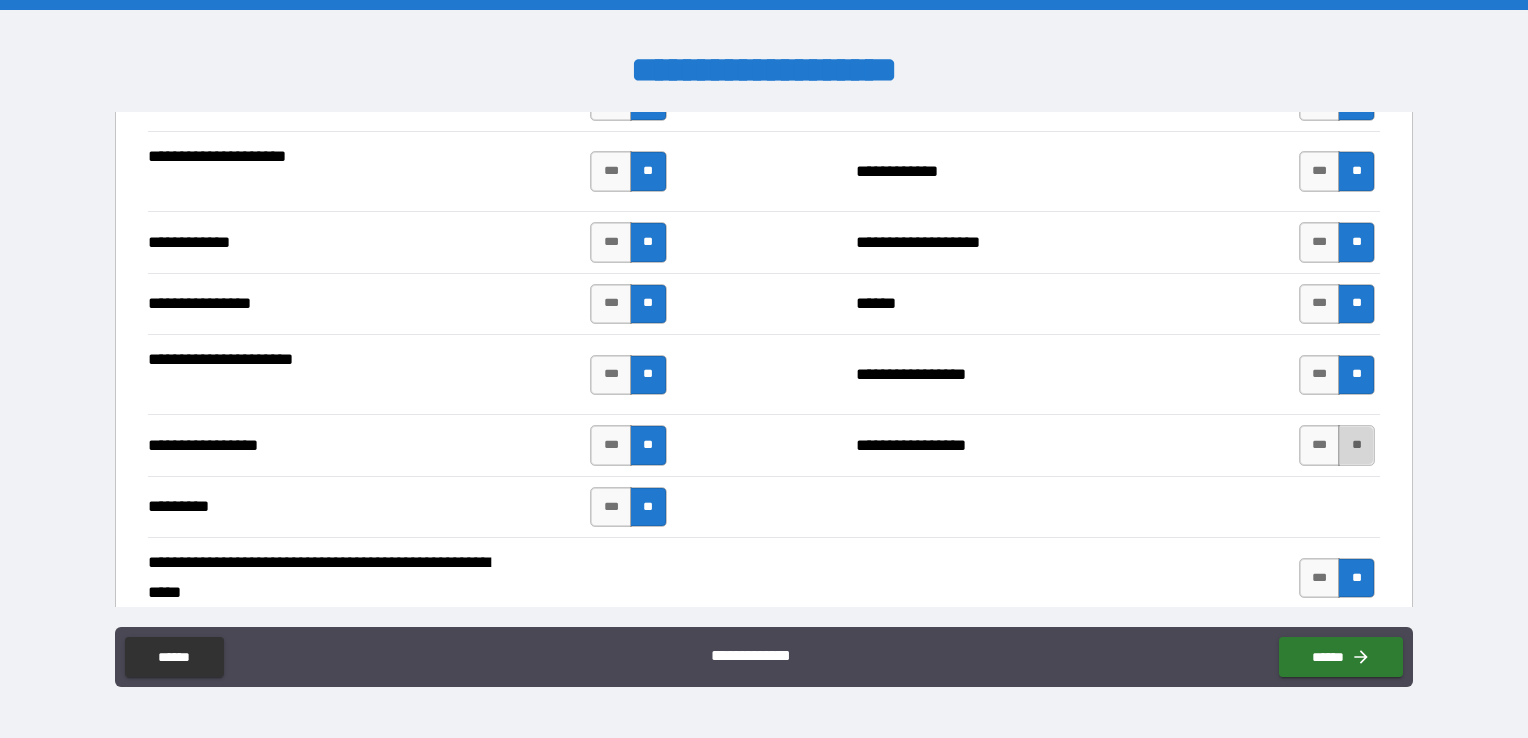click on "**" at bounding box center (1356, 445) 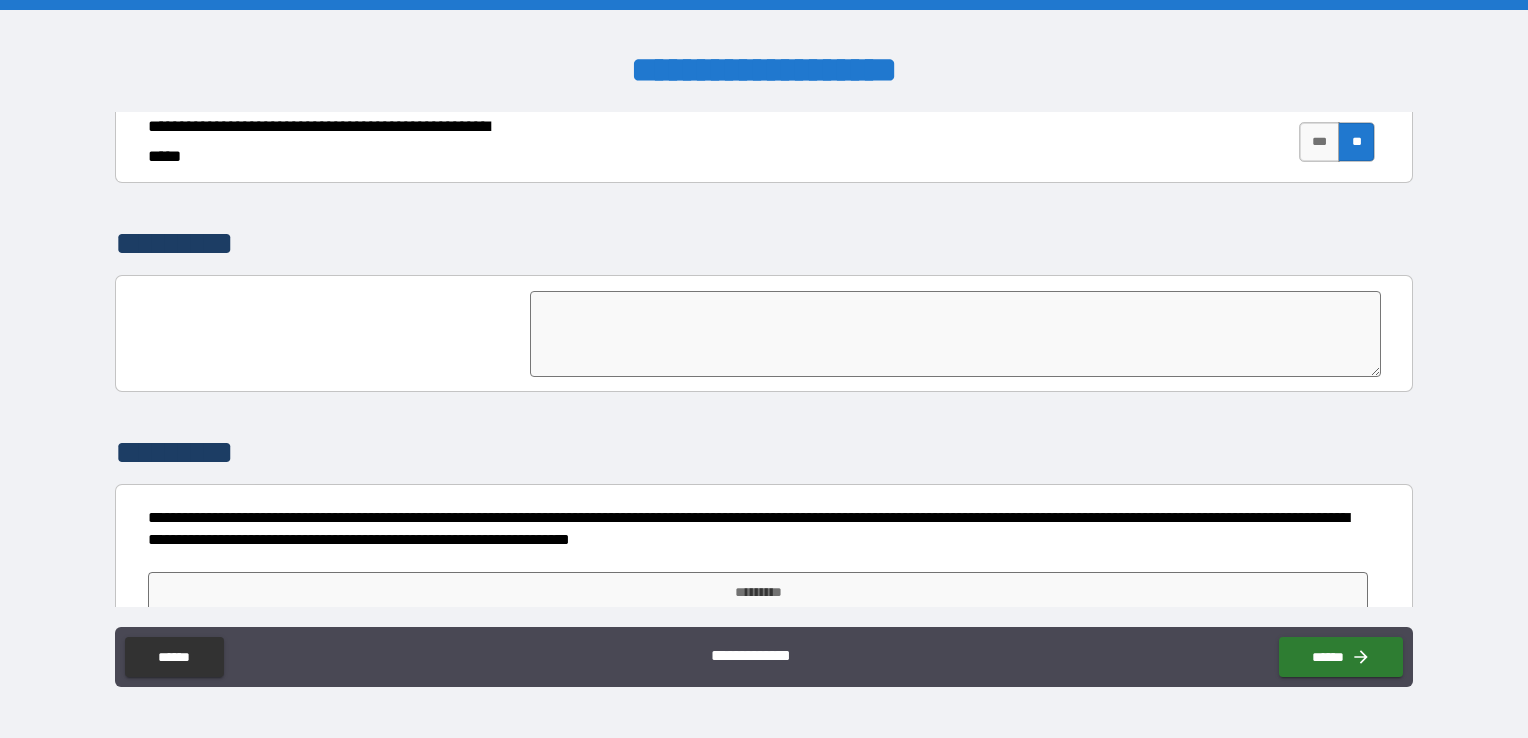 scroll, scrollTop: 3355, scrollLeft: 0, axis: vertical 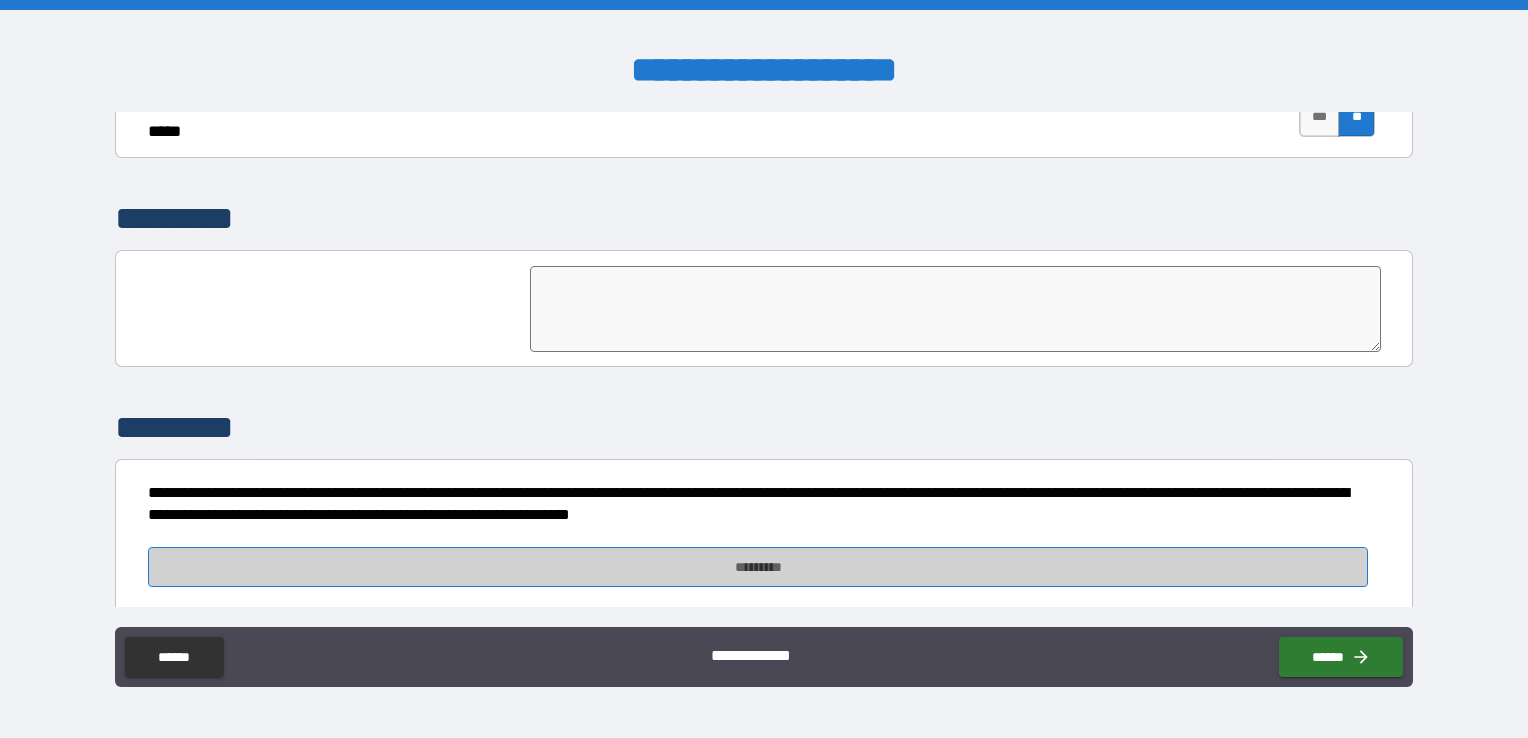 click on "*********" at bounding box center (758, 567) 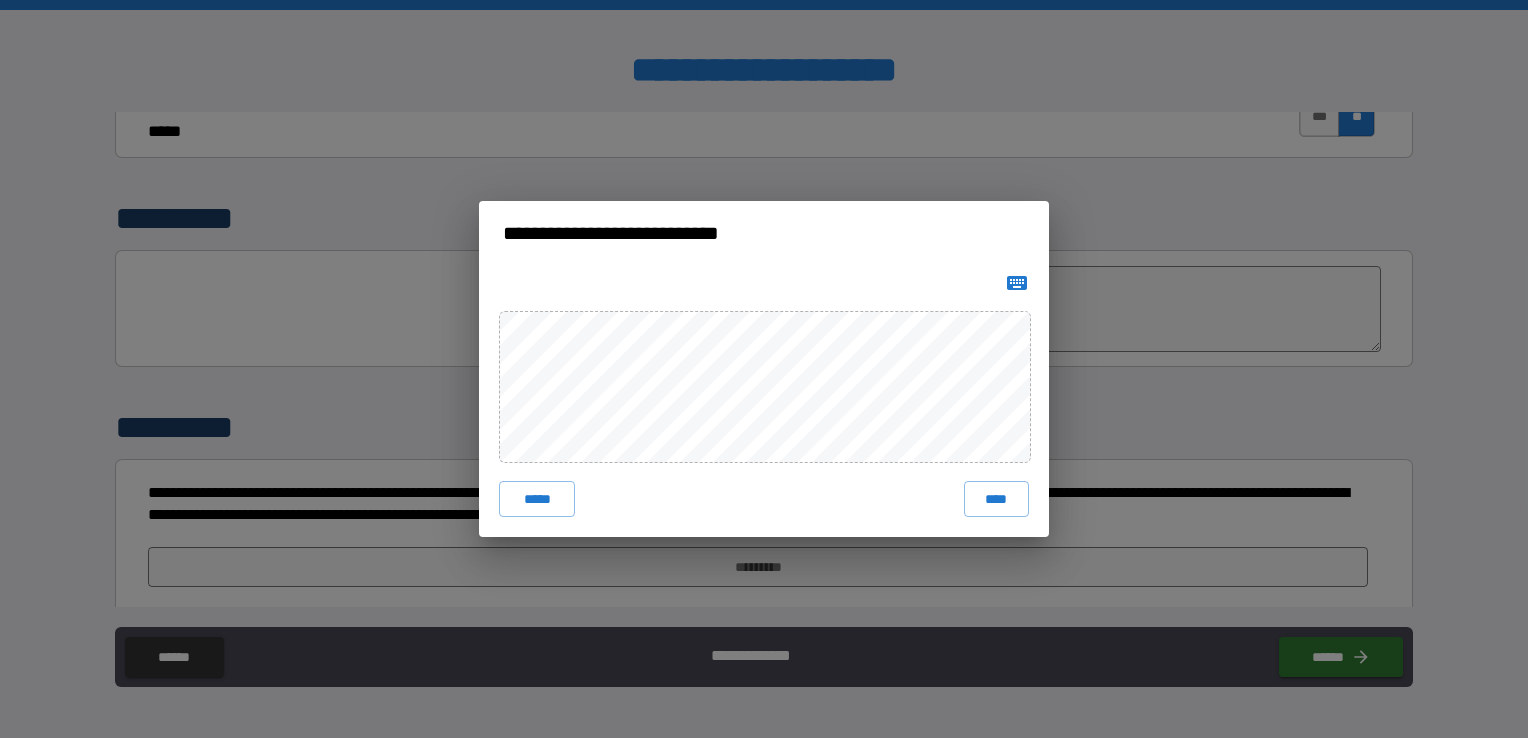 click on "****" at bounding box center [996, 499] 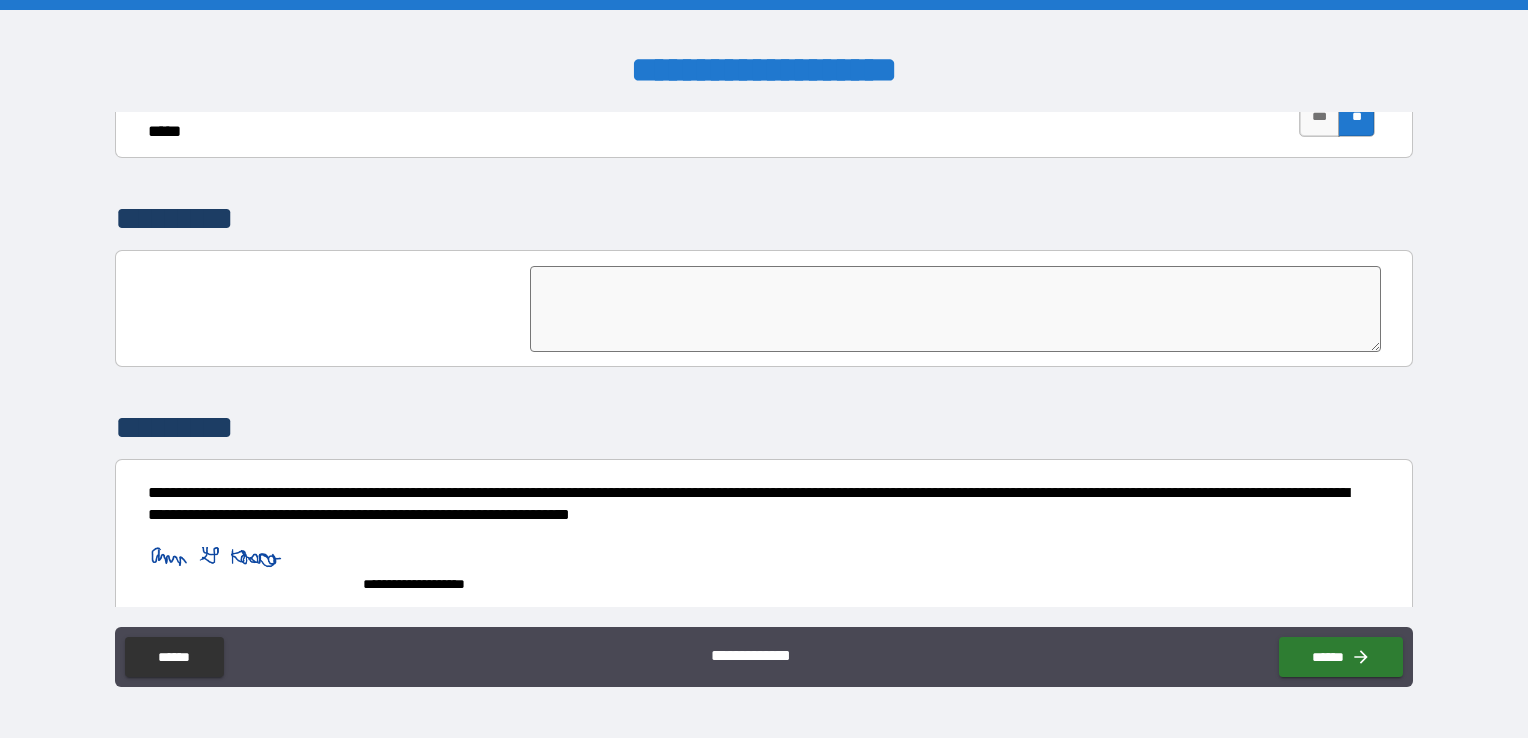 type on "*" 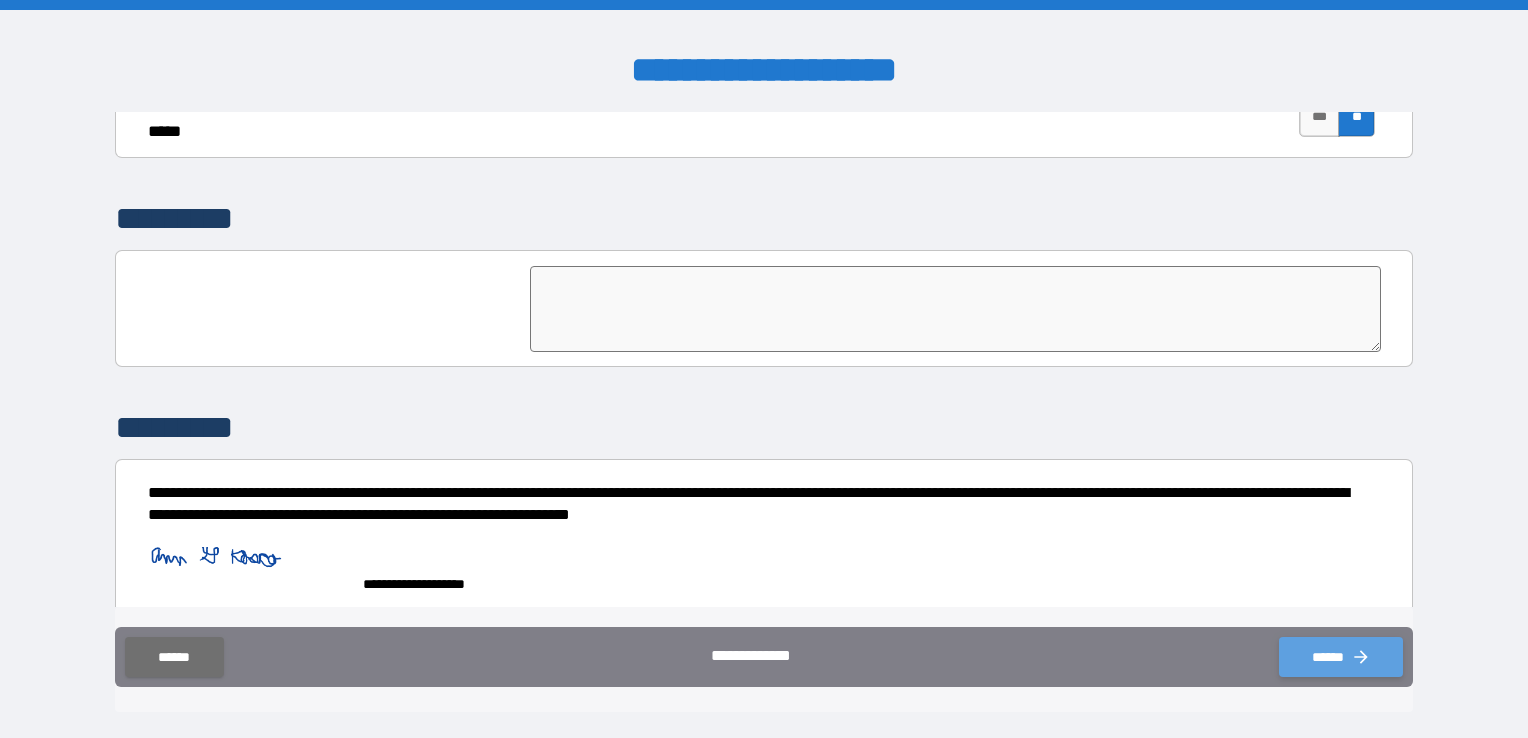 click on "******" at bounding box center (1341, 657) 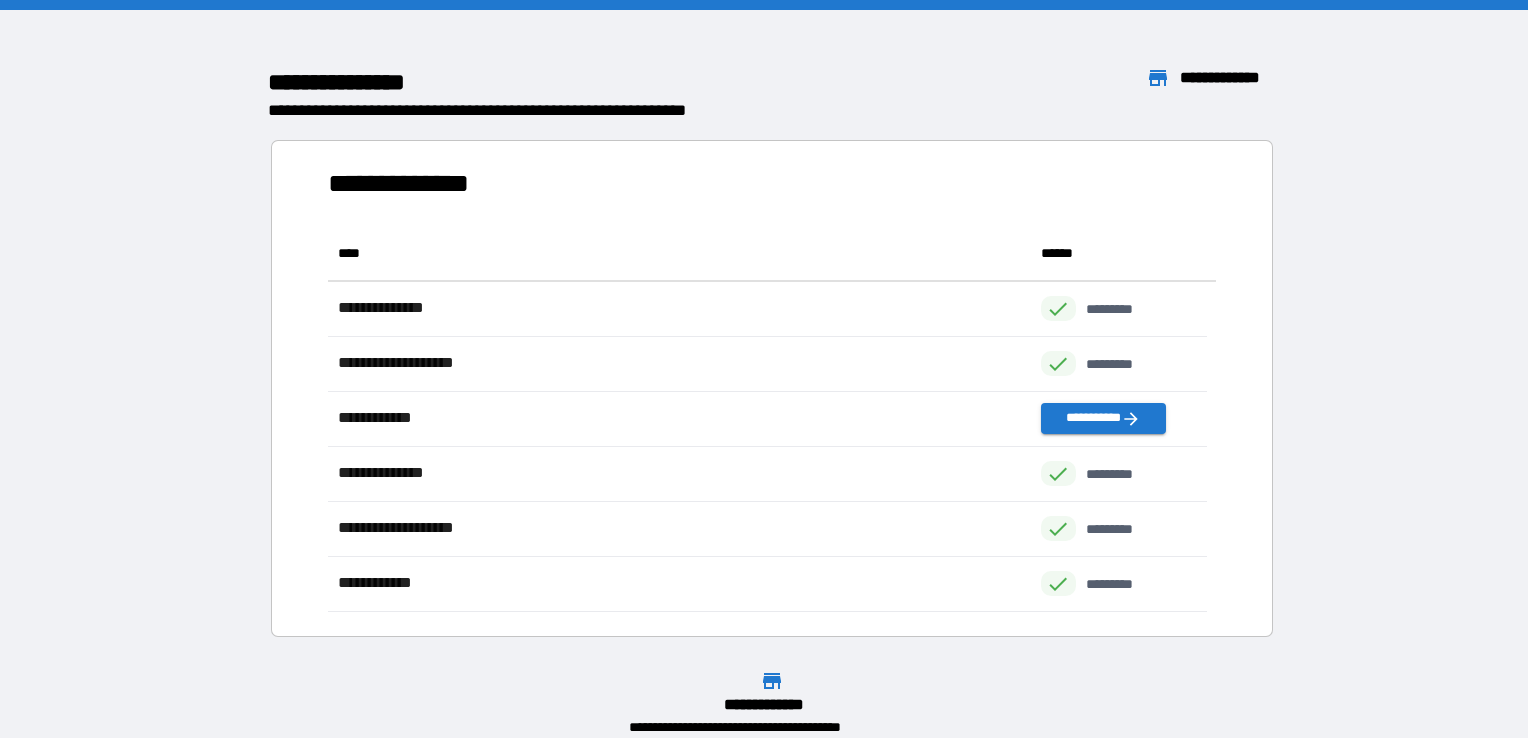 scroll, scrollTop: 16, scrollLeft: 16, axis: both 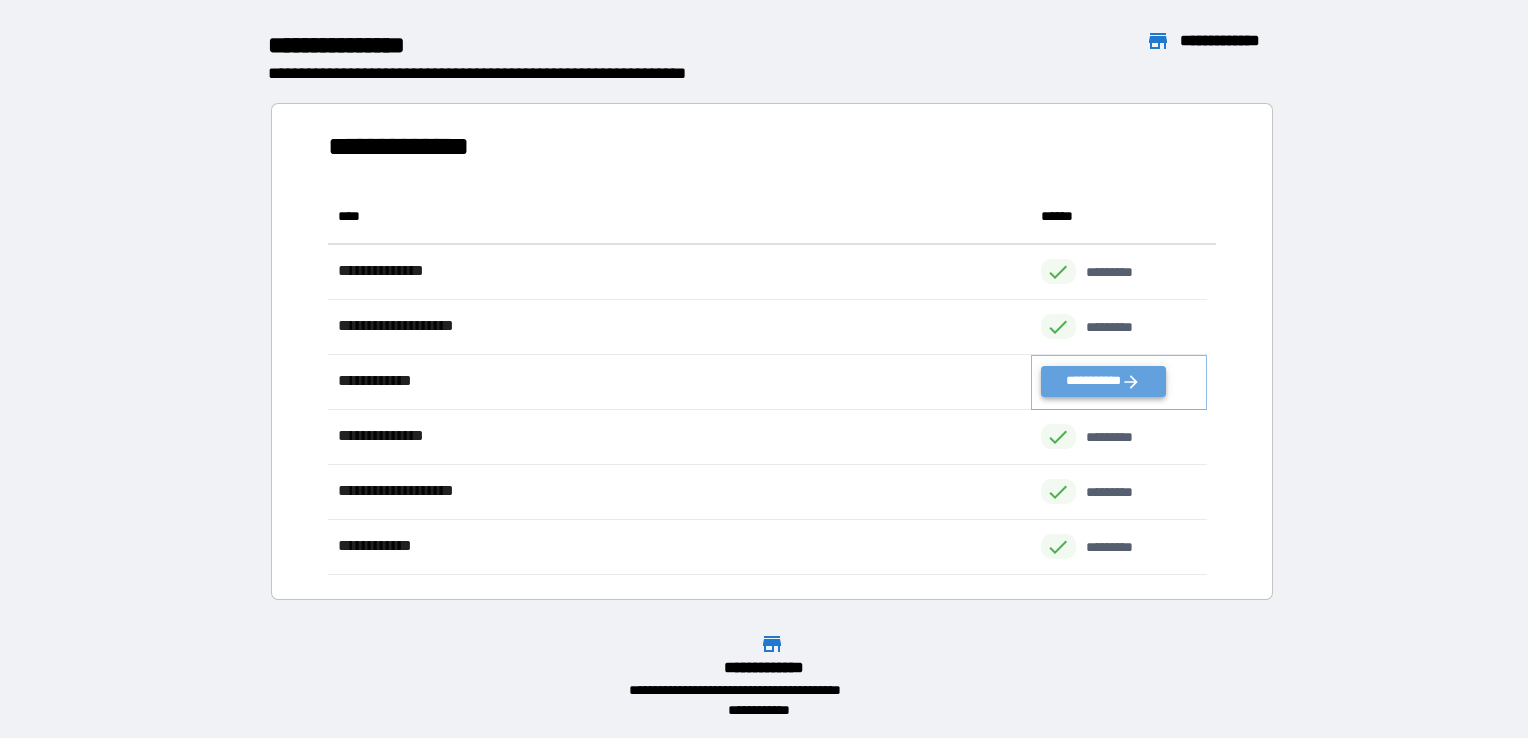 click 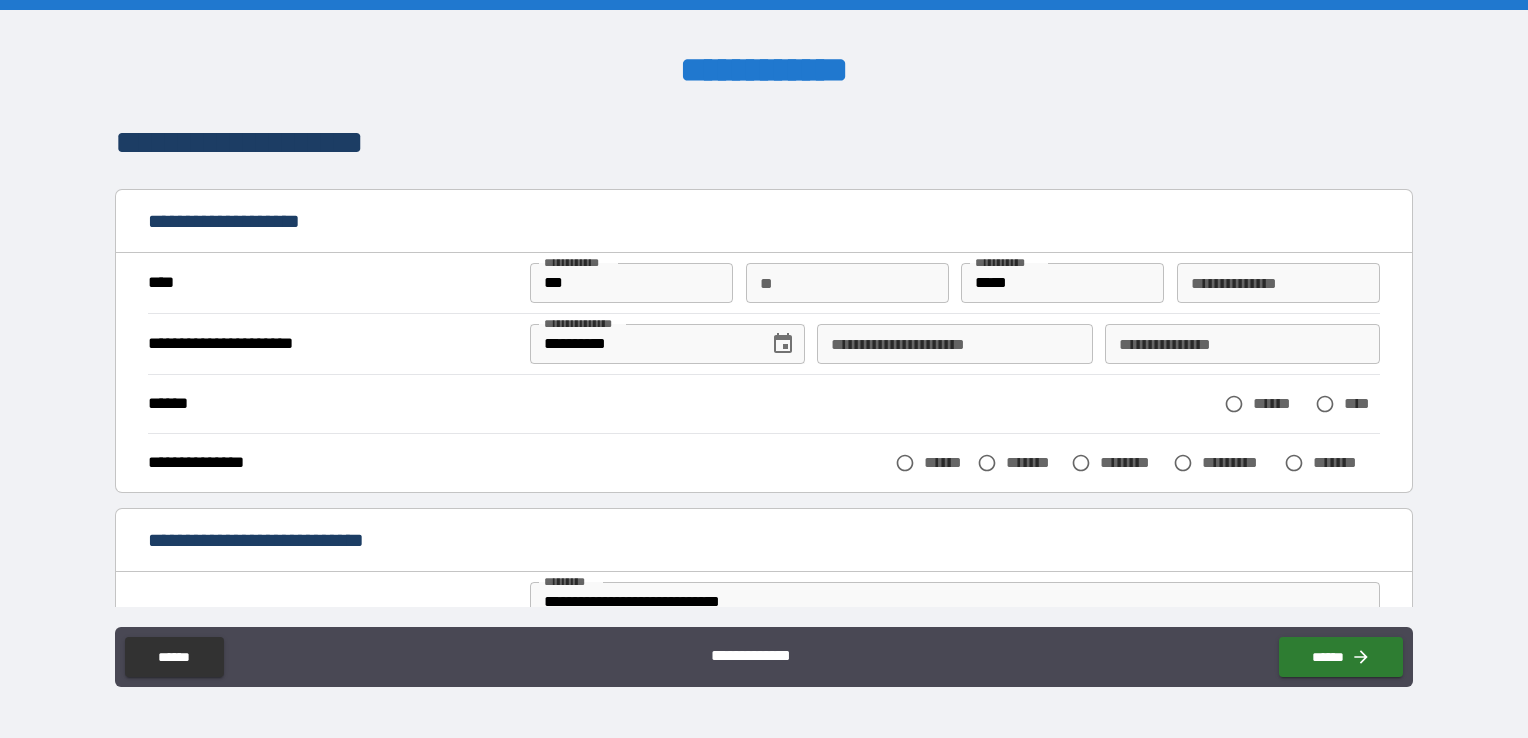 click on "**********" at bounding box center [954, 344] 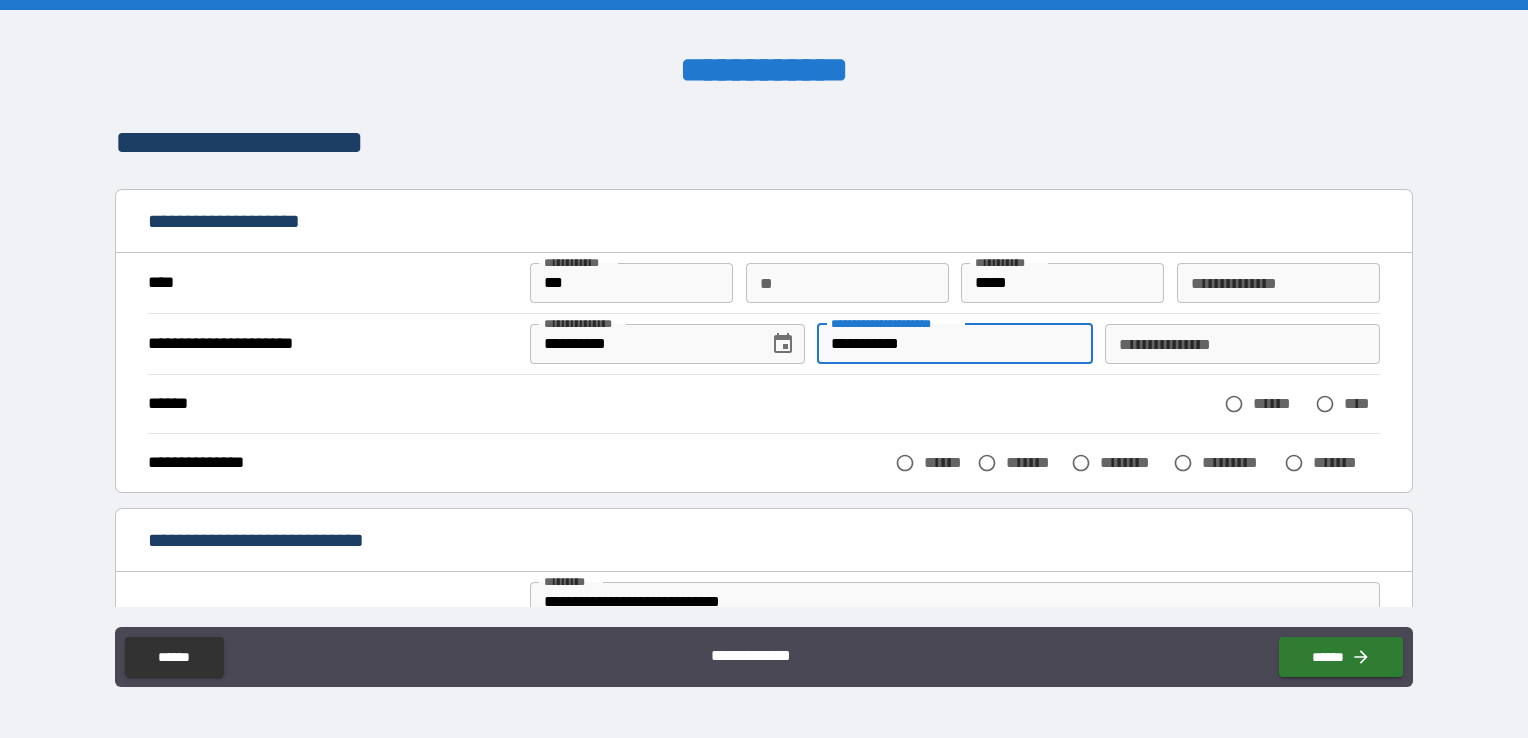 type on "**********" 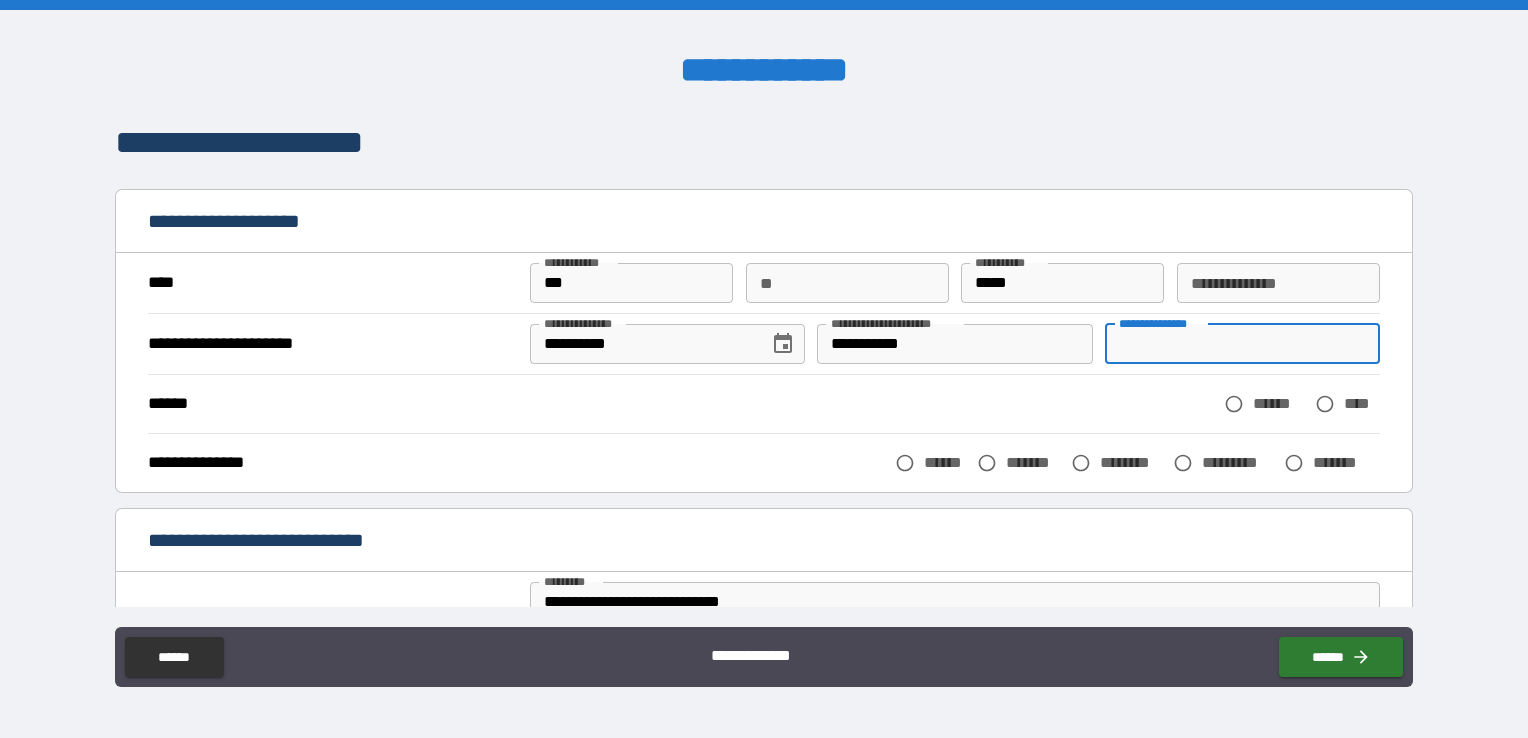click on "**********" at bounding box center [1242, 344] 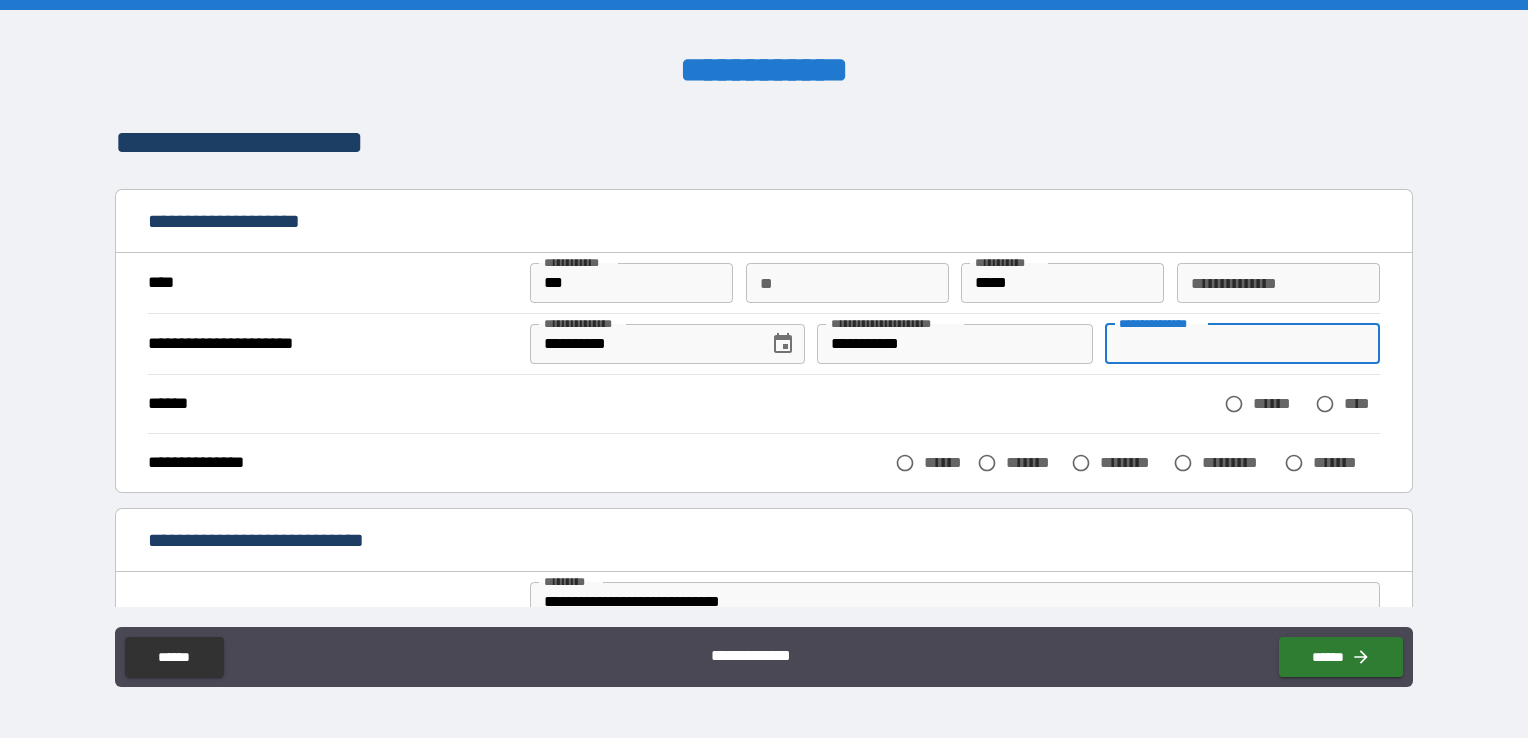 type on "**********" 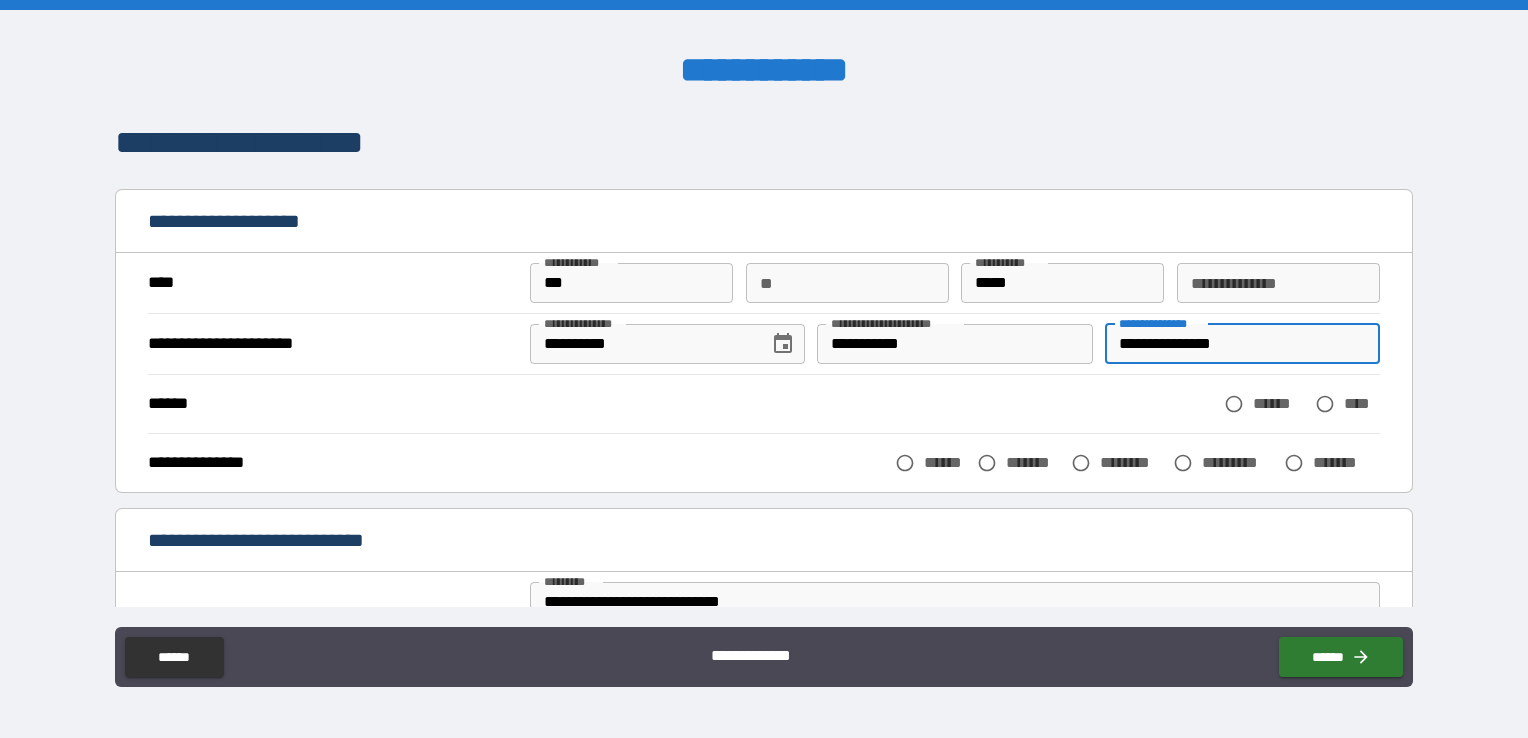 type on "*" 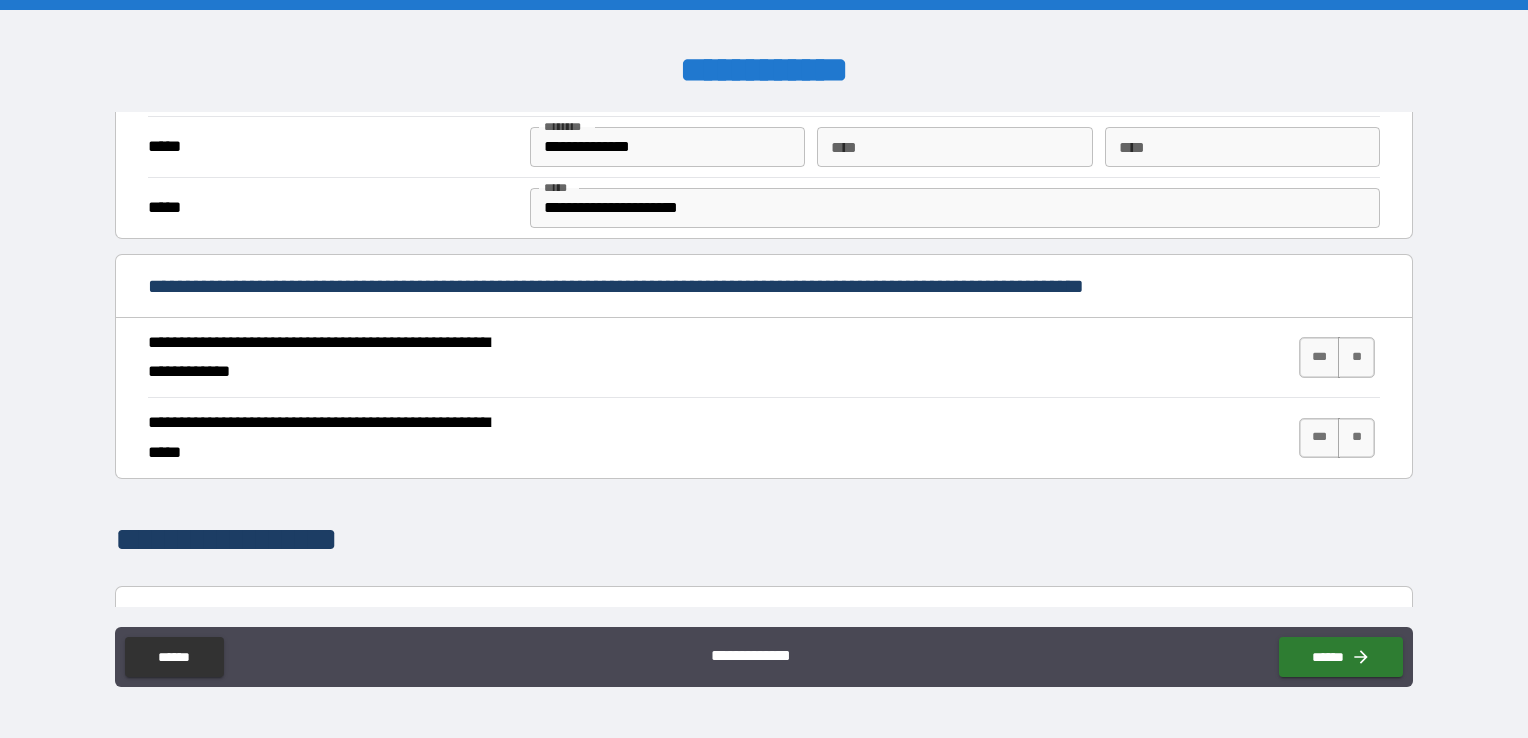 scroll, scrollTop: 624, scrollLeft: 0, axis: vertical 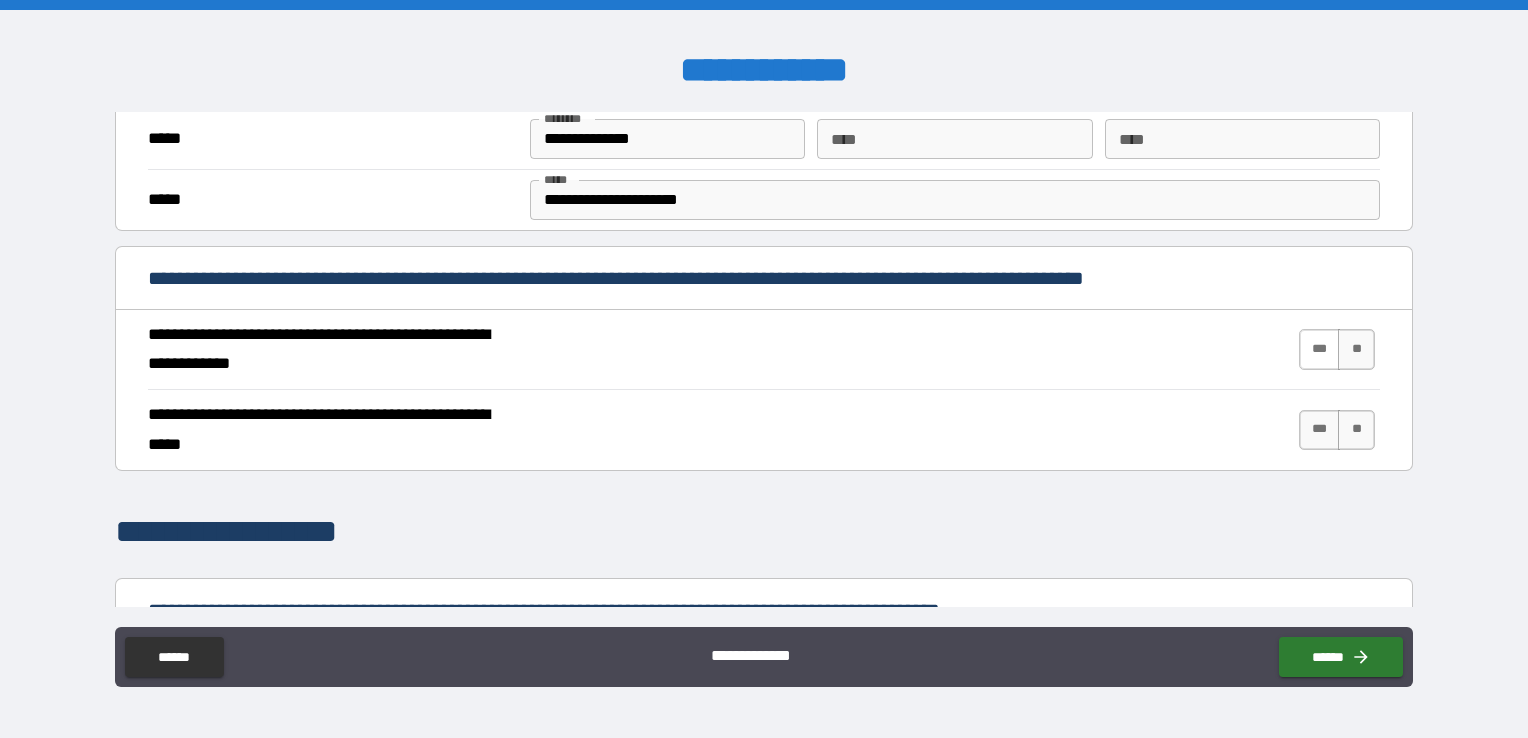 click on "***" at bounding box center (1320, 349) 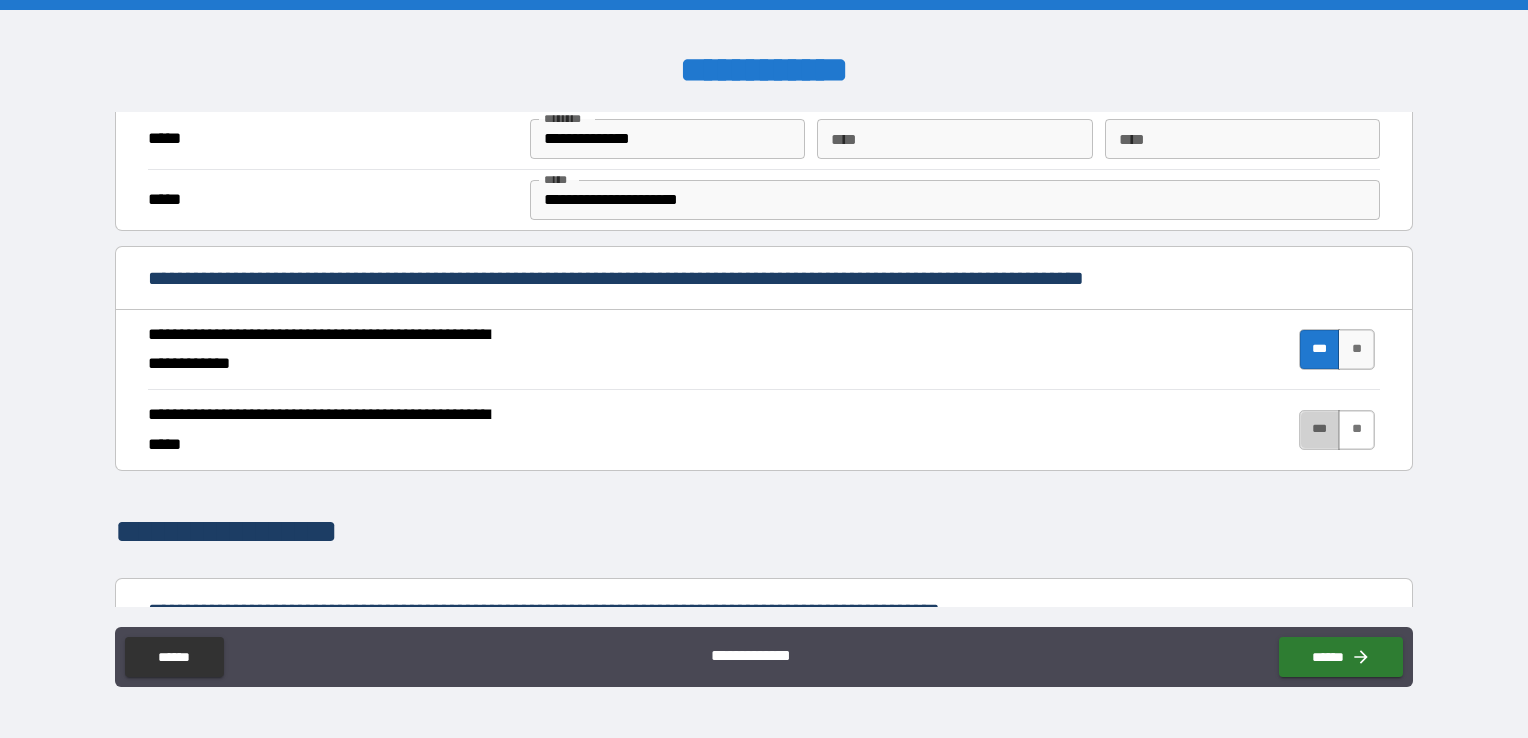 drag, startPoint x: 1306, startPoint y: 434, endPoint x: 1333, endPoint y: 438, distance: 27.294687 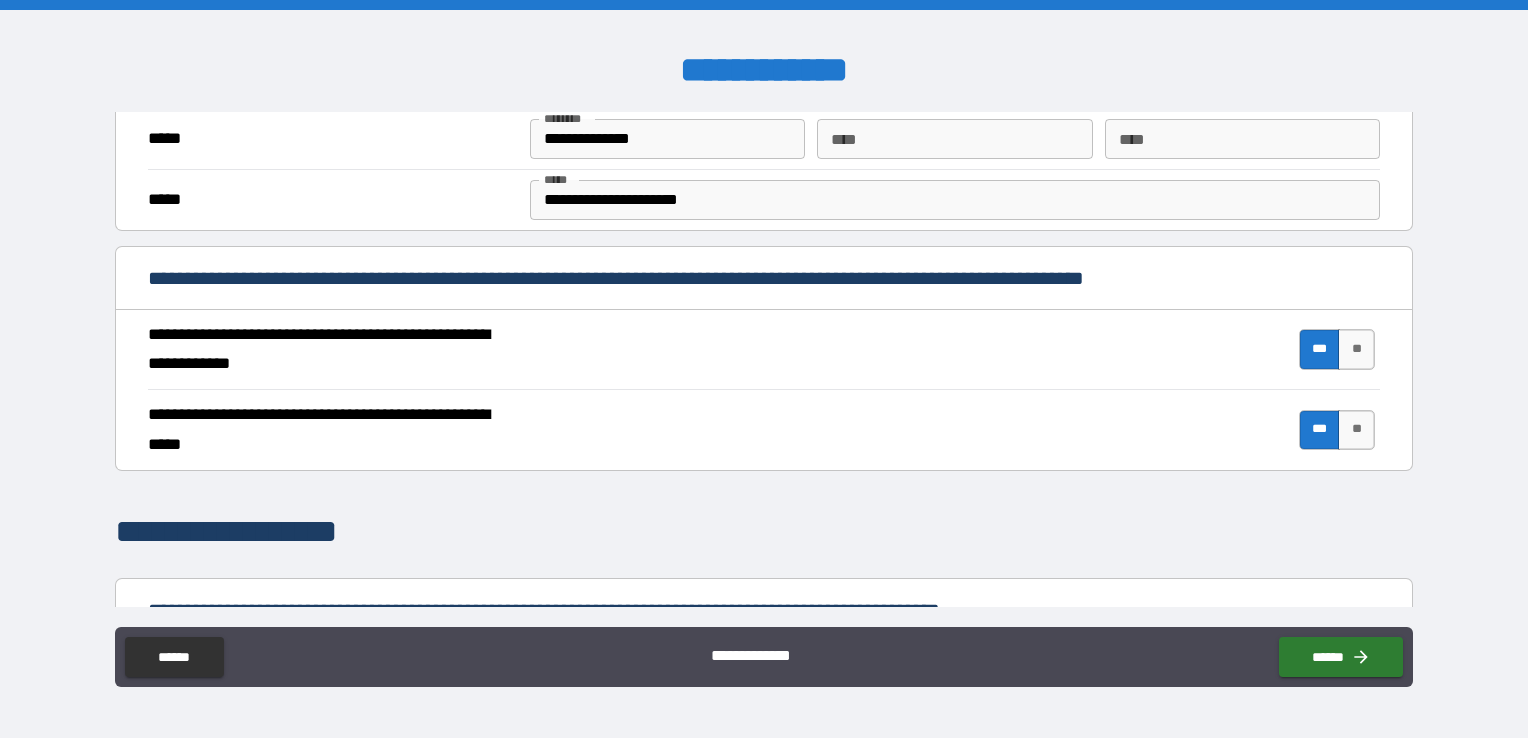 drag, startPoint x: 1413, startPoint y: 330, endPoint x: 1408, endPoint y: 375, distance: 45.276924 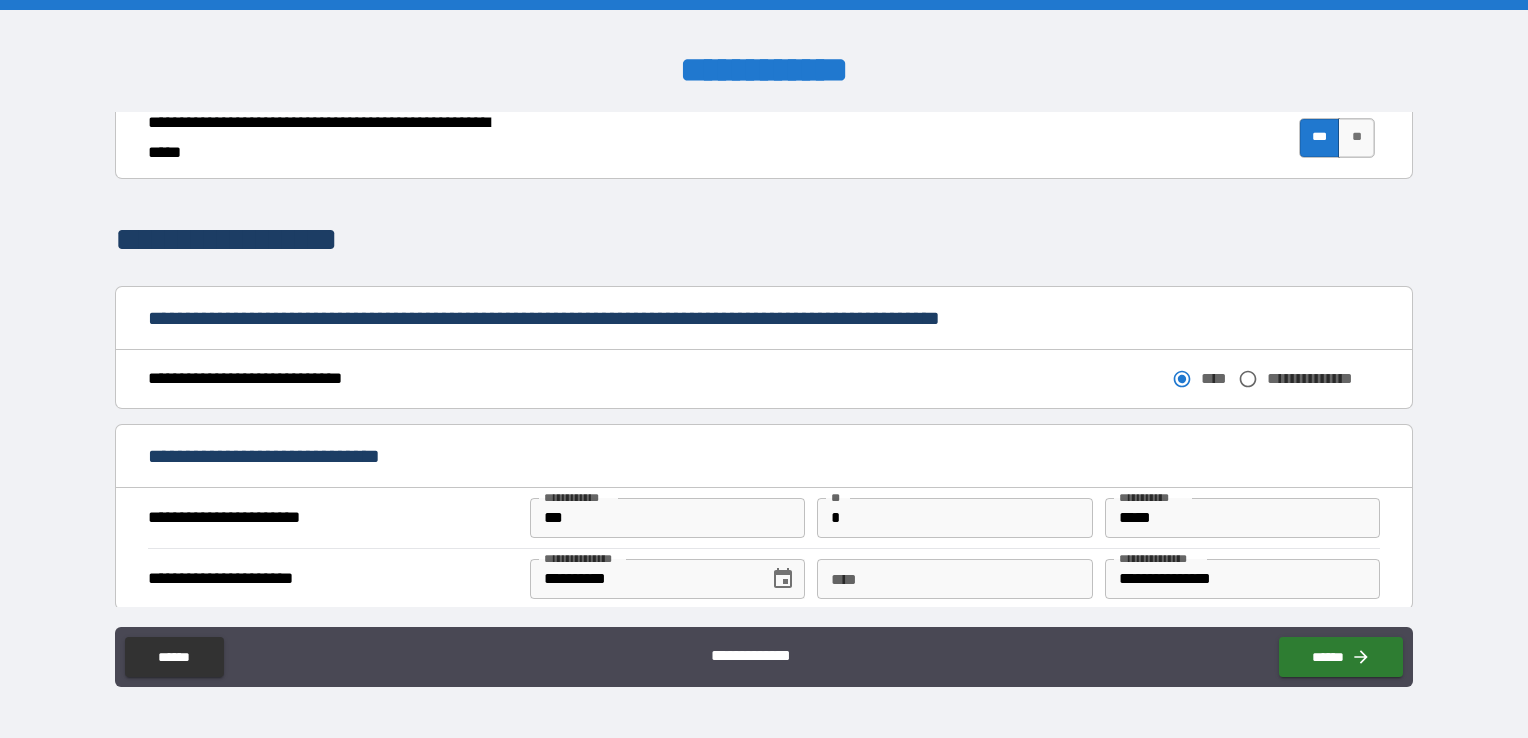 scroll, scrollTop: 928, scrollLeft: 0, axis: vertical 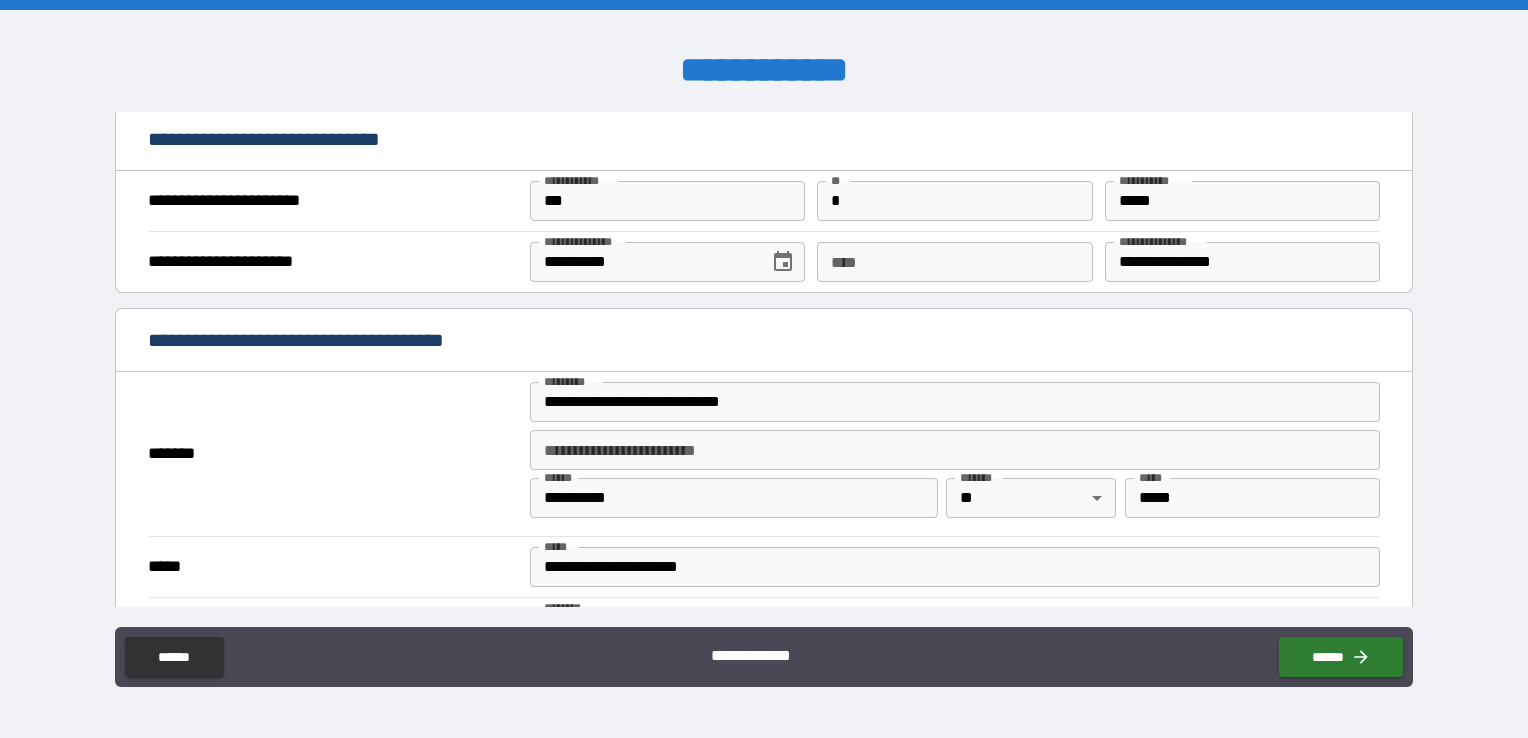 drag, startPoint x: 883, startPoint y: 250, endPoint x: 888, endPoint y: 261, distance: 12.083046 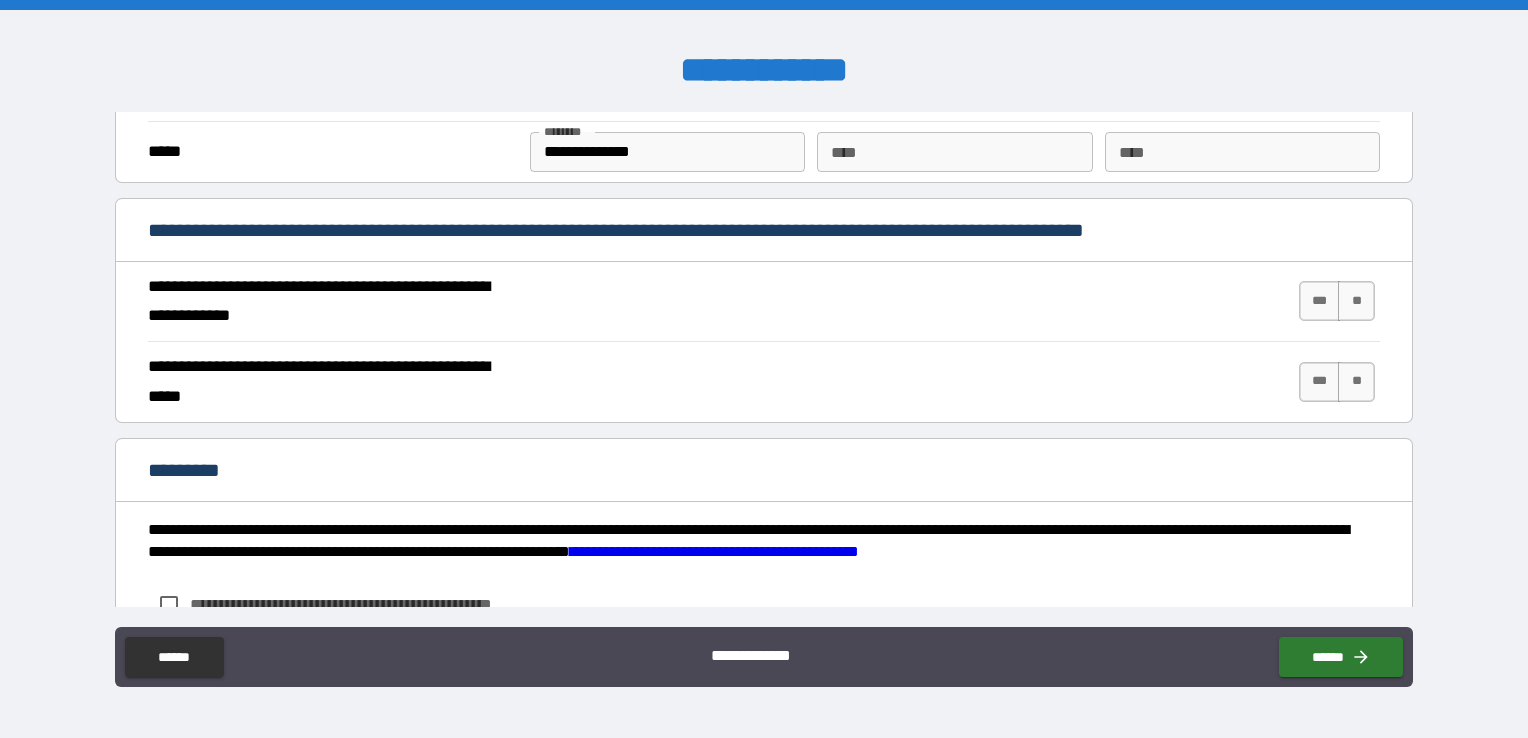 scroll, scrollTop: 1766, scrollLeft: 0, axis: vertical 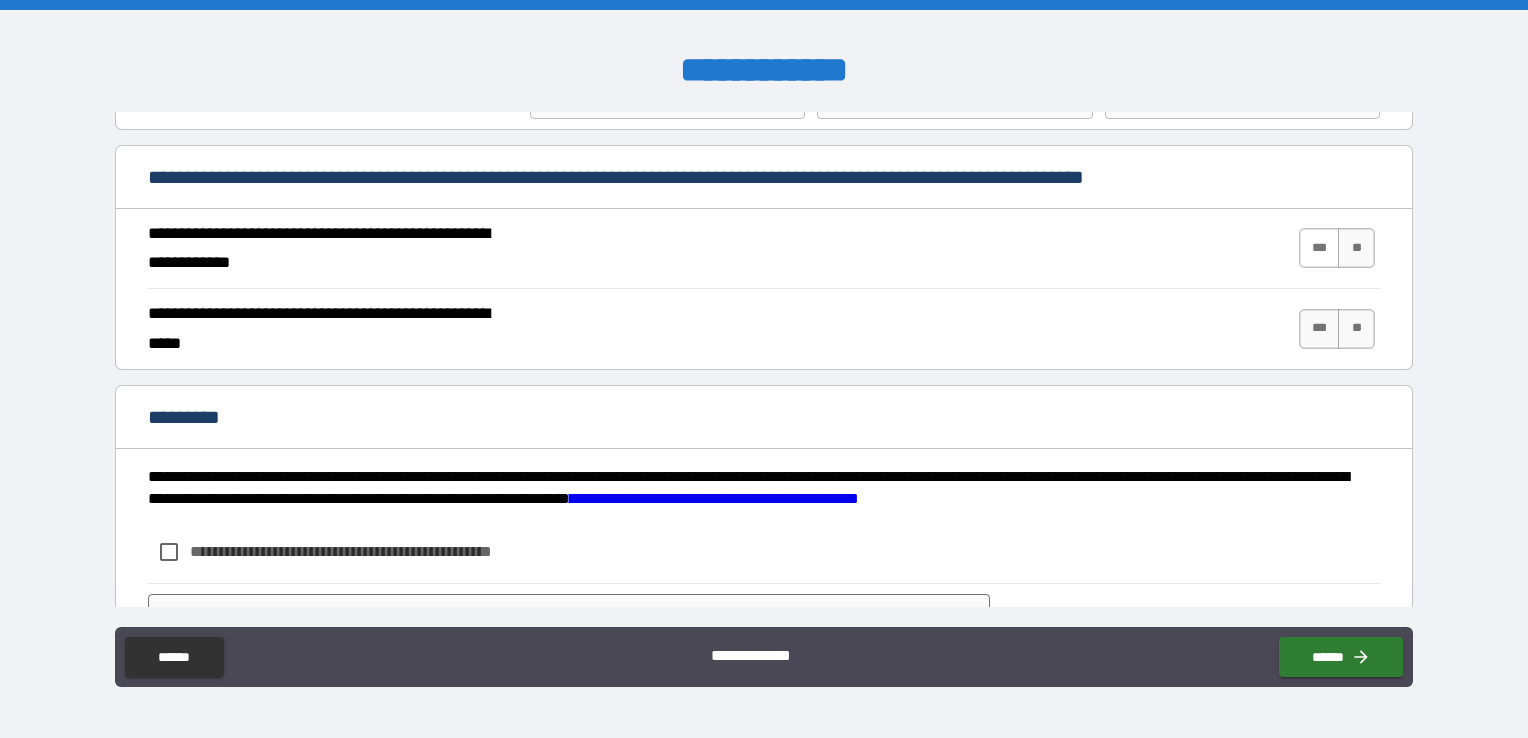 type on "**********" 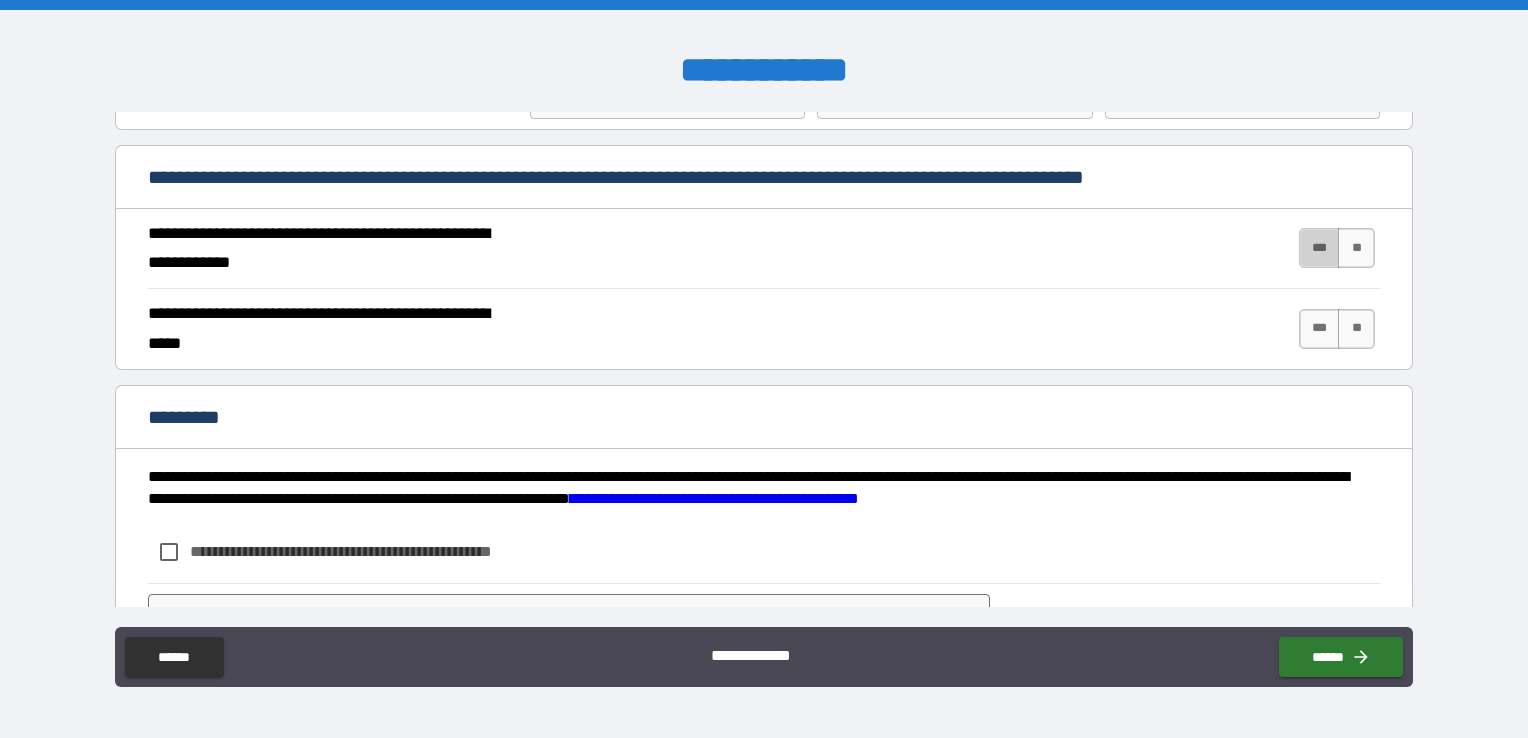 drag, startPoint x: 1301, startPoint y: 243, endPoint x: 1297, endPoint y: 280, distance: 37.215588 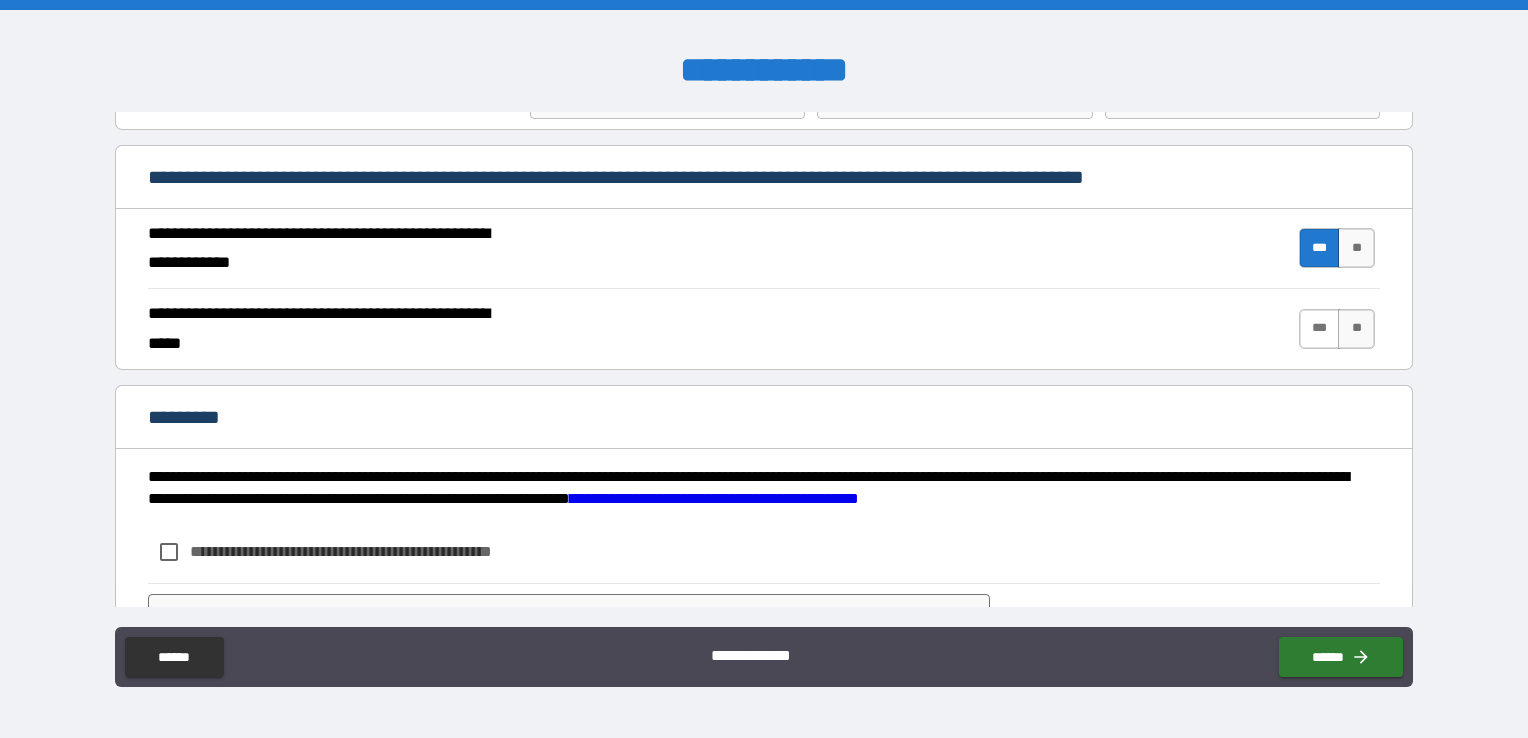 click on "***" at bounding box center (1320, 329) 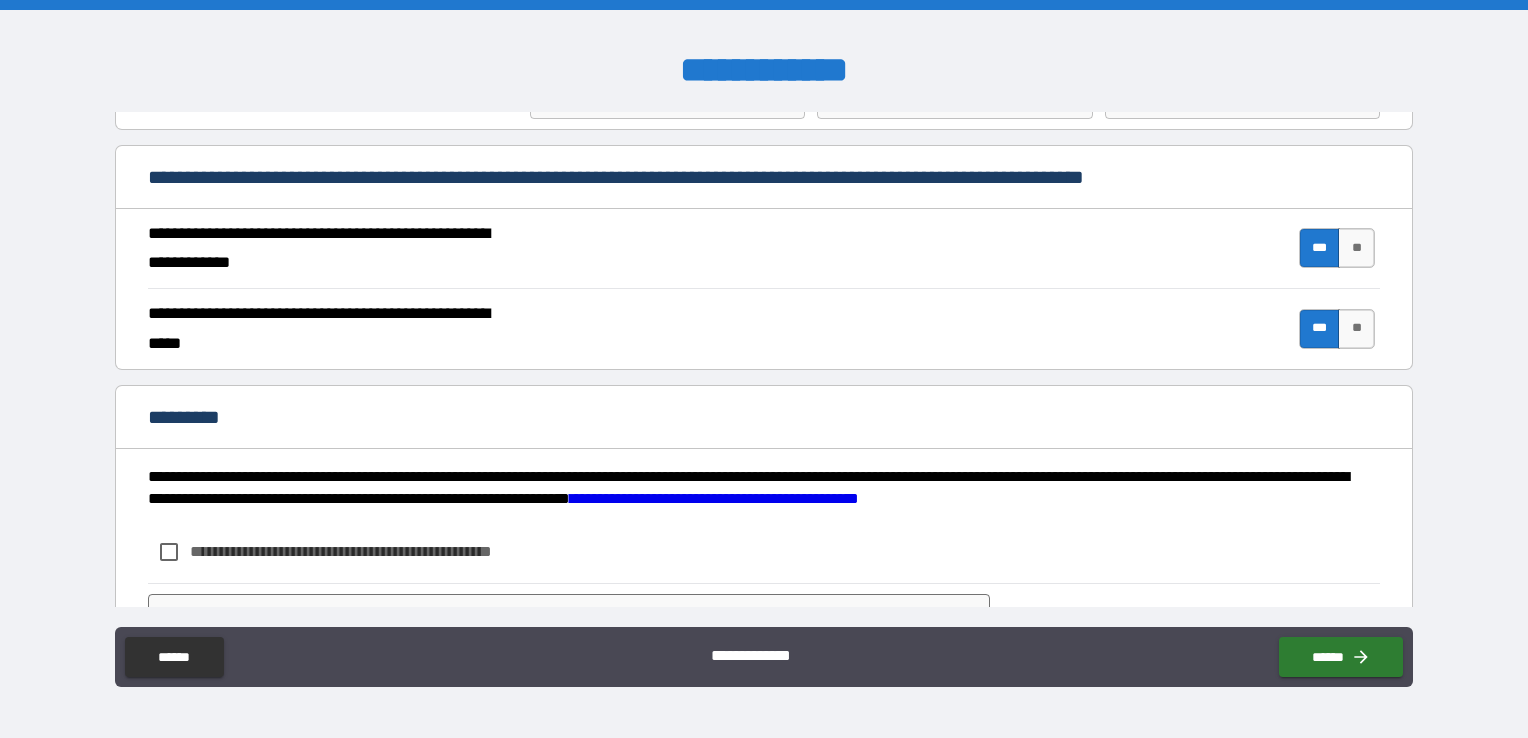 scroll, scrollTop: 1857, scrollLeft: 0, axis: vertical 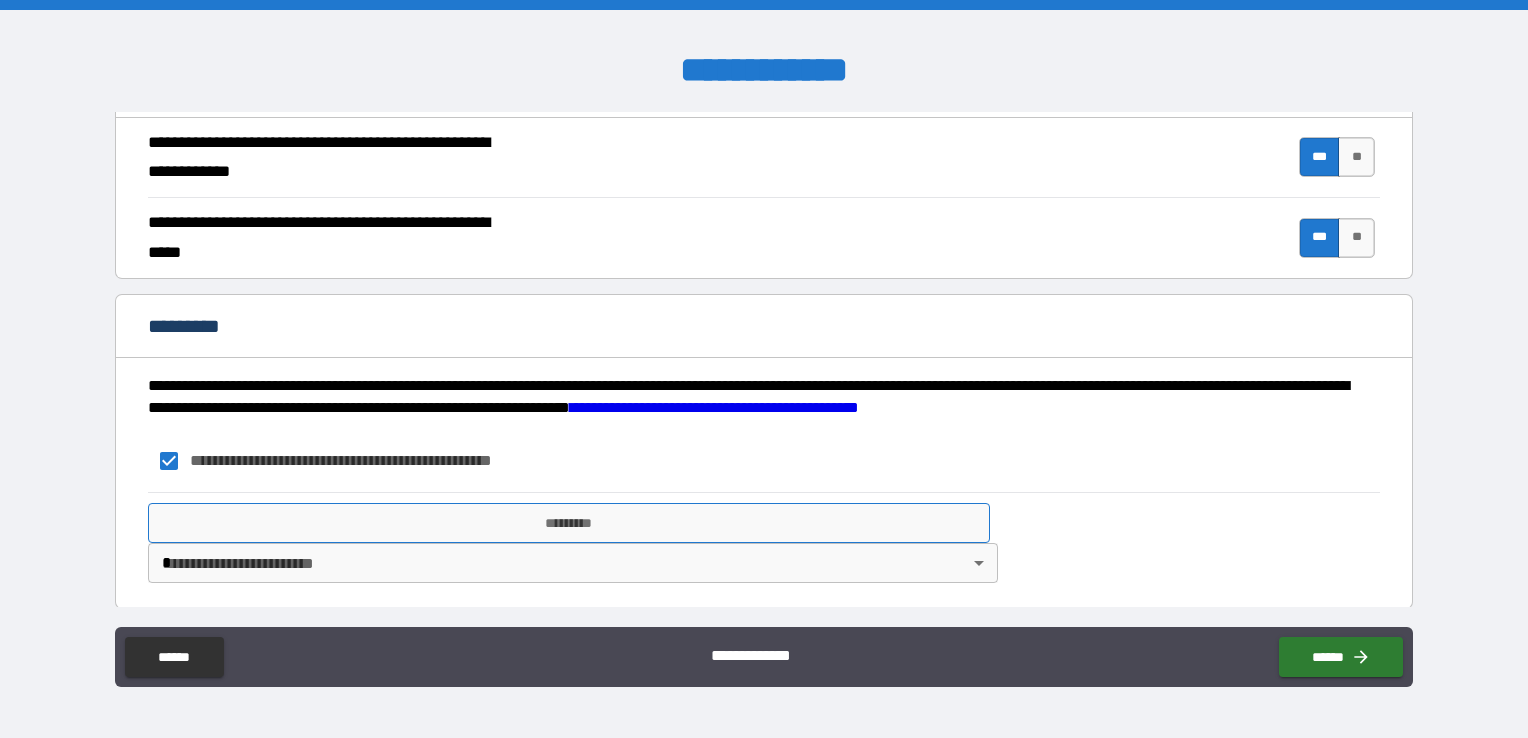 click on "*********" at bounding box center [569, 523] 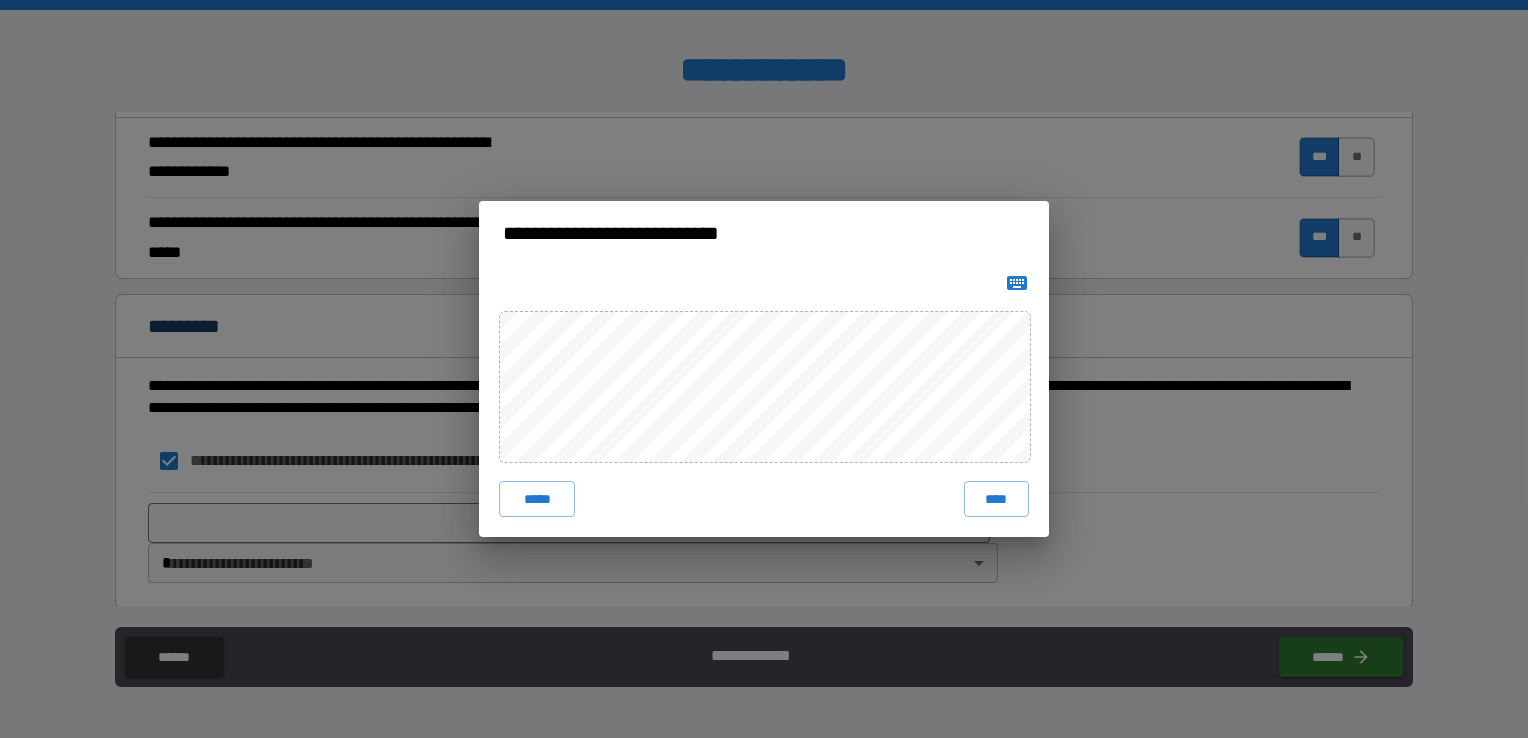 click on "****" at bounding box center (996, 499) 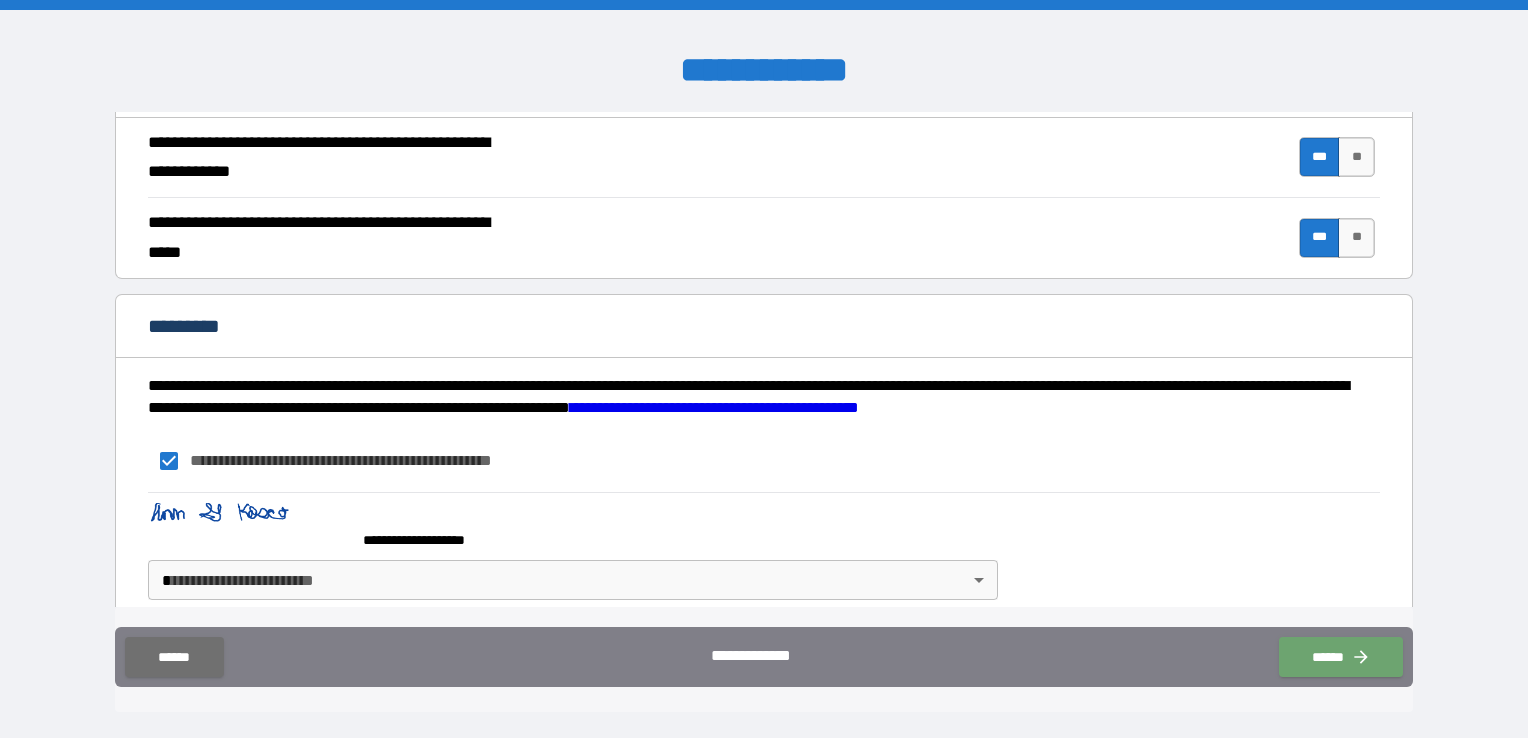 drag, startPoint x: 1339, startPoint y: 652, endPoint x: 1369, endPoint y: 633, distance: 35.510563 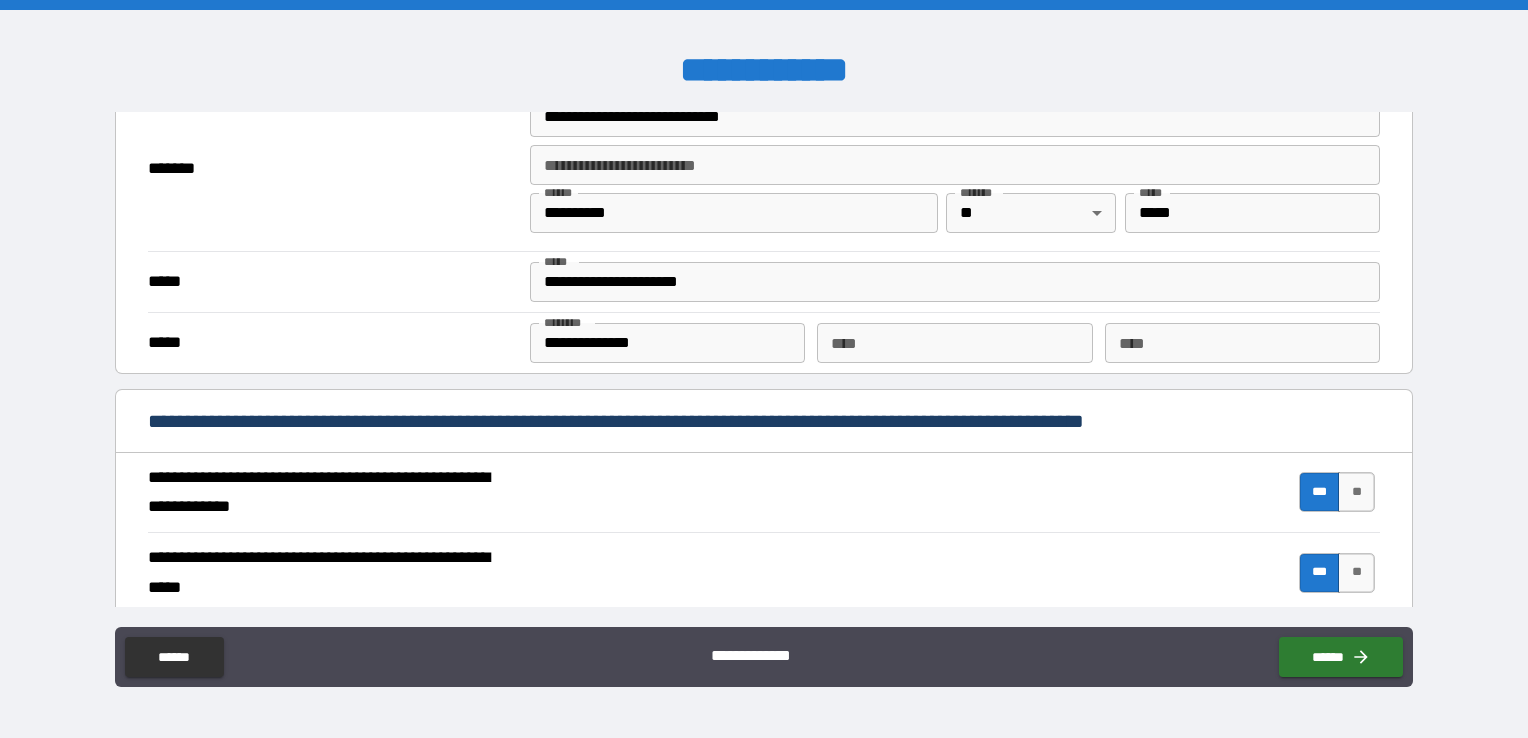 scroll, scrollTop: 1874, scrollLeft: 0, axis: vertical 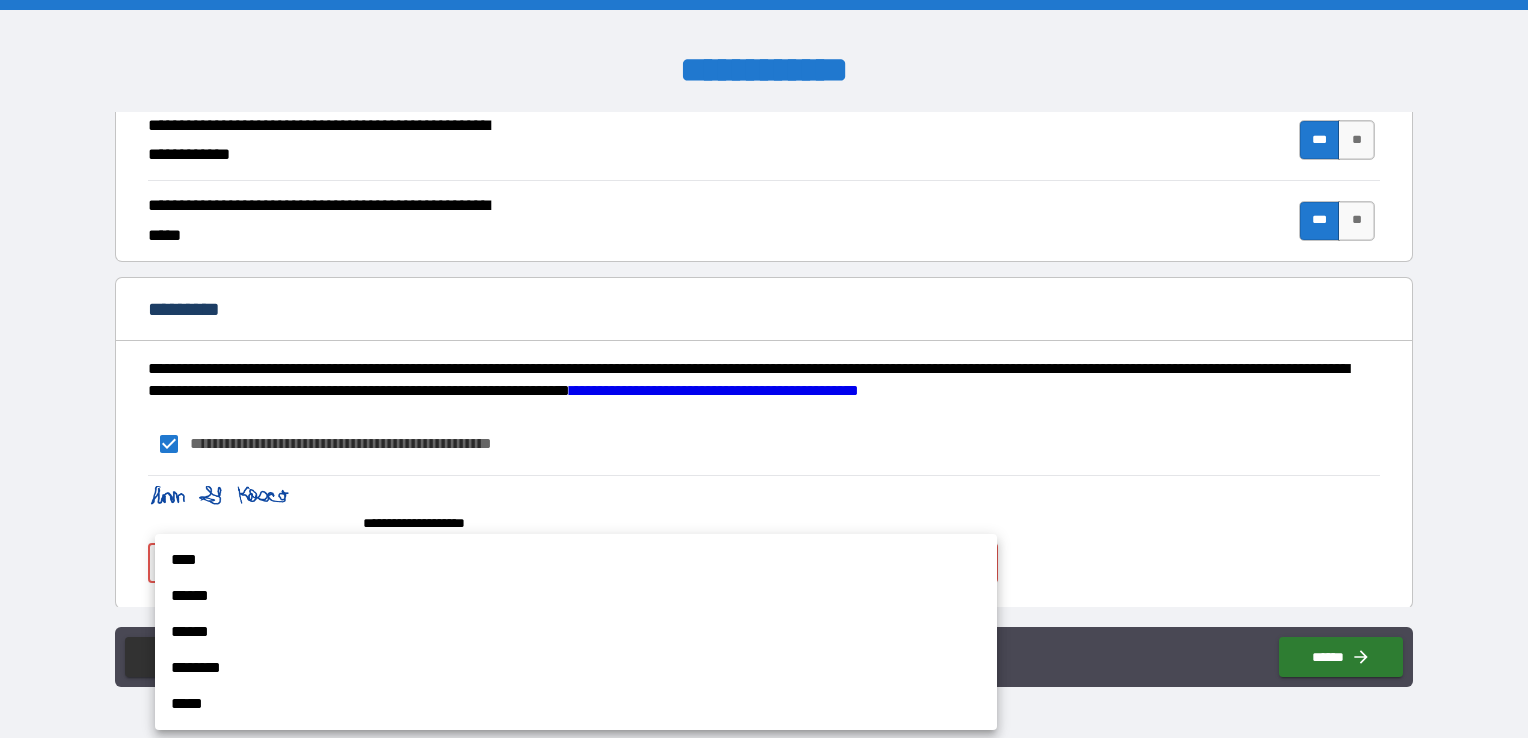 click on "**********" at bounding box center [764, 369] 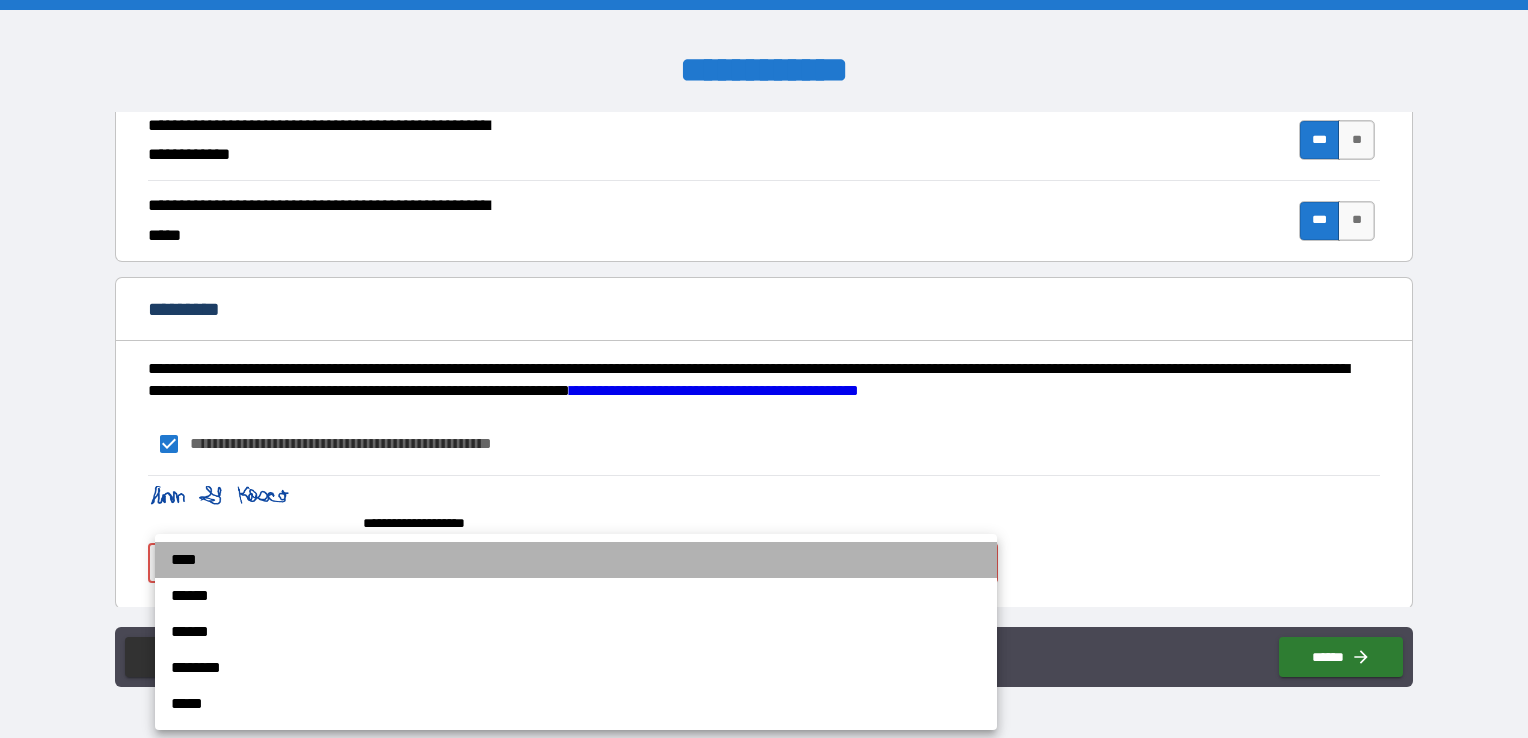 click on "****" at bounding box center [576, 560] 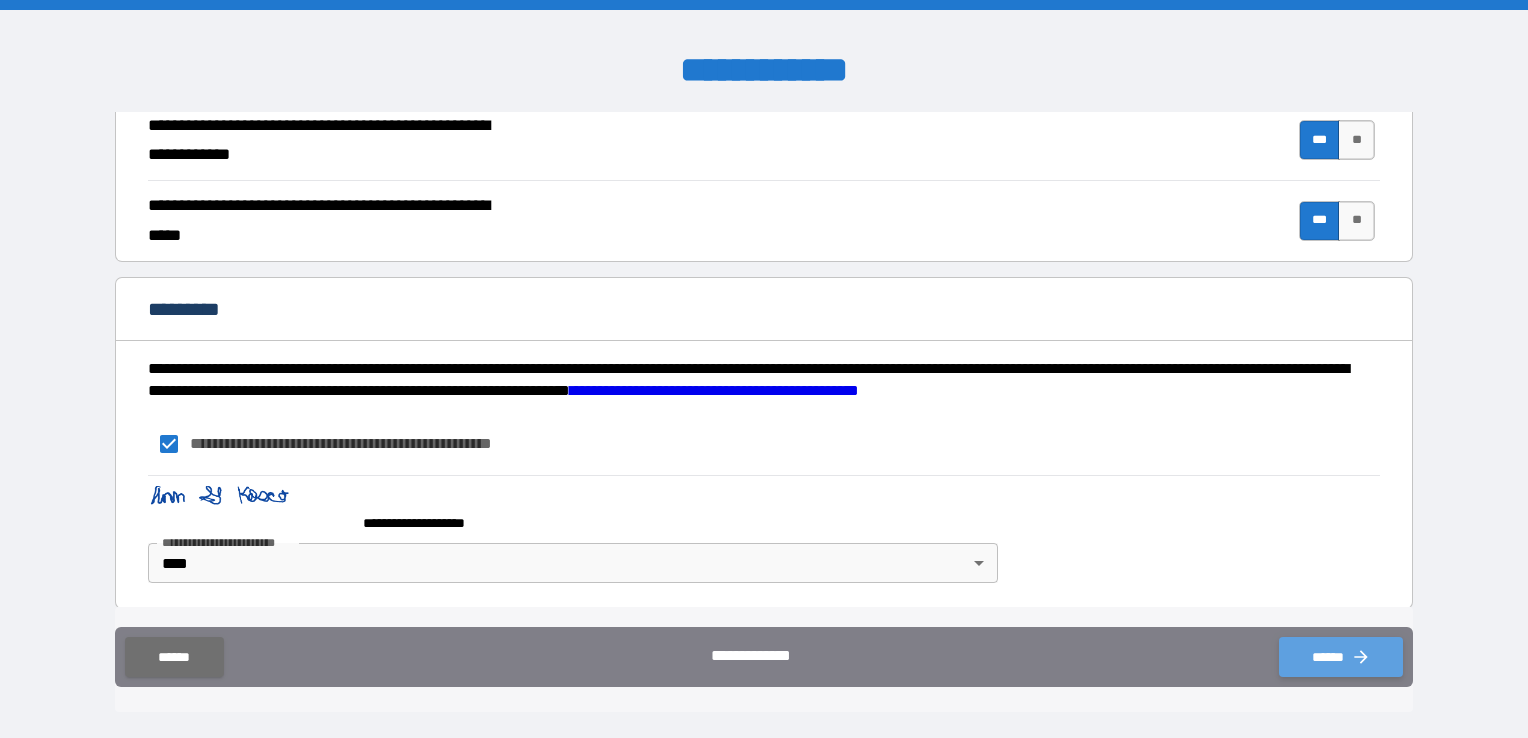 drag, startPoint x: 1342, startPoint y: 659, endPoint x: 1352, endPoint y: 649, distance: 14.142136 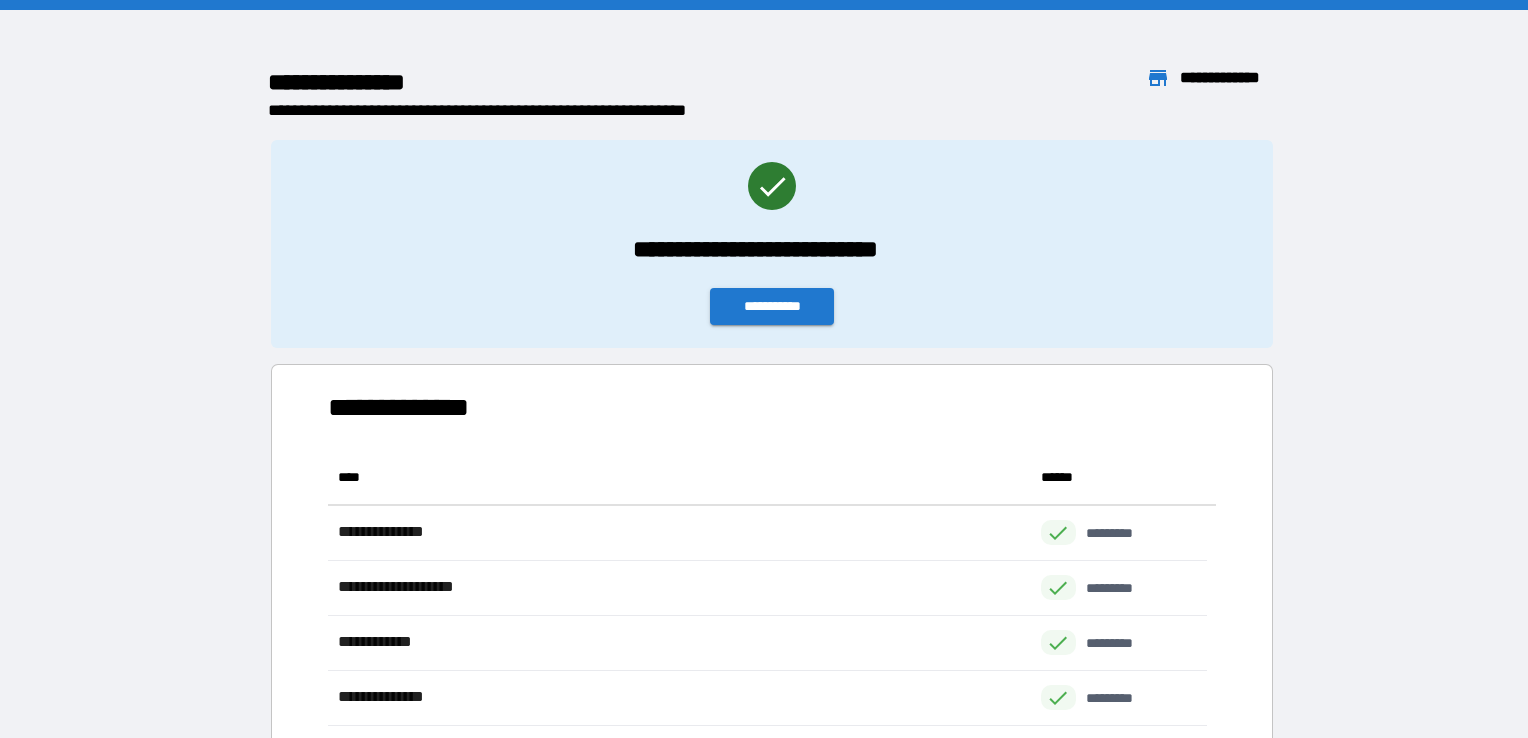 scroll, scrollTop: 16, scrollLeft: 16, axis: both 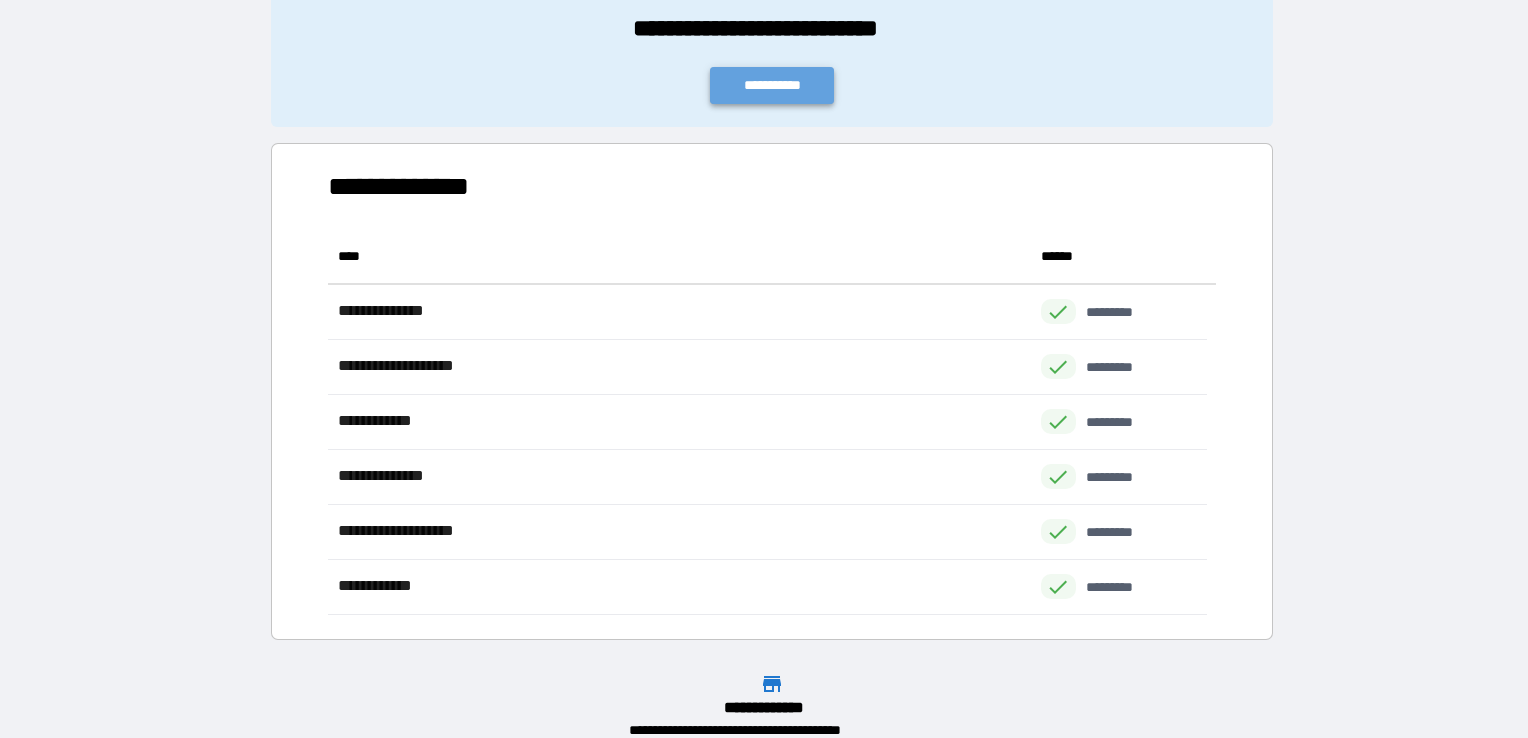 click on "**********" at bounding box center (772, 85) 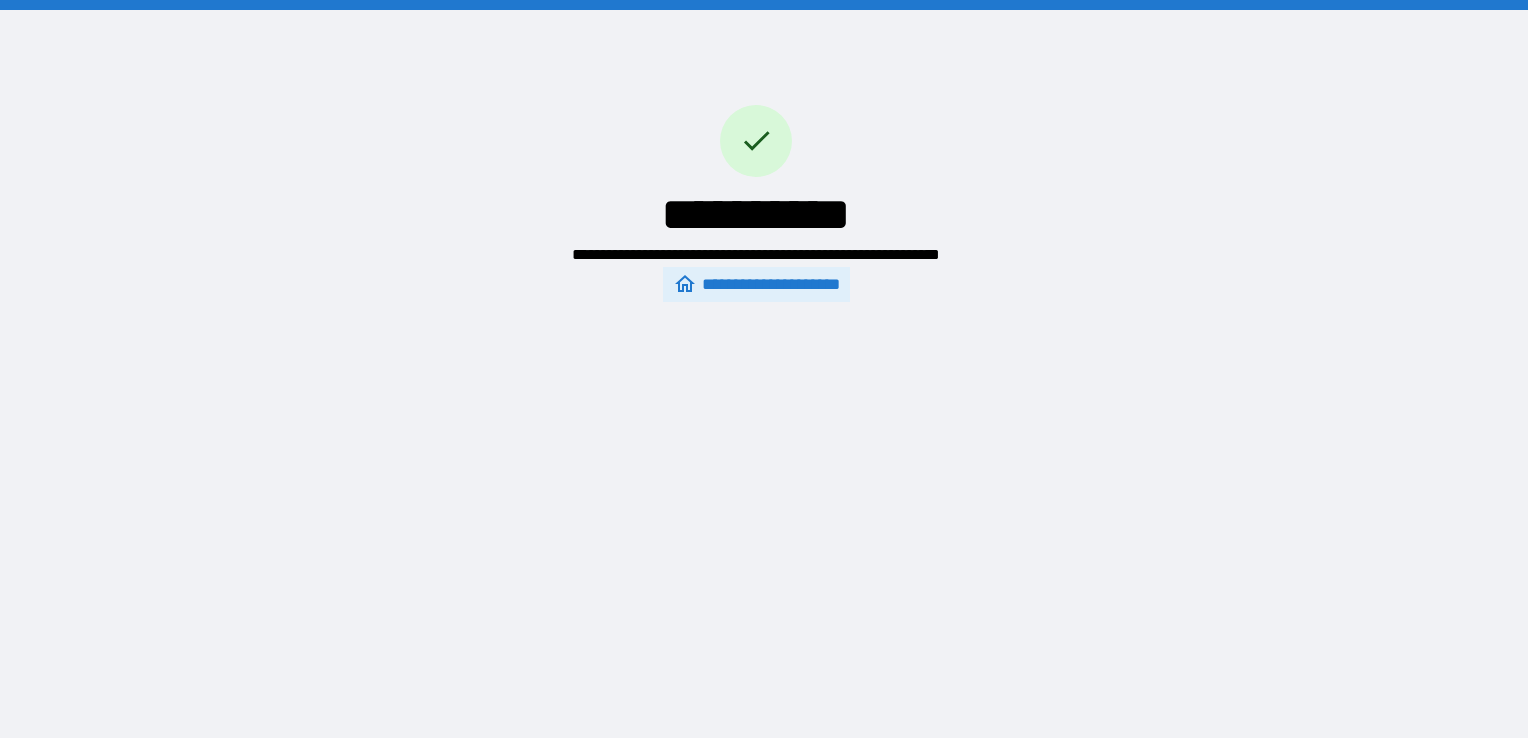 scroll, scrollTop: 0, scrollLeft: 0, axis: both 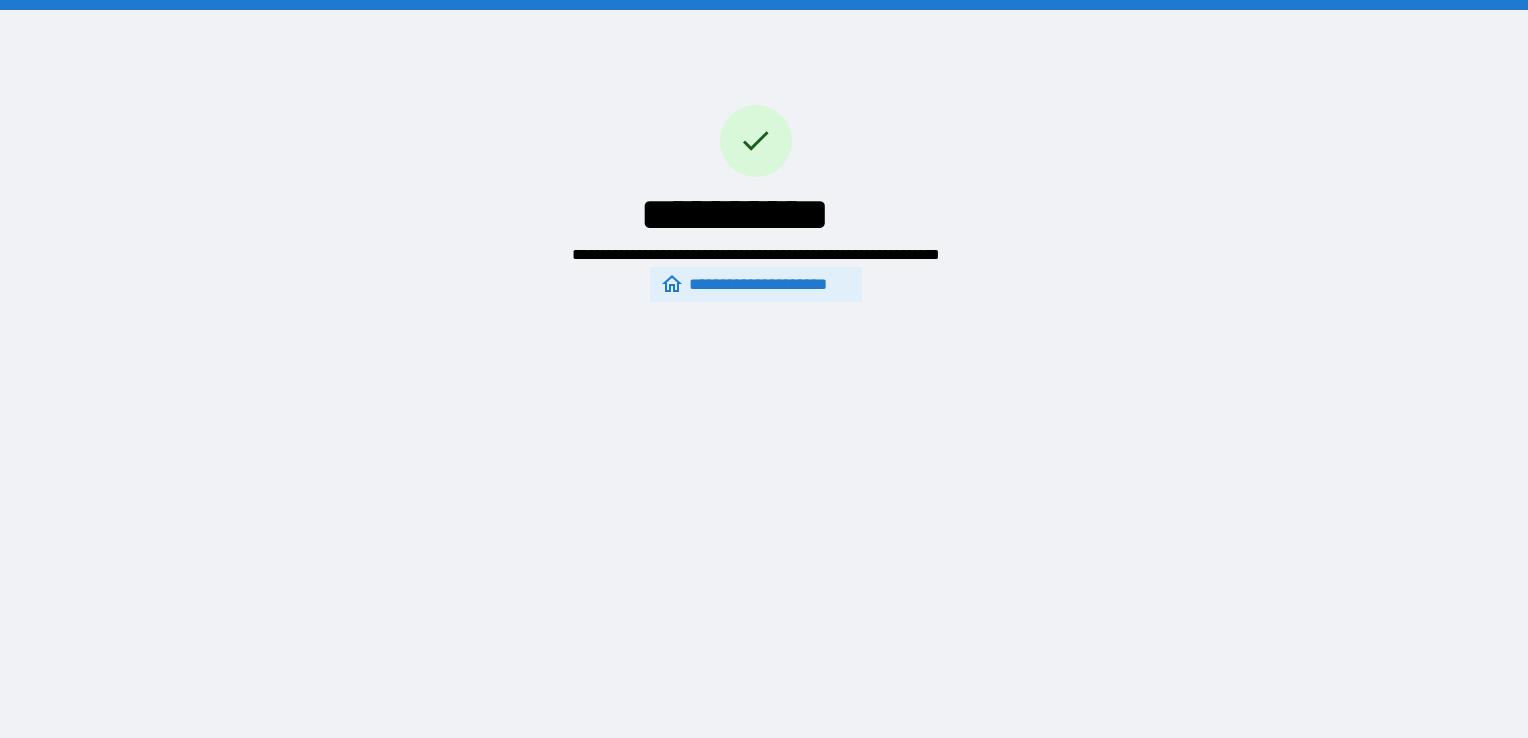 click on "**********" at bounding box center (755, 285) 